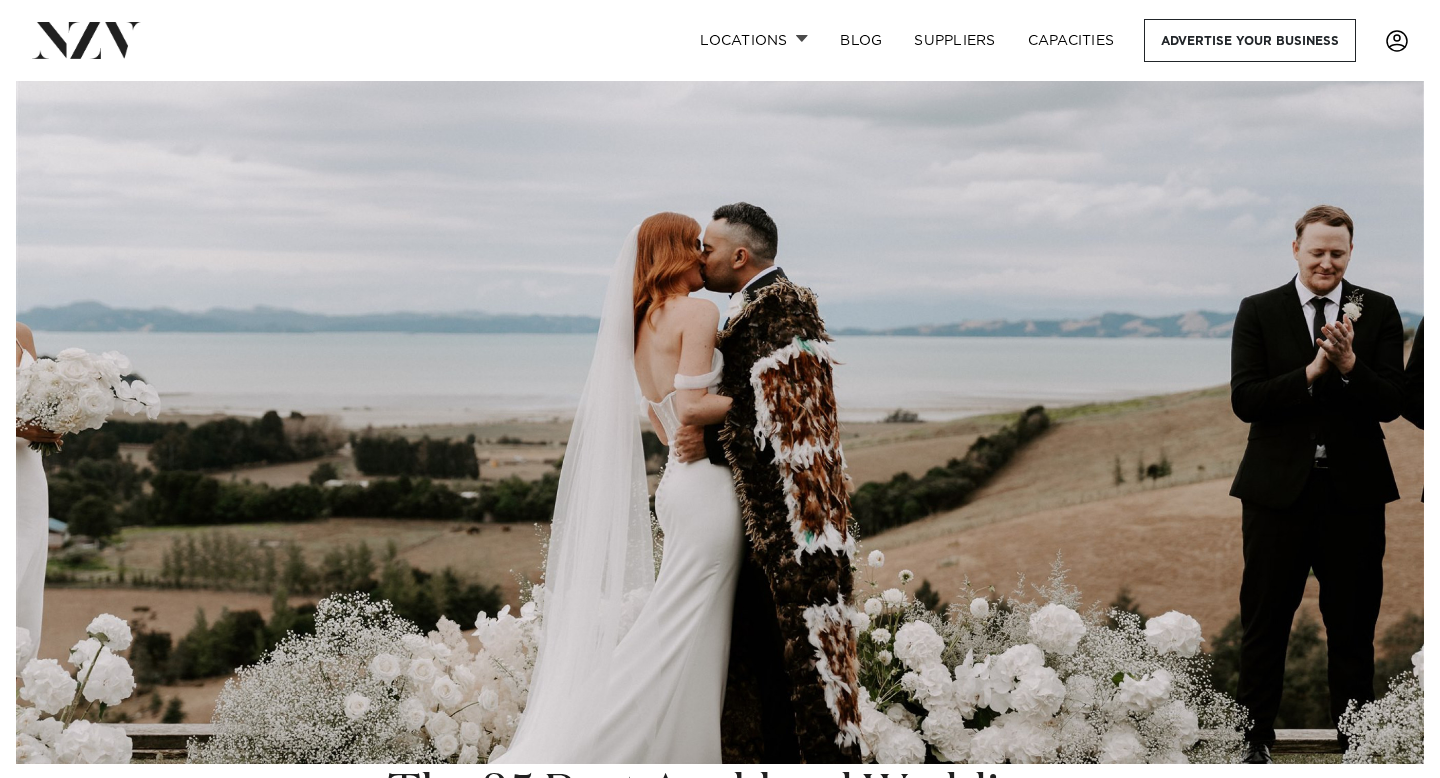 scroll, scrollTop: 0, scrollLeft: 0, axis: both 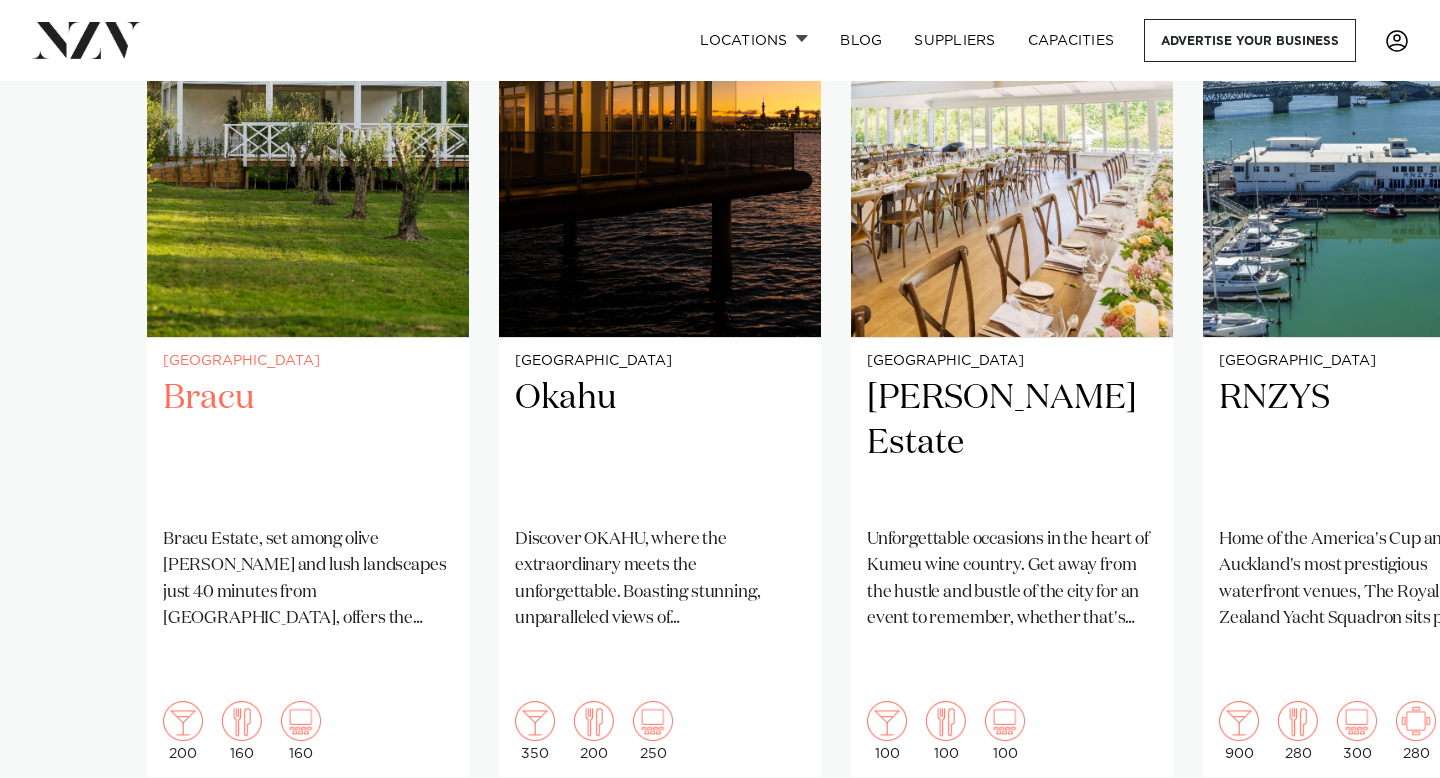 click on "Bracu" at bounding box center (308, 443) 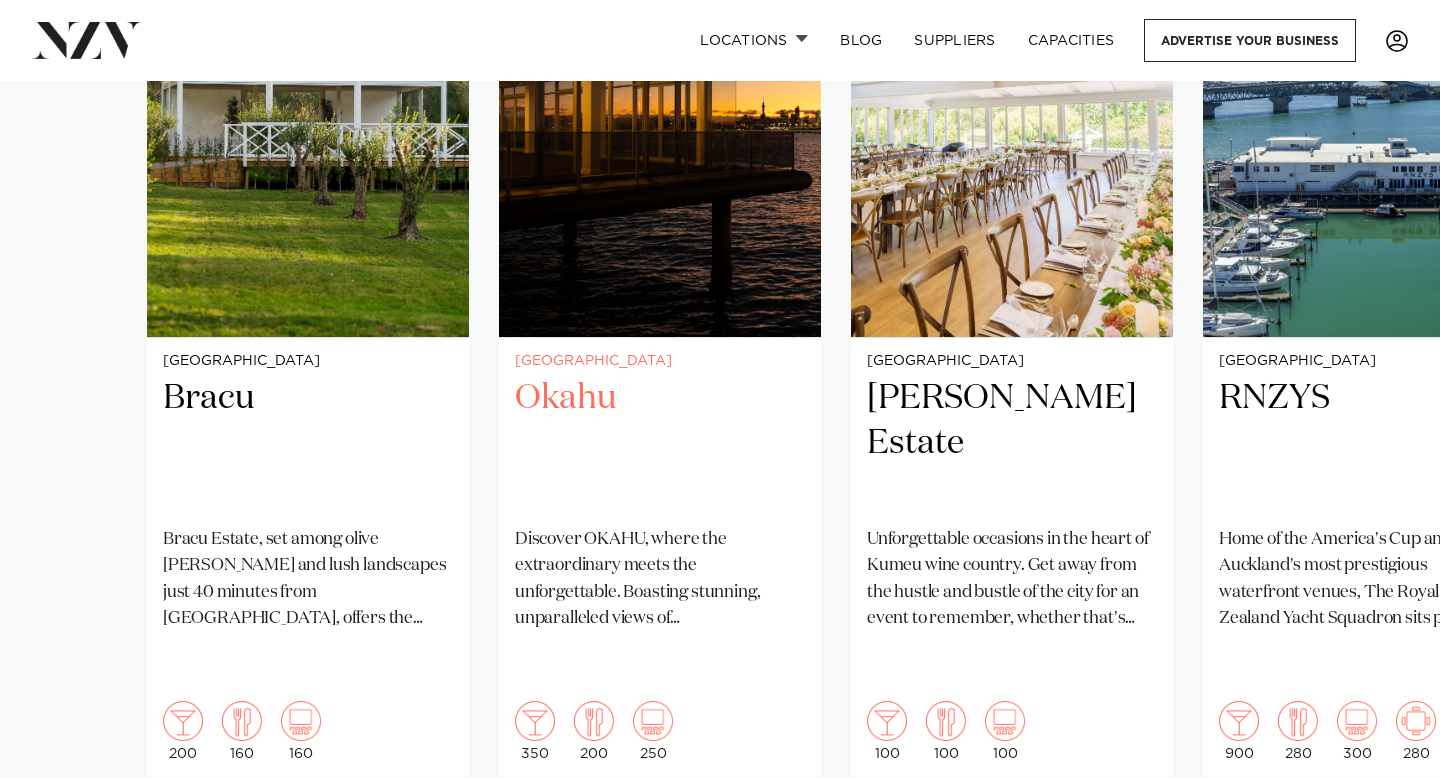click on "Okahu" at bounding box center [660, 443] 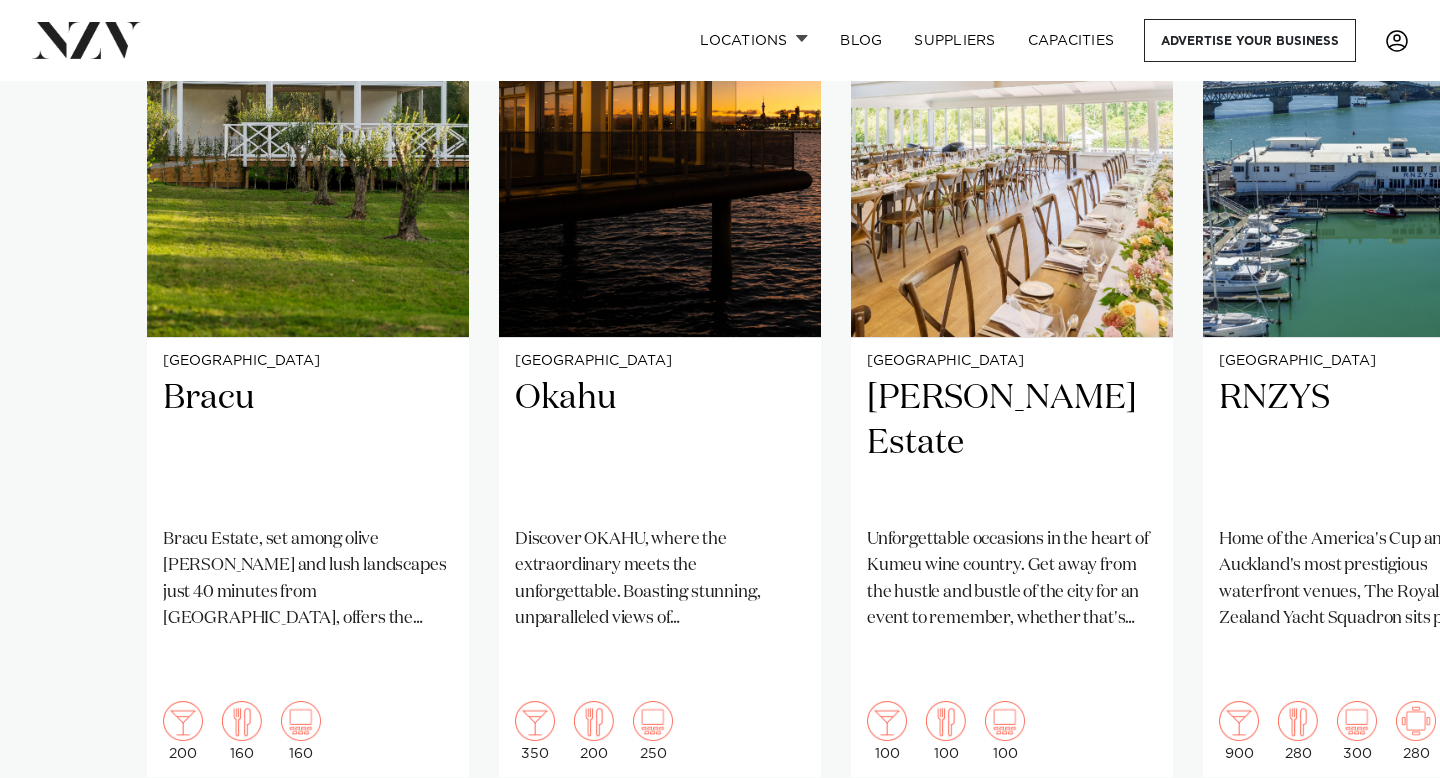 click at bounding box center [1380, 841] 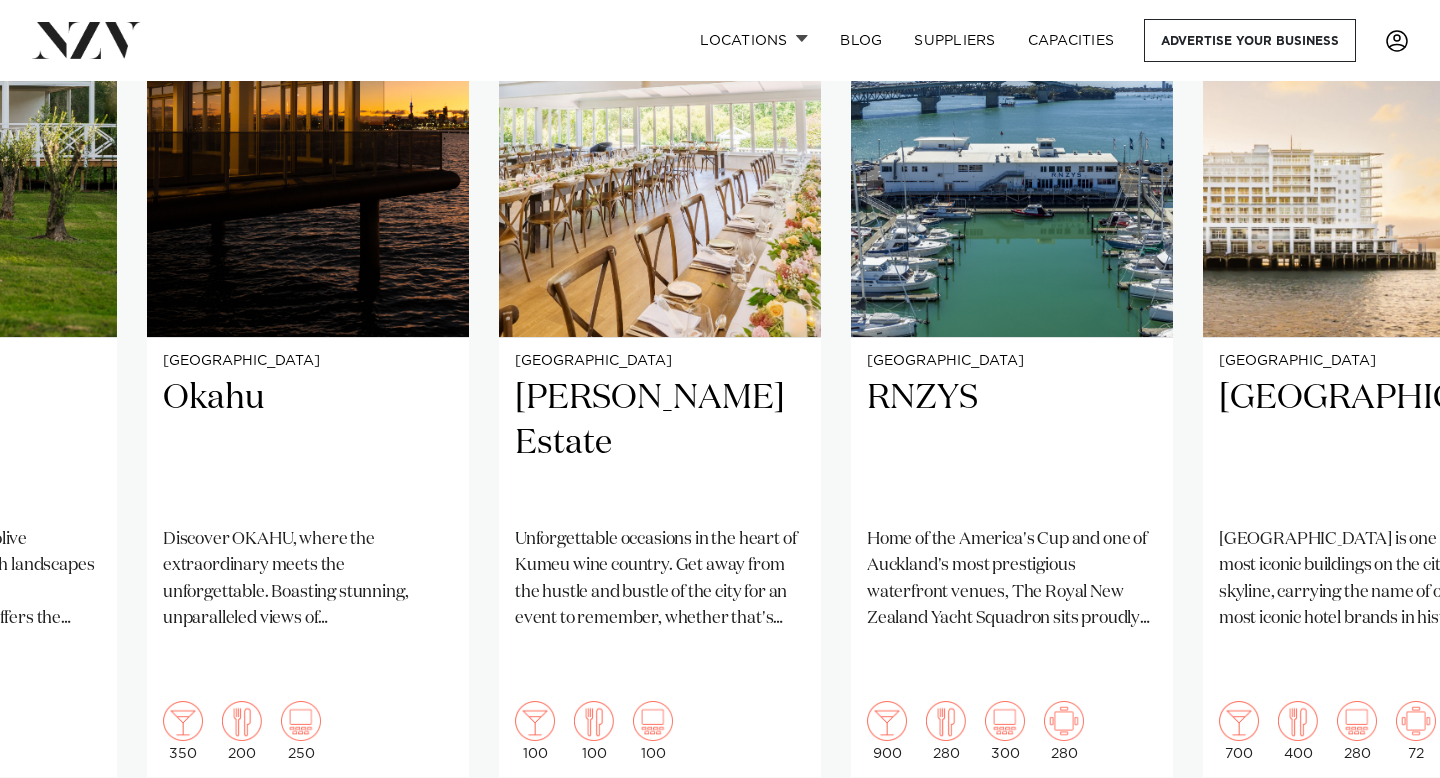 click at bounding box center [1380, 841] 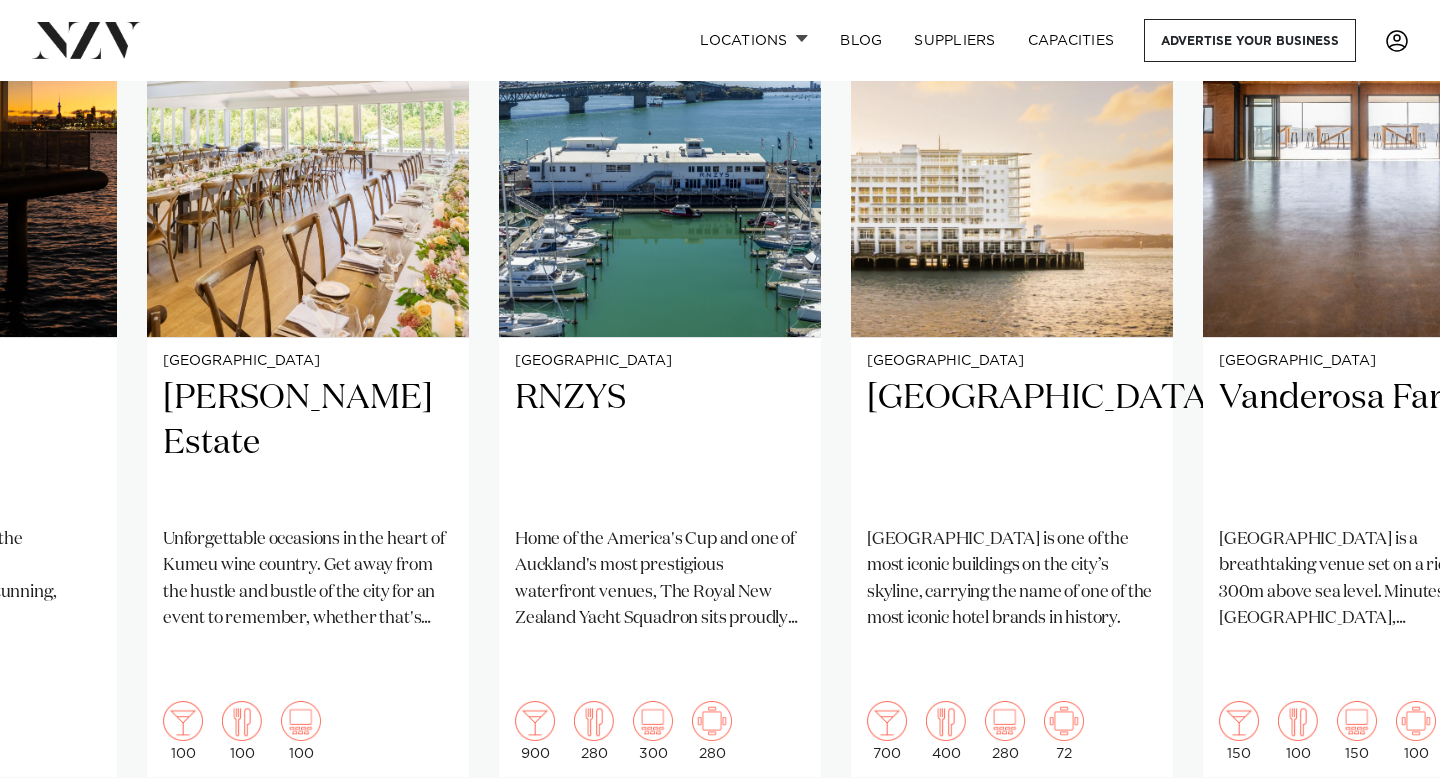 click at bounding box center [1380, 841] 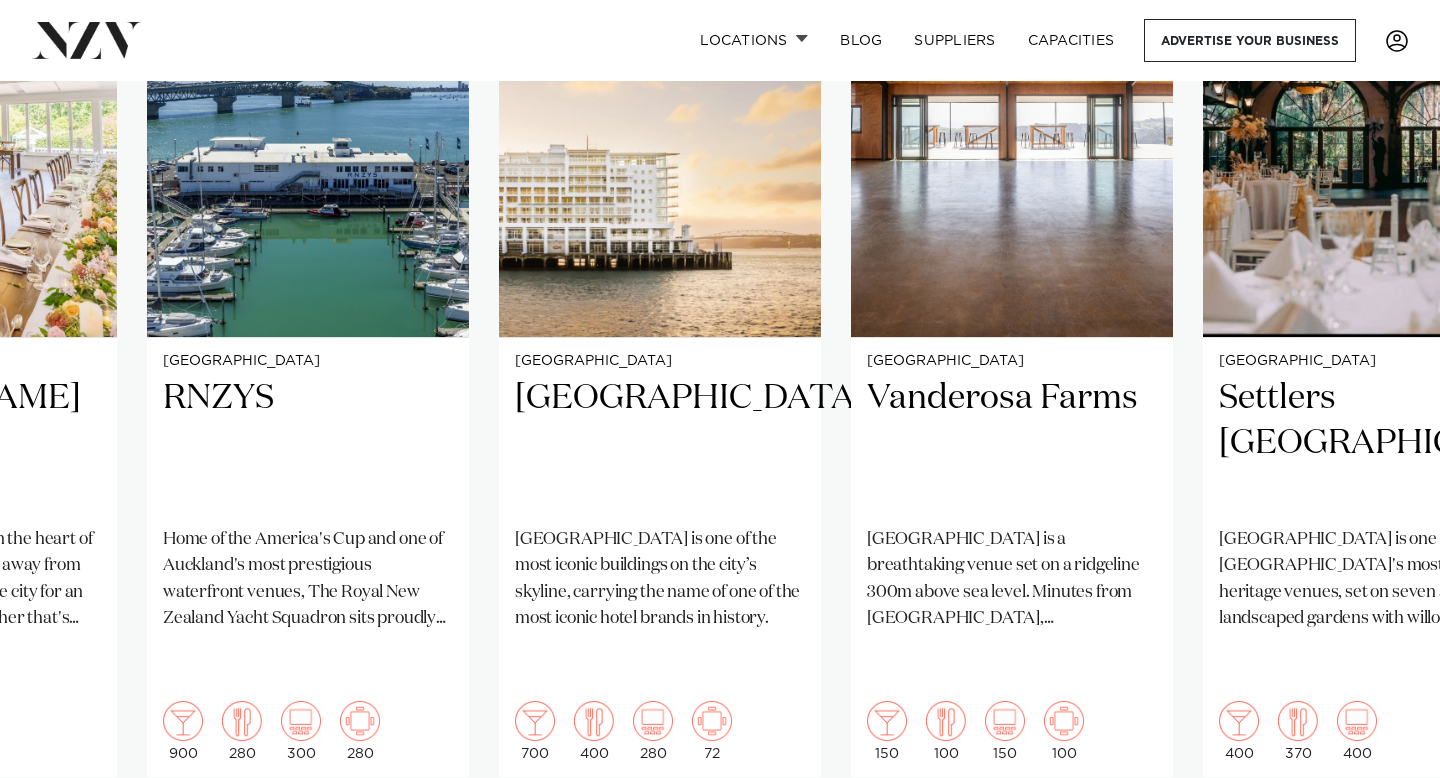click at bounding box center [1380, 841] 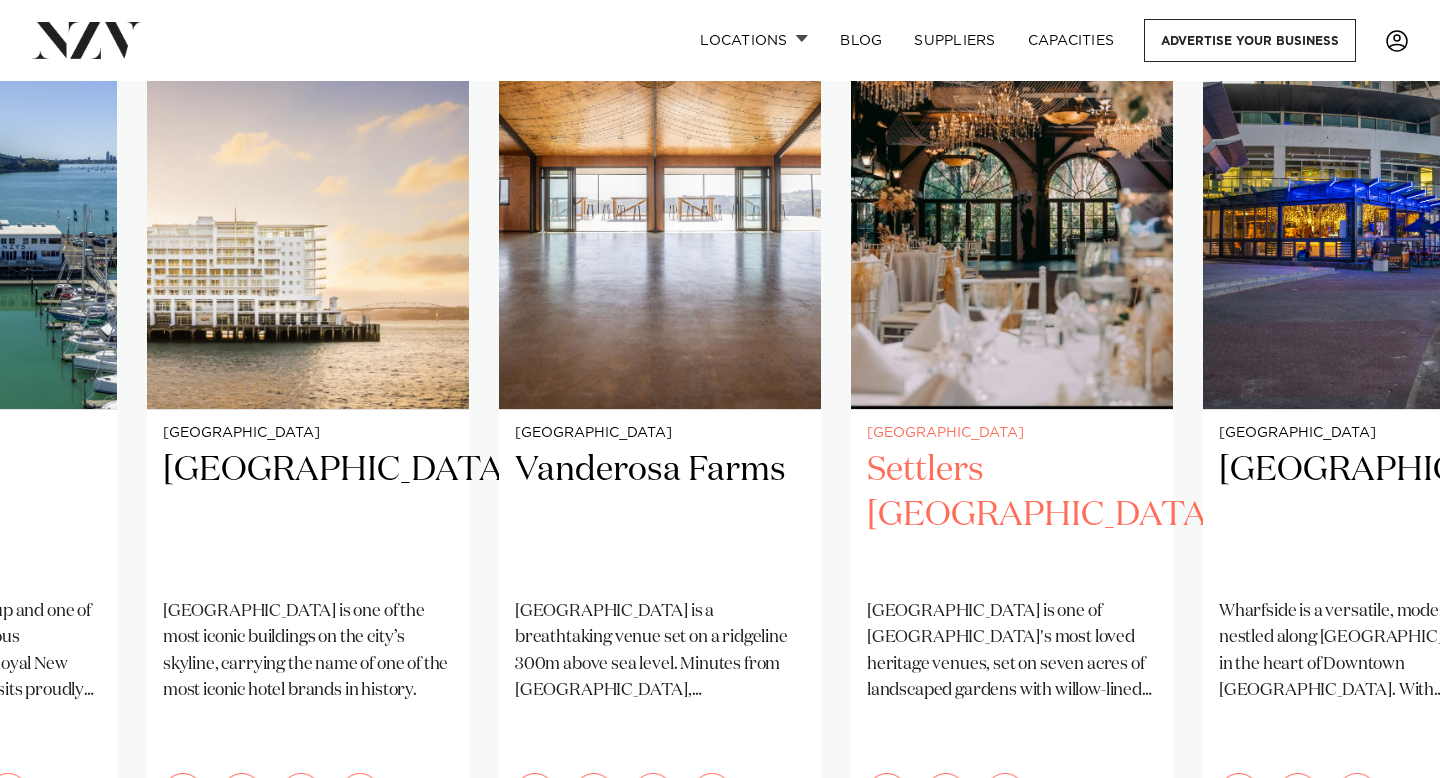 scroll, scrollTop: 1495, scrollLeft: 0, axis: vertical 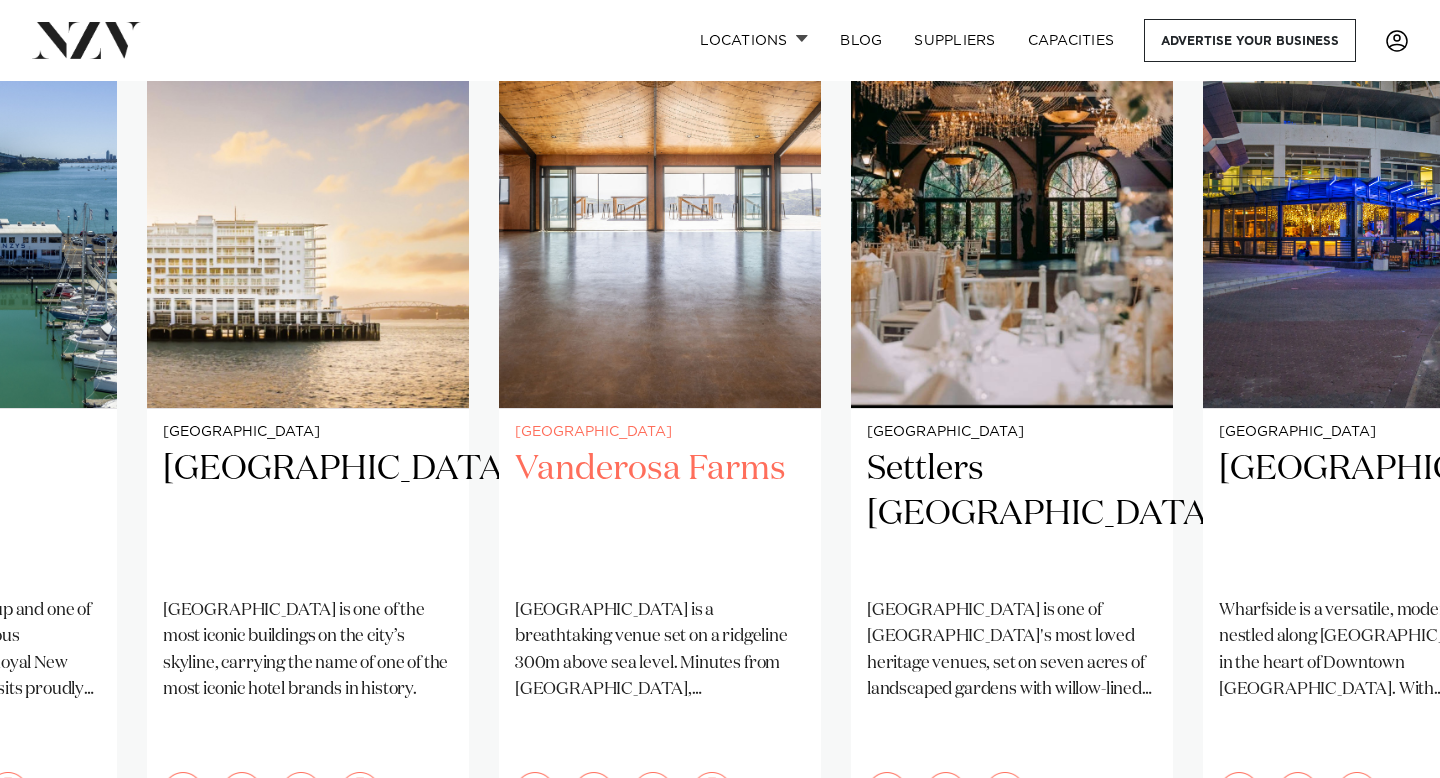click on "Vanderosa Farms" at bounding box center [660, 514] 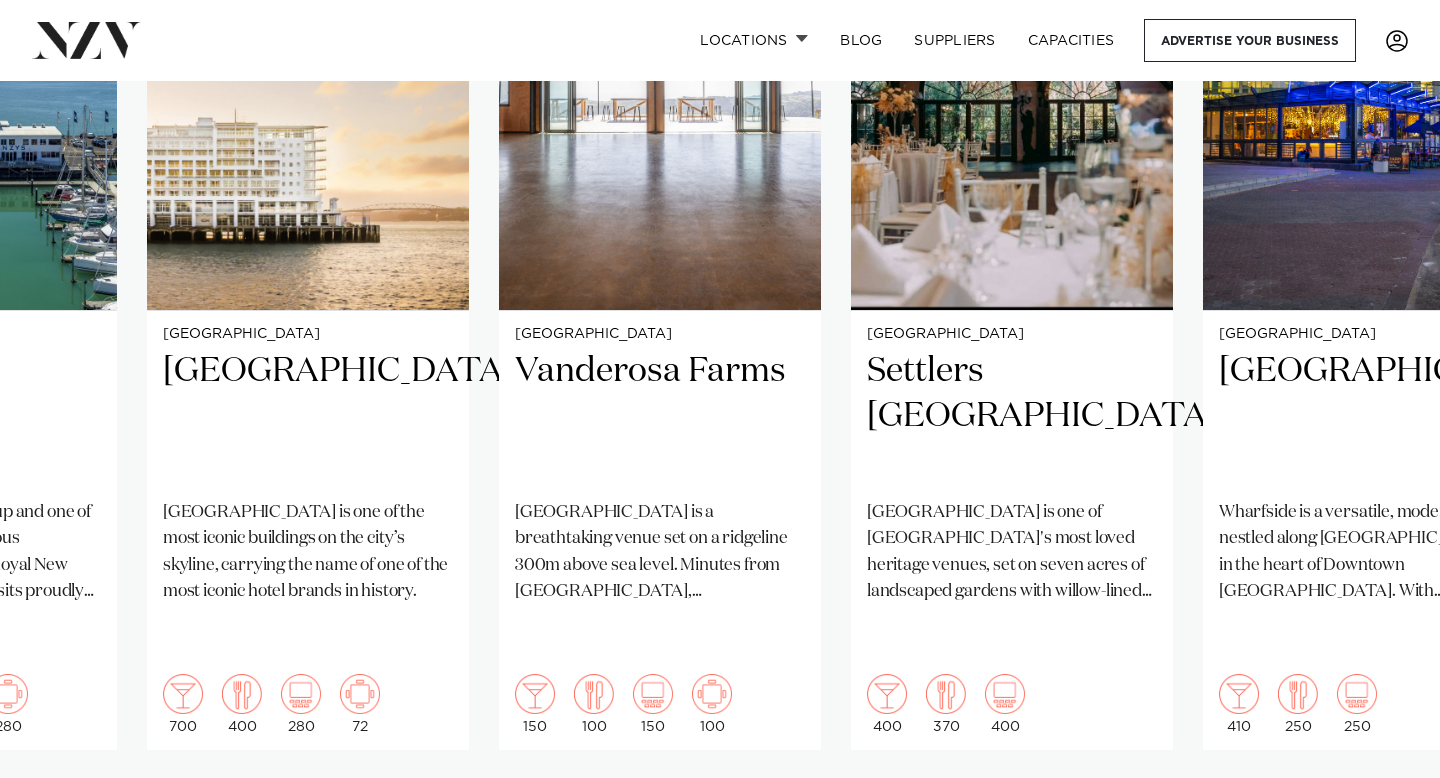 scroll, scrollTop: 1605, scrollLeft: 0, axis: vertical 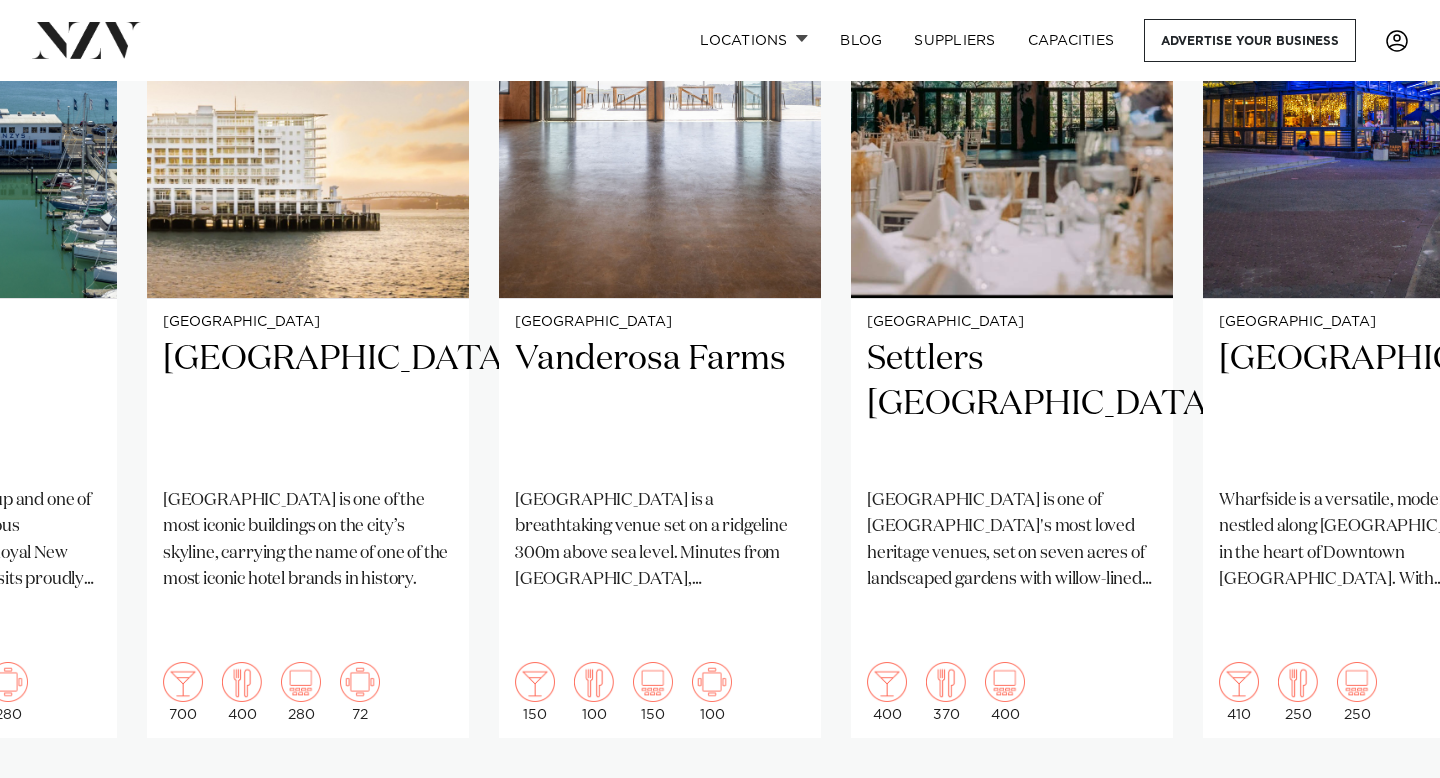 click at bounding box center (1380, 802) 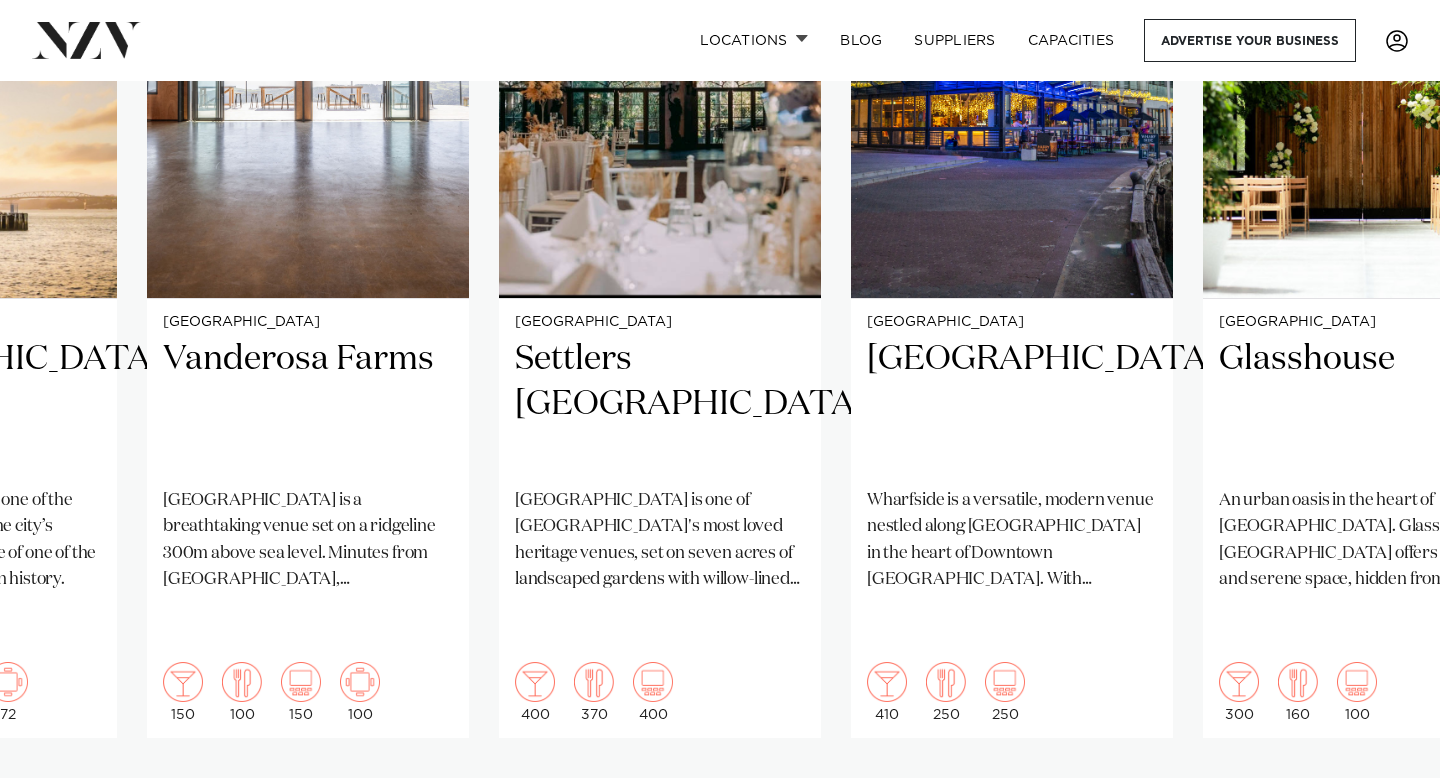 click at bounding box center (1380, 802) 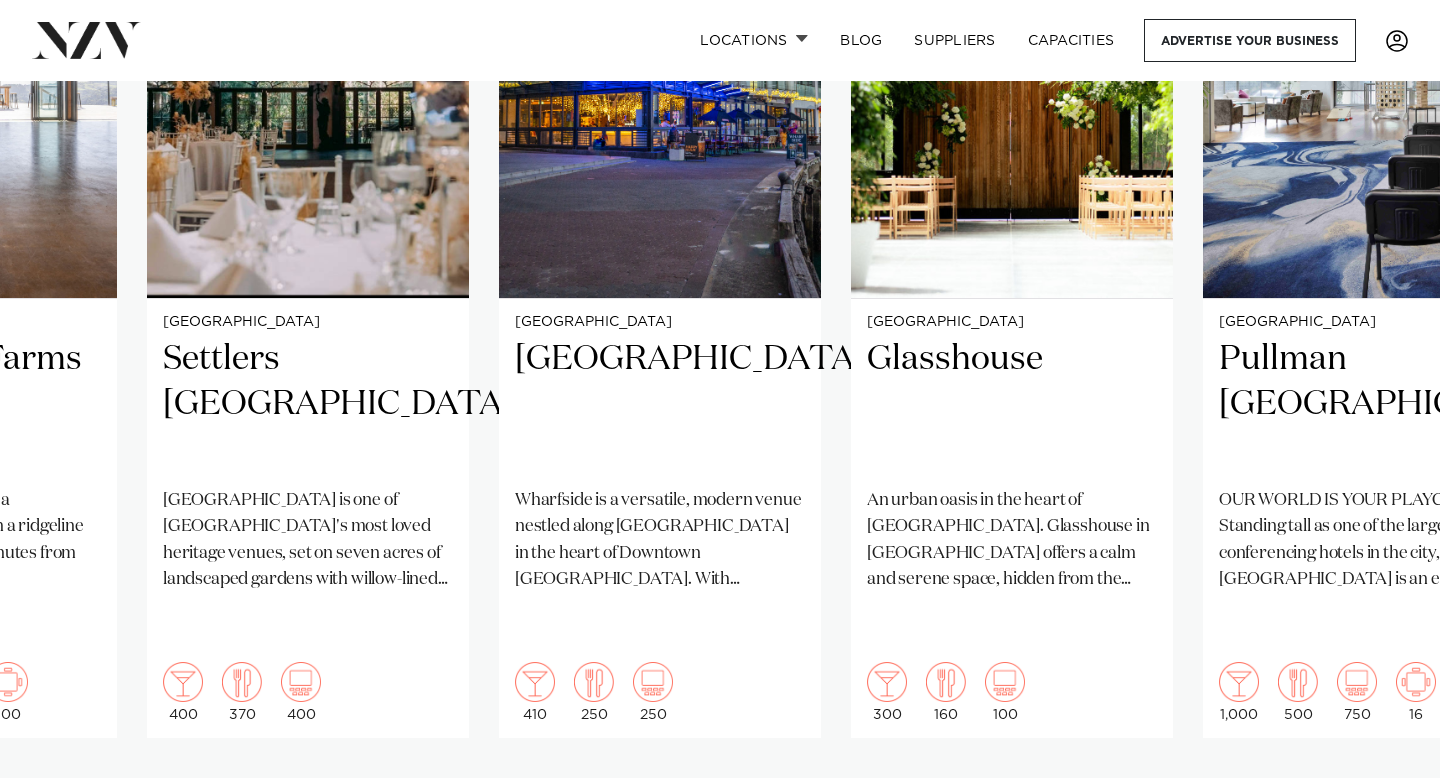 click at bounding box center (1380, 802) 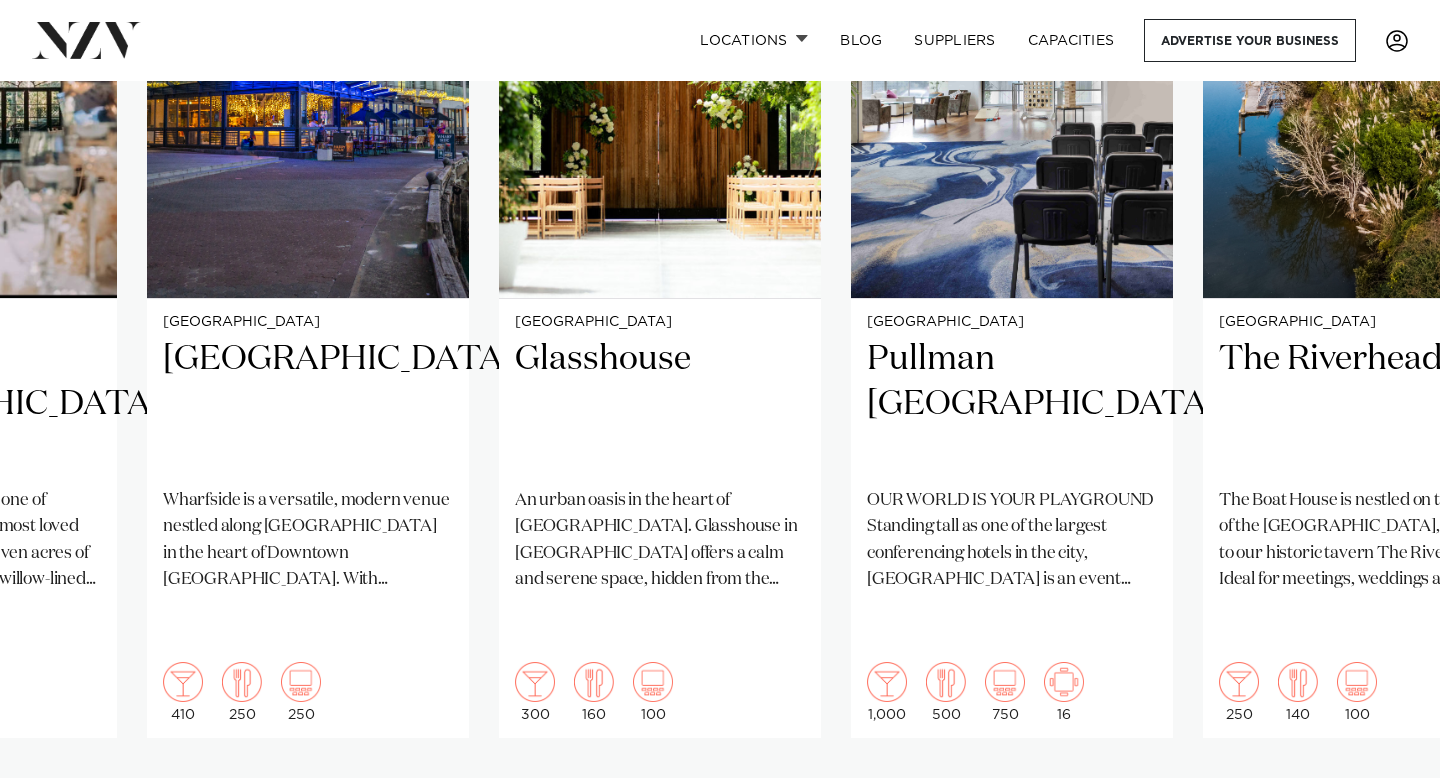 click at bounding box center (1380, 802) 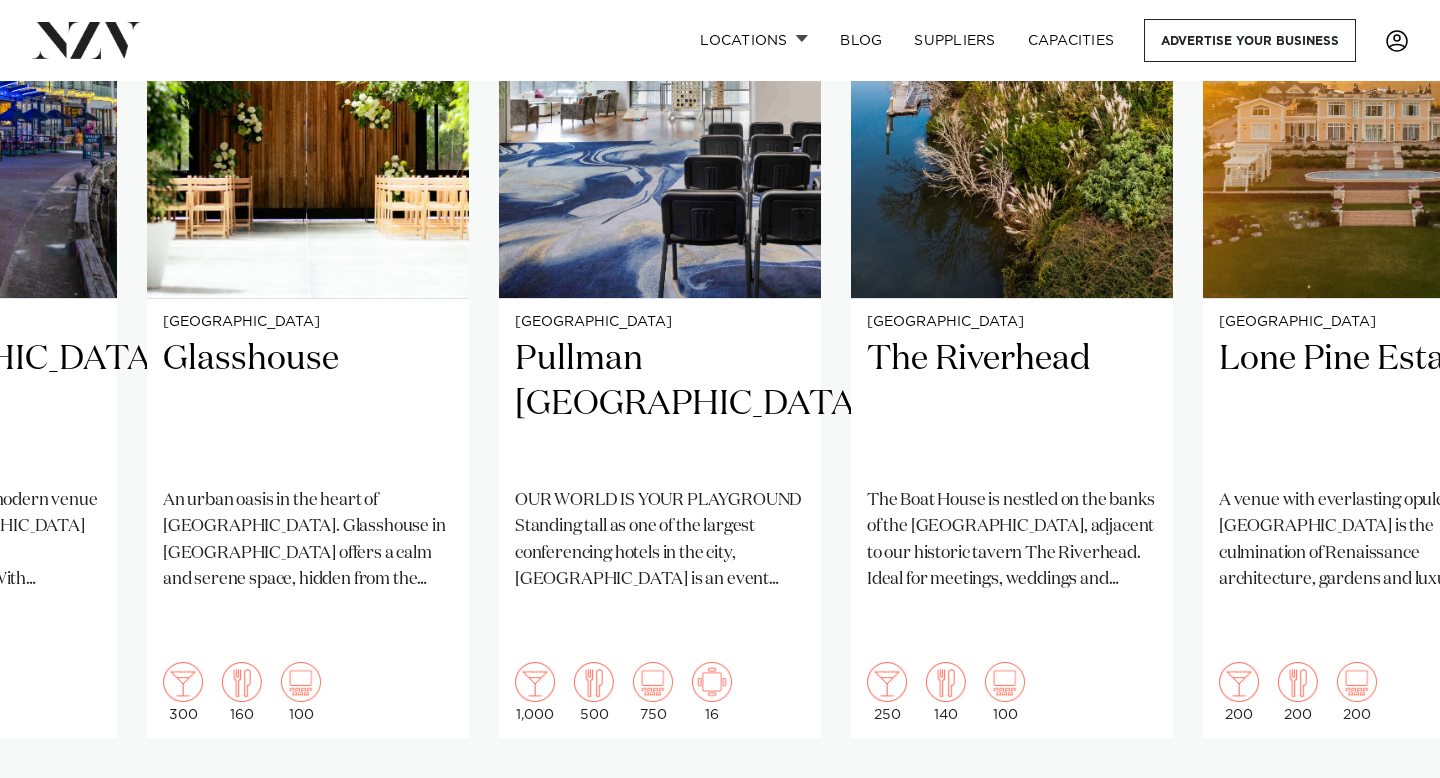 click at bounding box center [1380, 802] 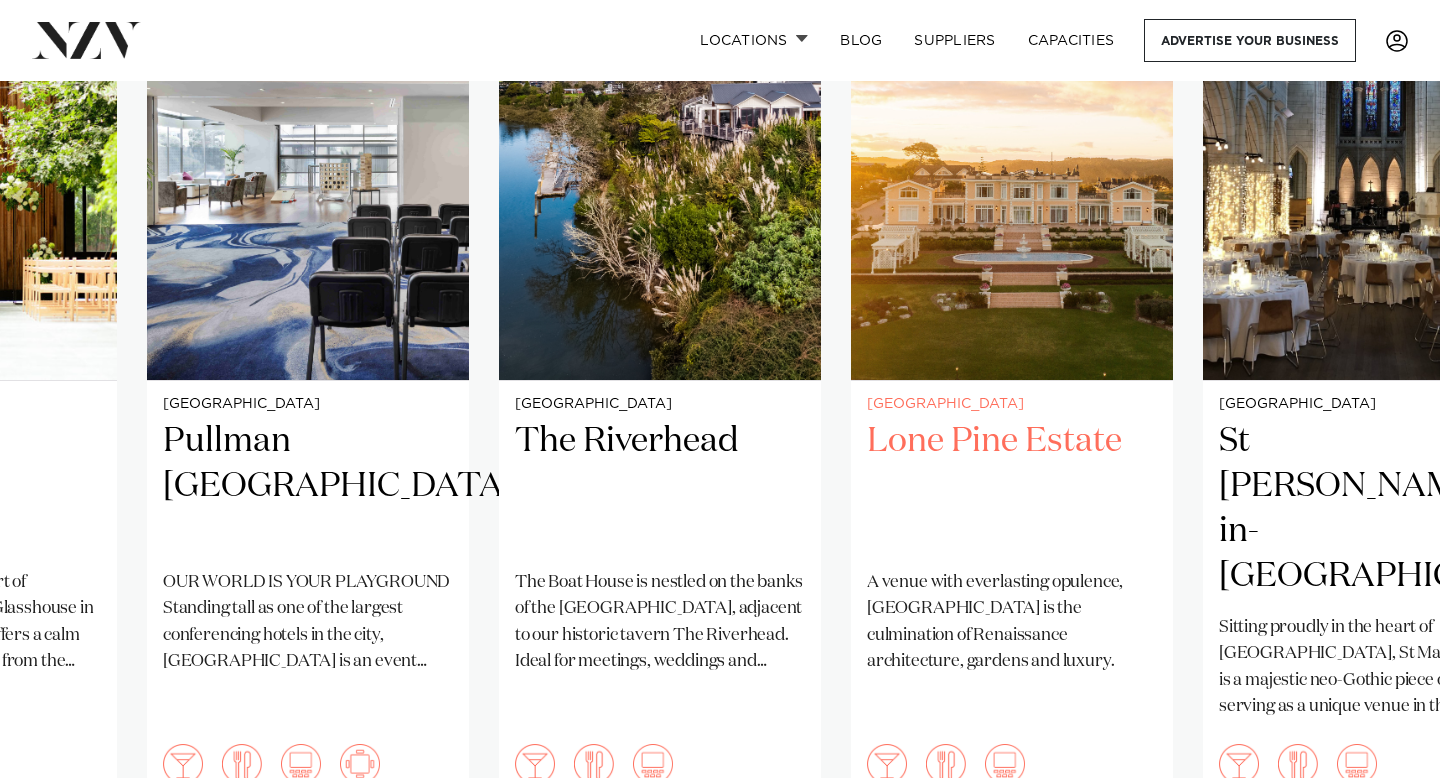 scroll, scrollTop: 1481, scrollLeft: 0, axis: vertical 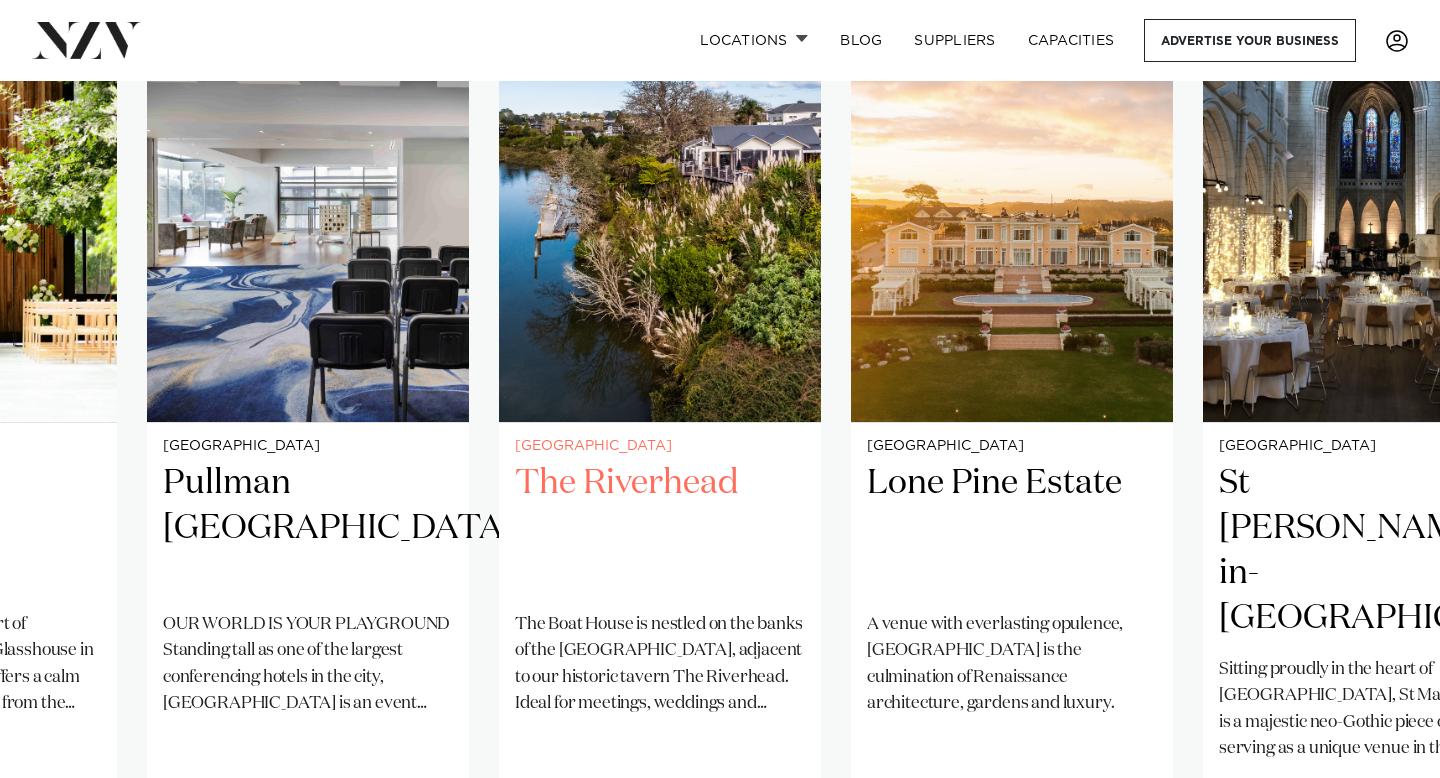click on "The Riverhead" at bounding box center (660, 528) 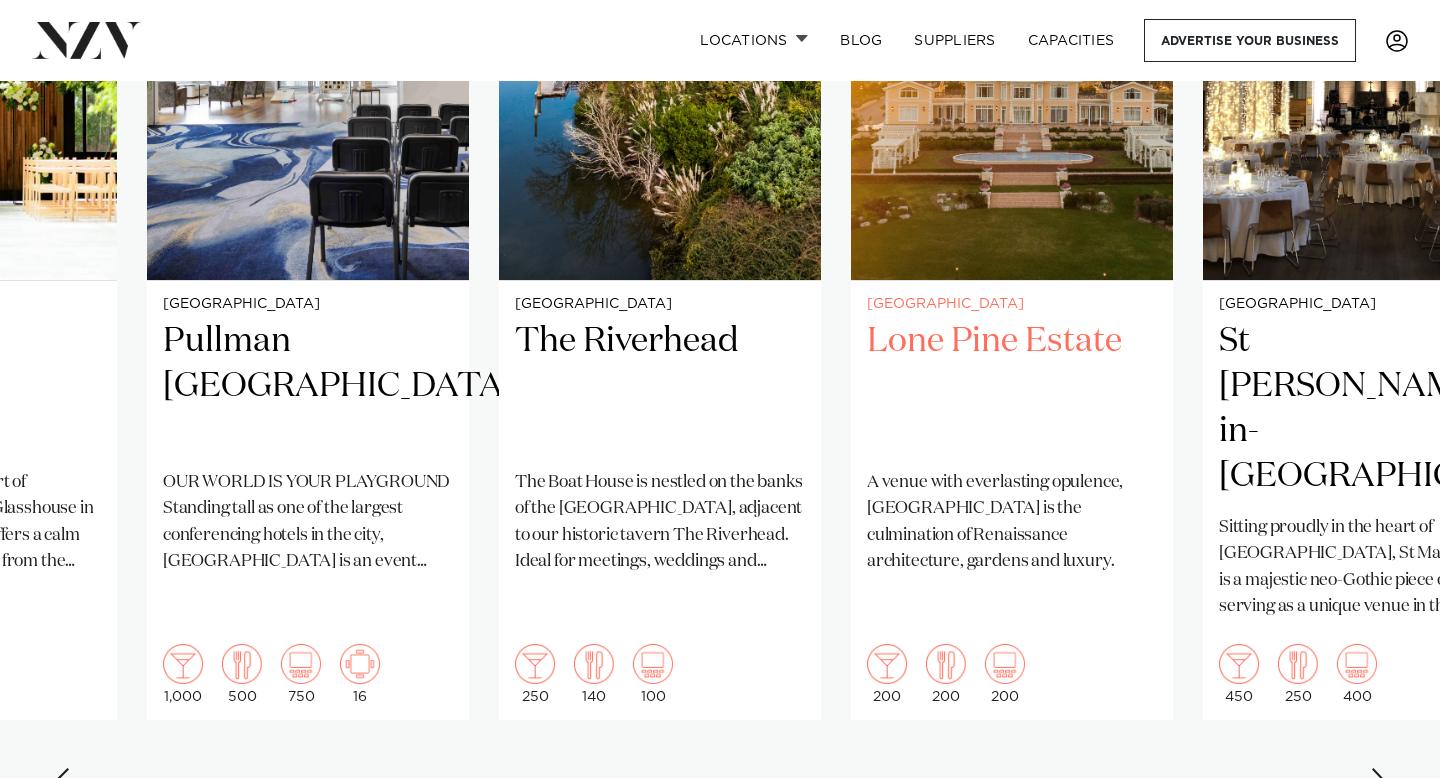 scroll, scrollTop: 1644, scrollLeft: 0, axis: vertical 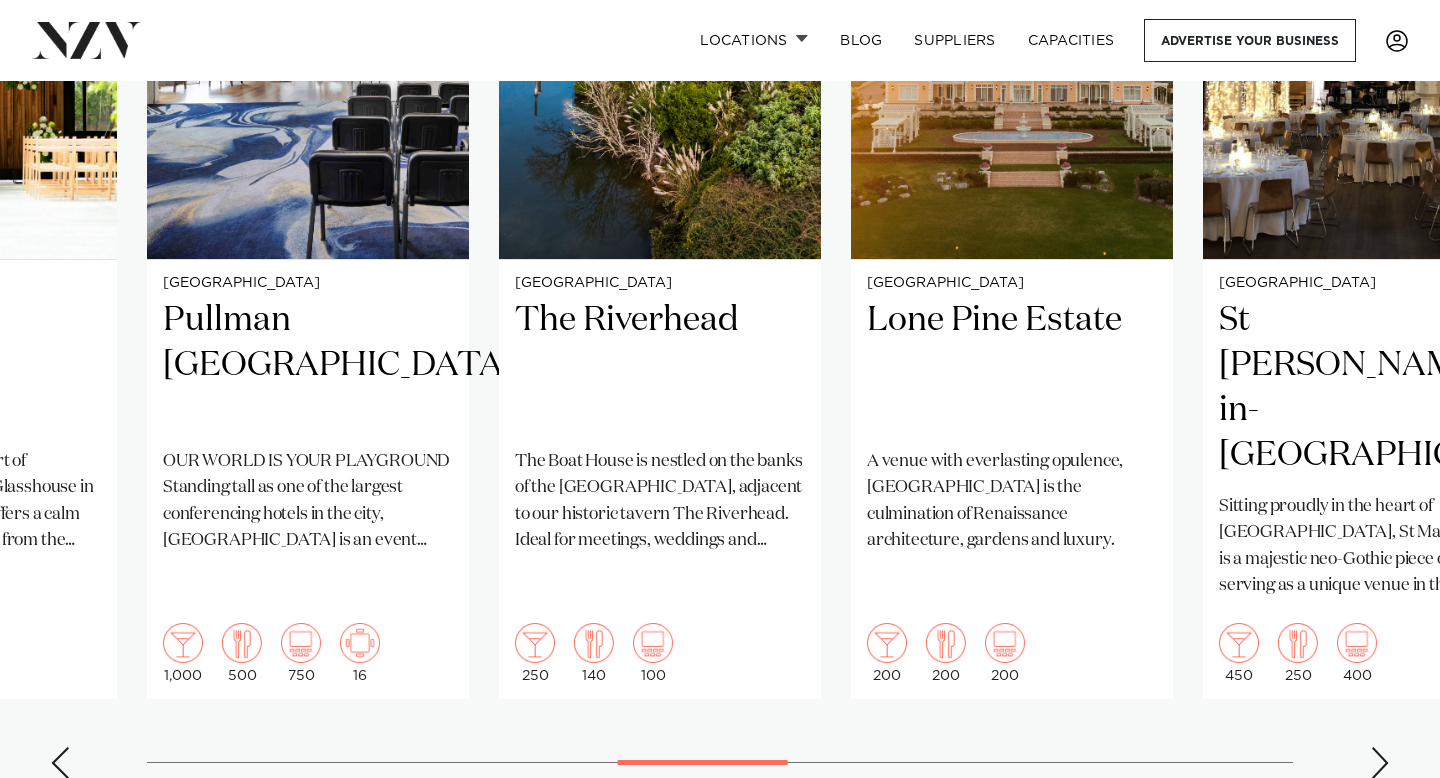 click at bounding box center [1380, 763] 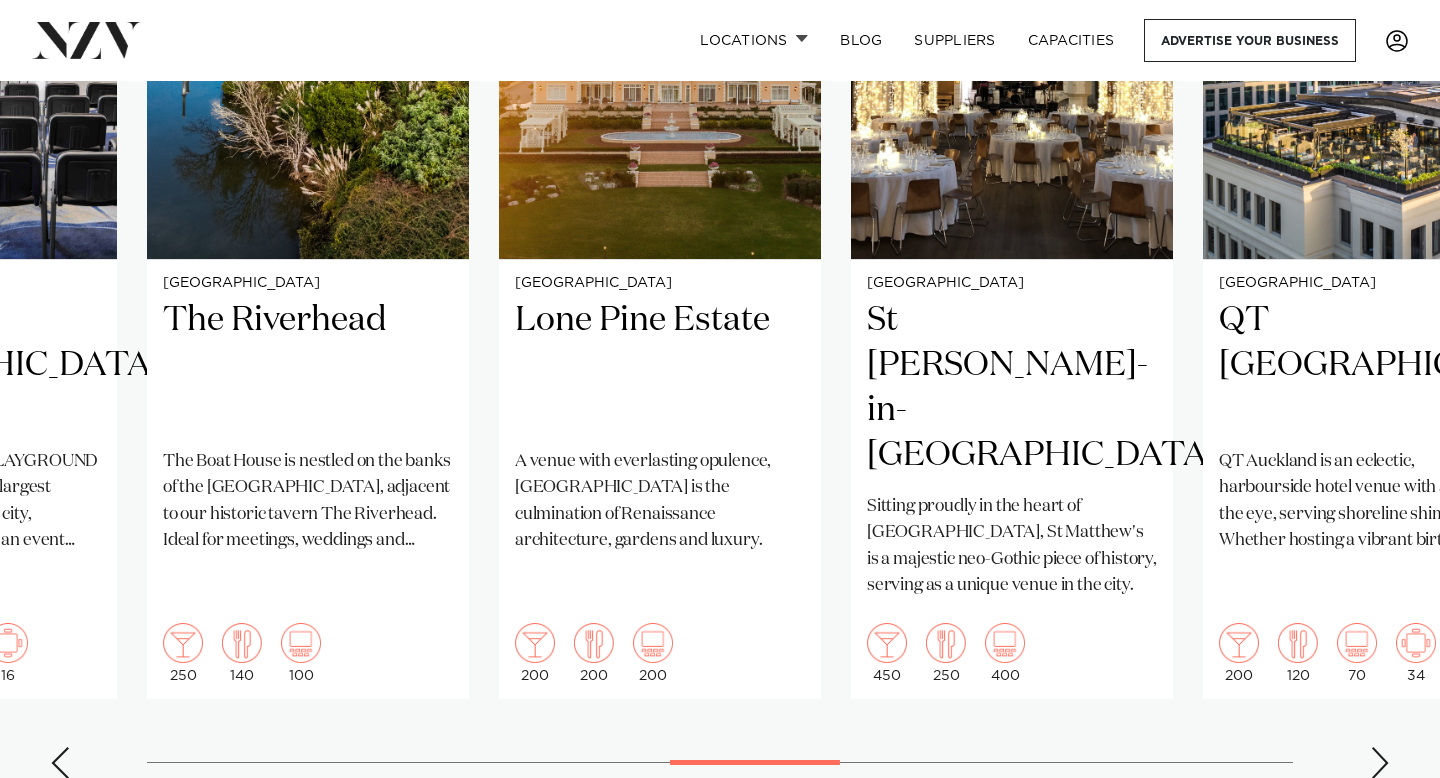 click at bounding box center (1380, 763) 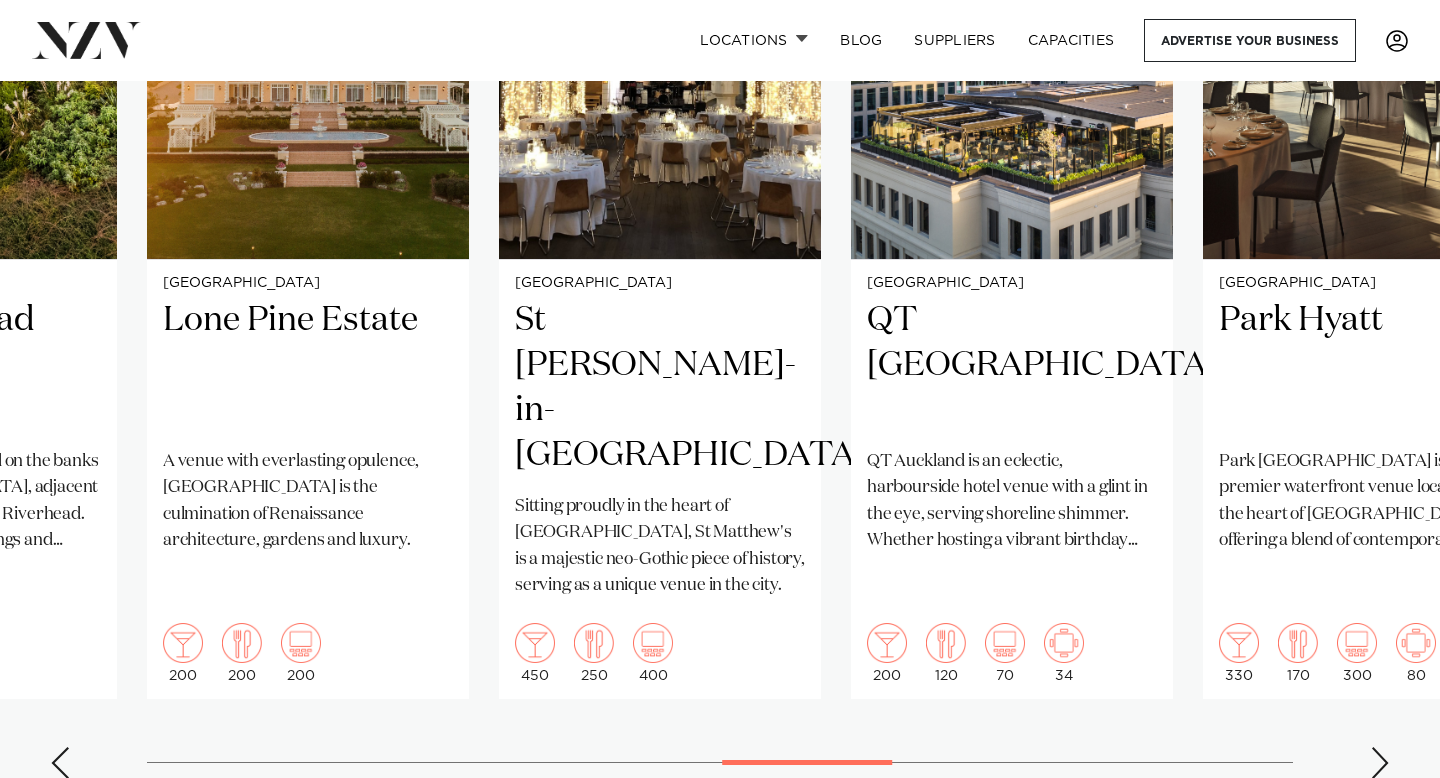 click at bounding box center [1380, 763] 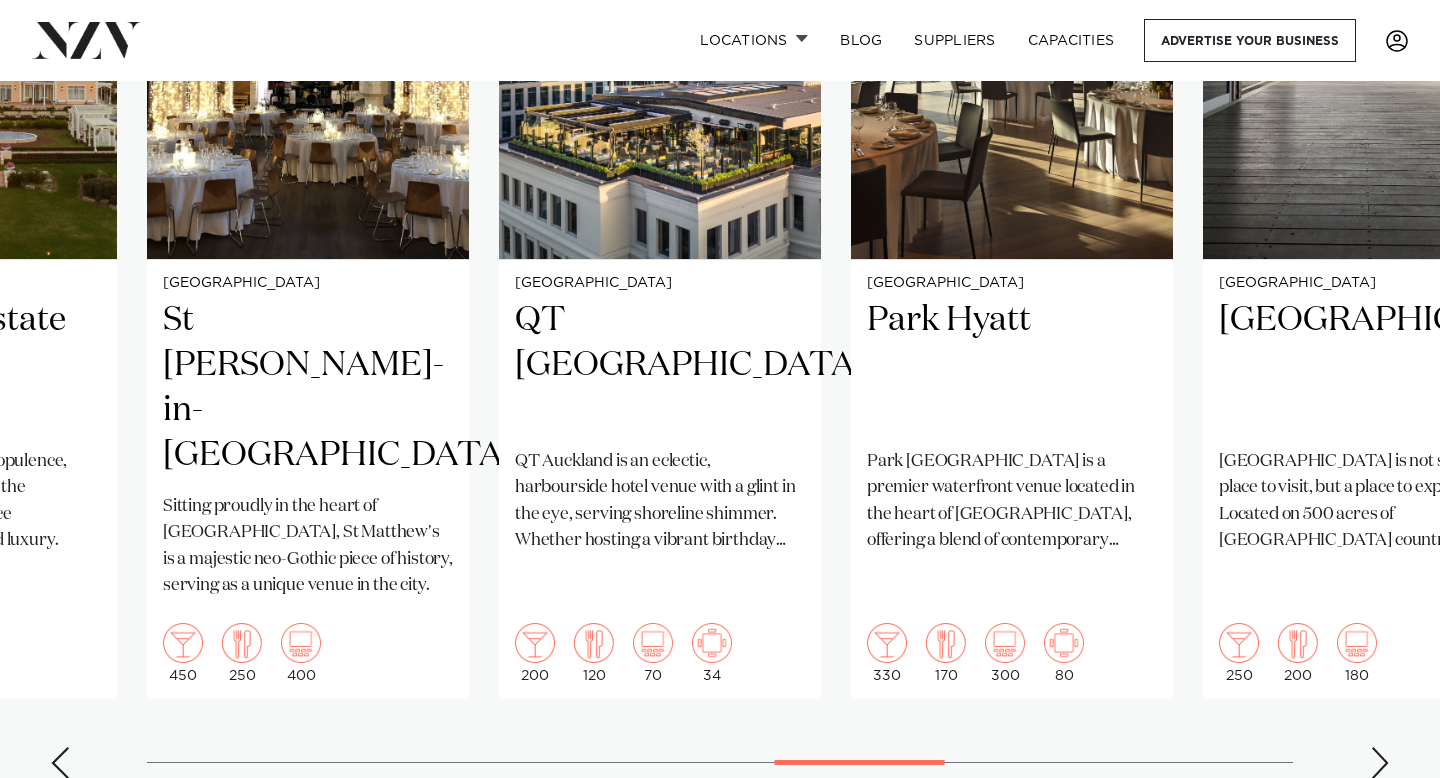 click at bounding box center [1380, 763] 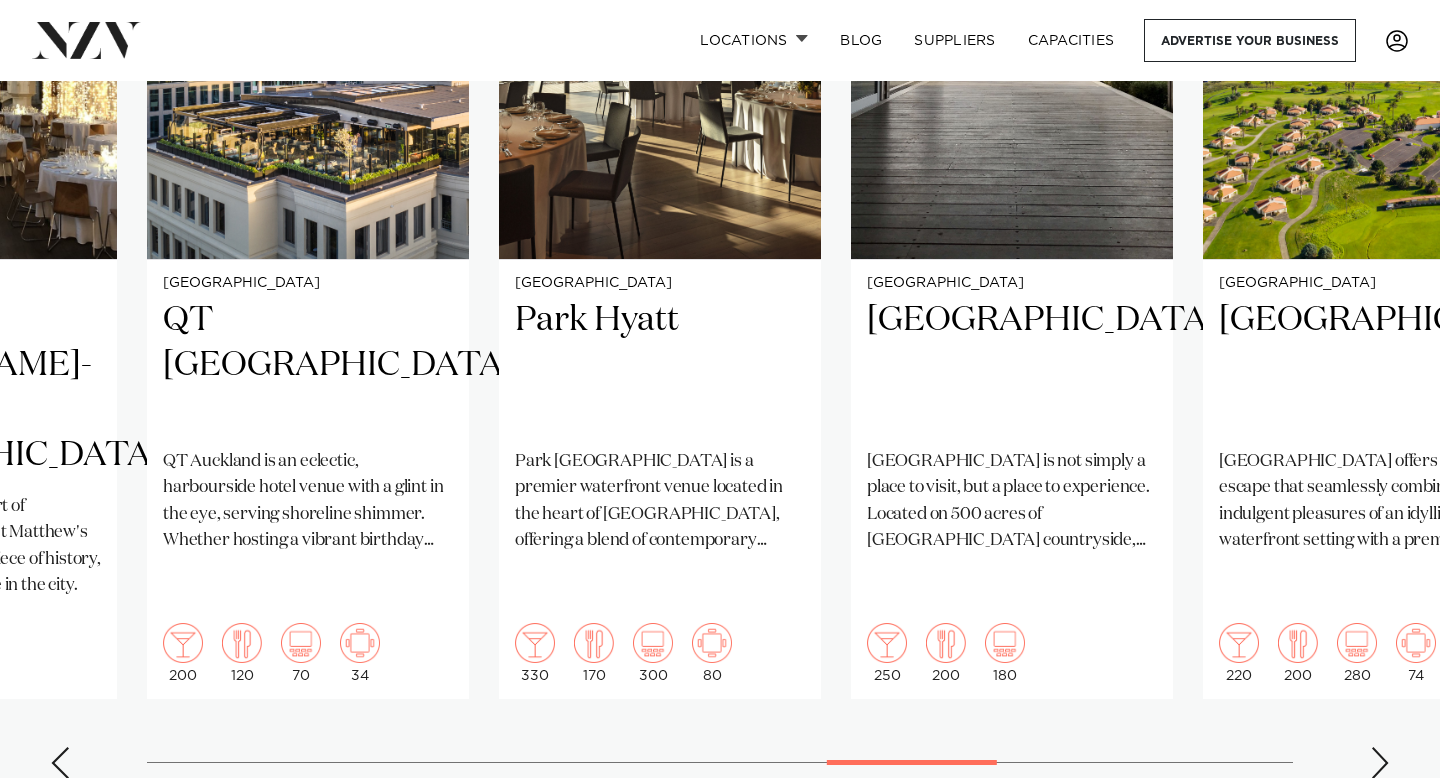 click at bounding box center (1380, 763) 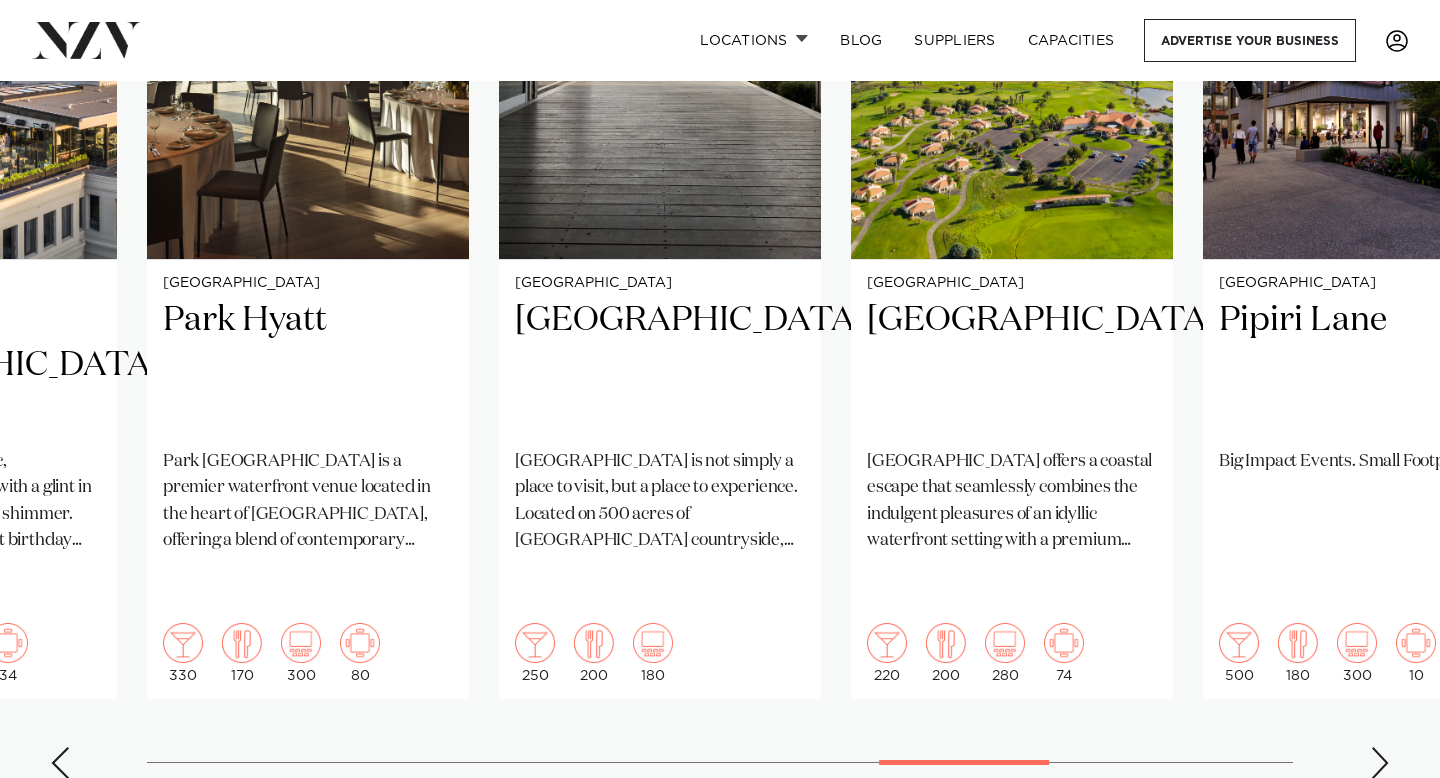 click at bounding box center [1380, 763] 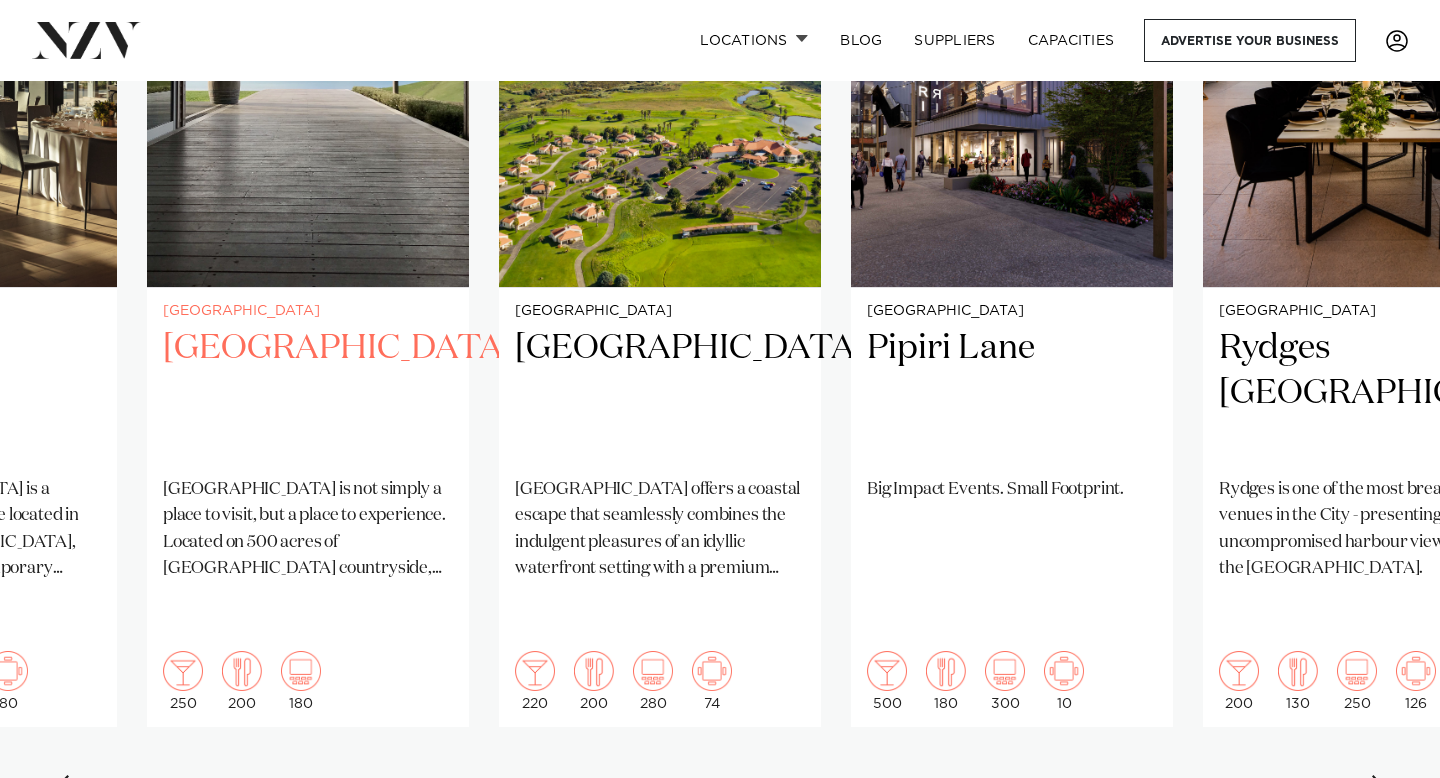 scroll, scrollTop: 1612, scrollLeft: 0, axis: vertical 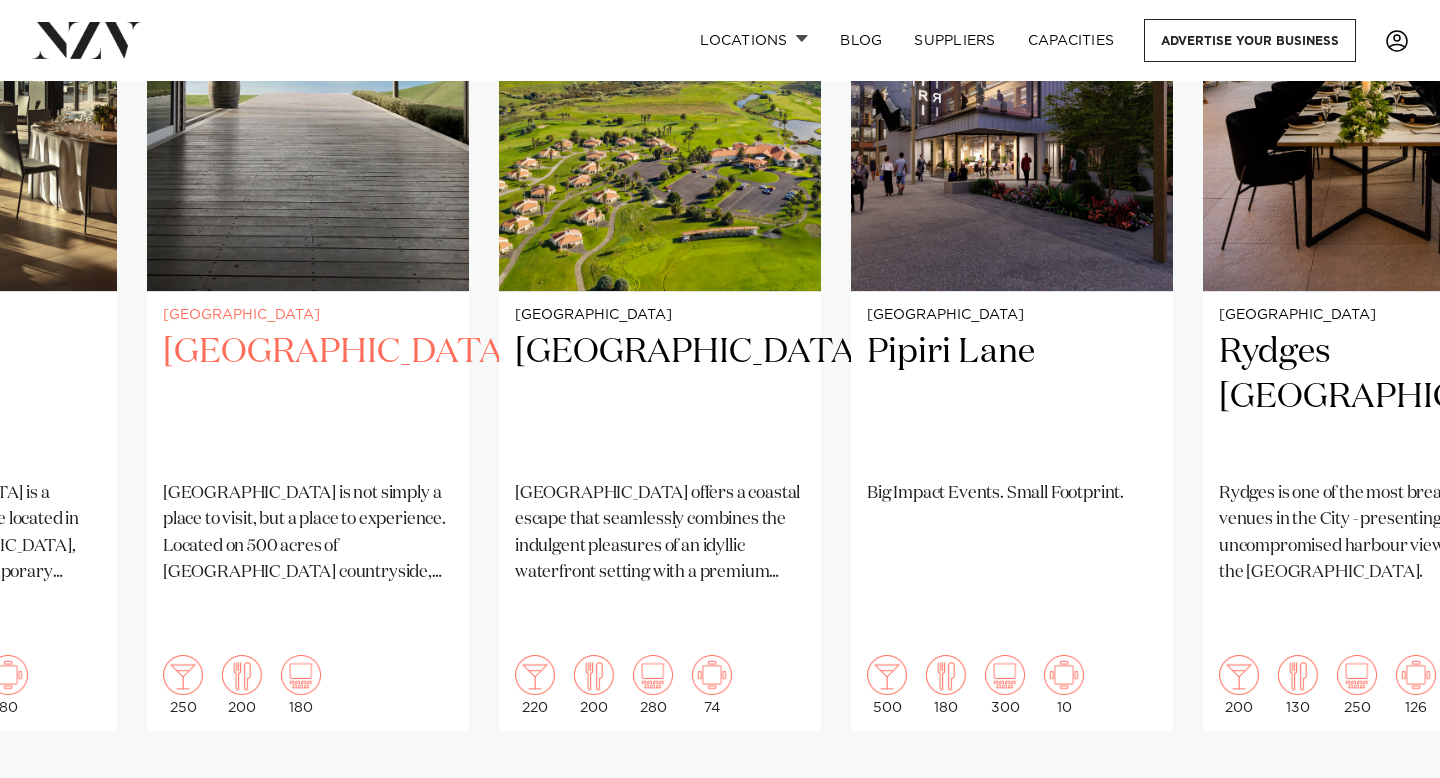 click on "[GEOGRAPHIC_DATA]" at bounding box center (308, 397) 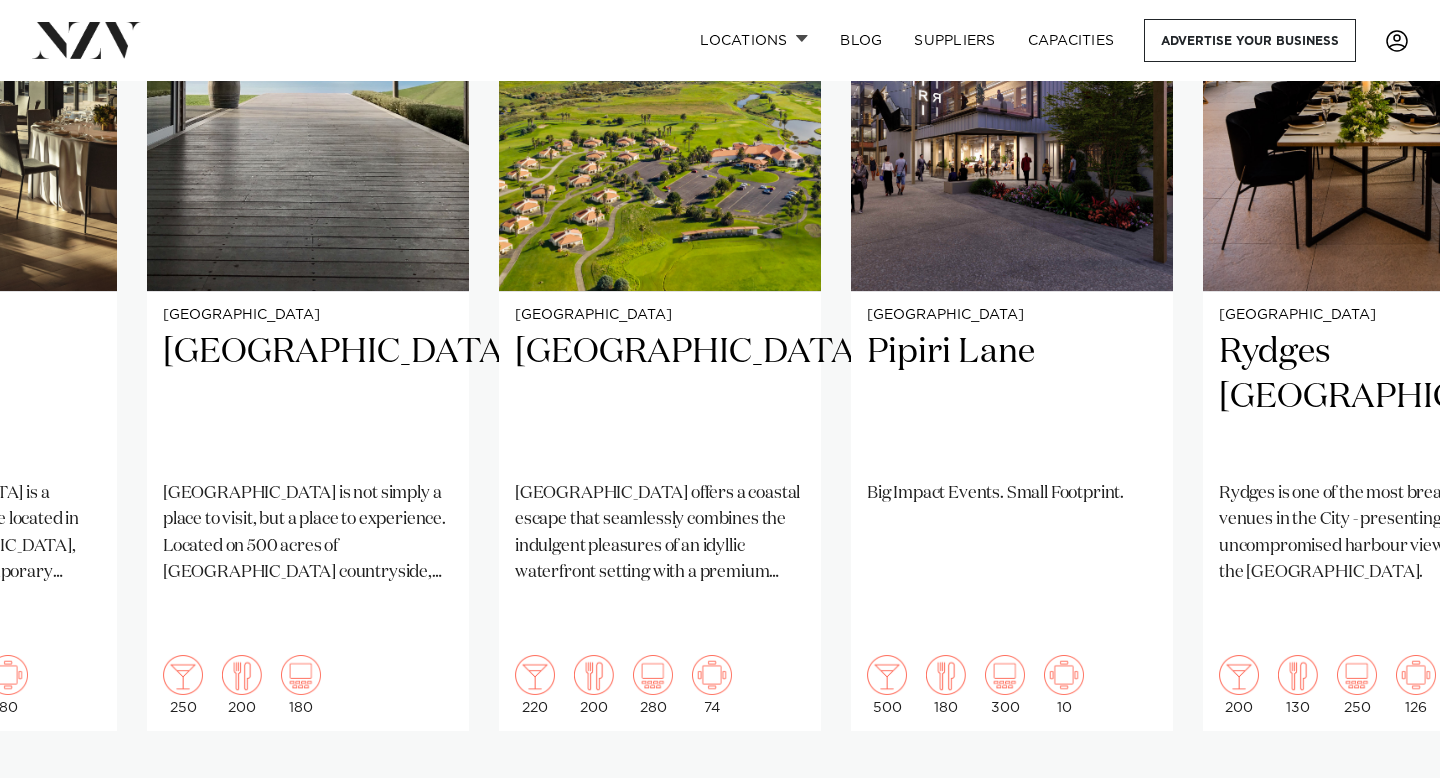 click on "Auckland
Bracu
[GEOGRAPHIC_DATA], set among olive [PERSON_NAME] and lush landscapes just 40 minutes from [GEOGRAPHIC_DATA], offers the perfect venue for weddings, corporate events, and private functions. With stunning scenery and elegant spaces, every occasion becomes a truly unforgettable experience.
200
160
160
[GEOGRAPHIC_DATA]
[GEOGRAPHIC_DATA]" at bounding box center [720, 343] 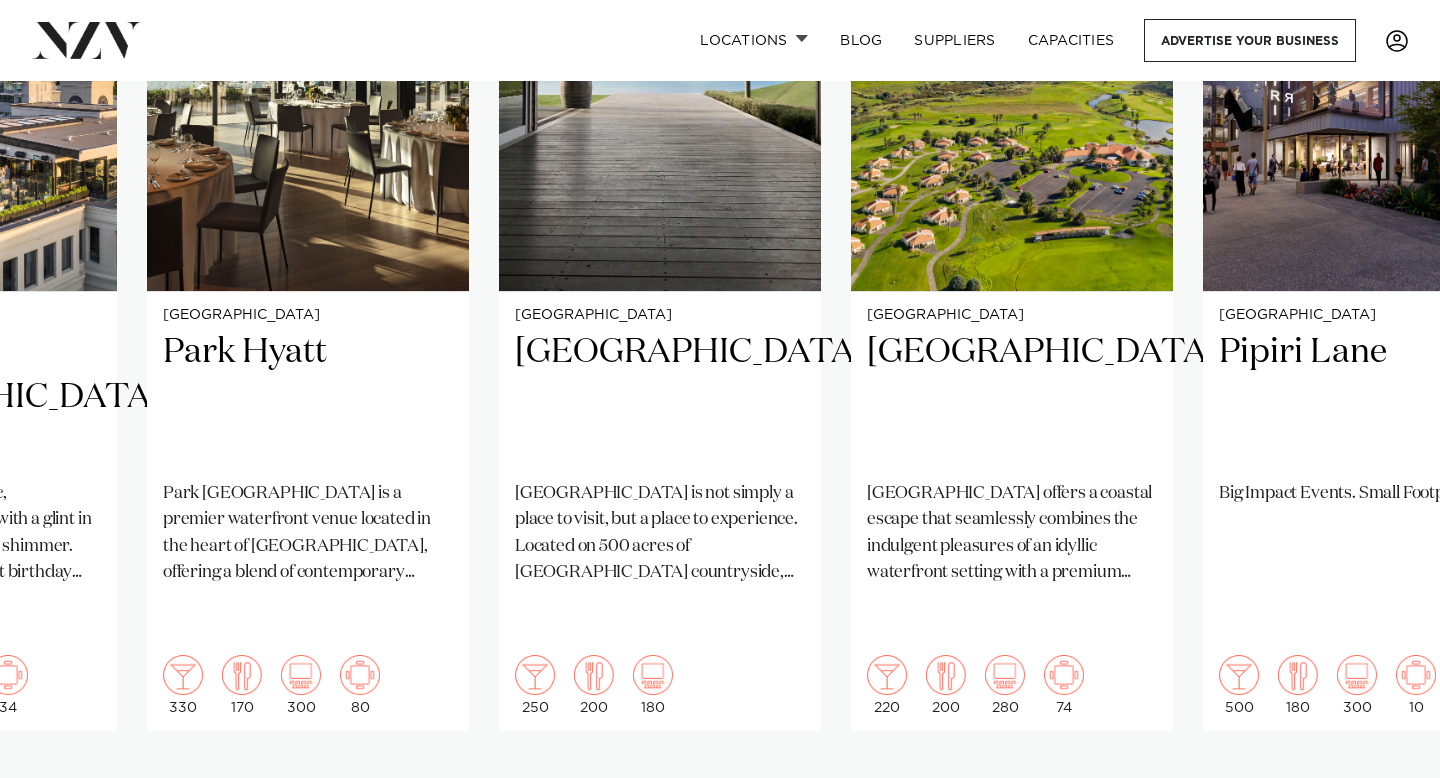click at bounding box center [1380, 795] 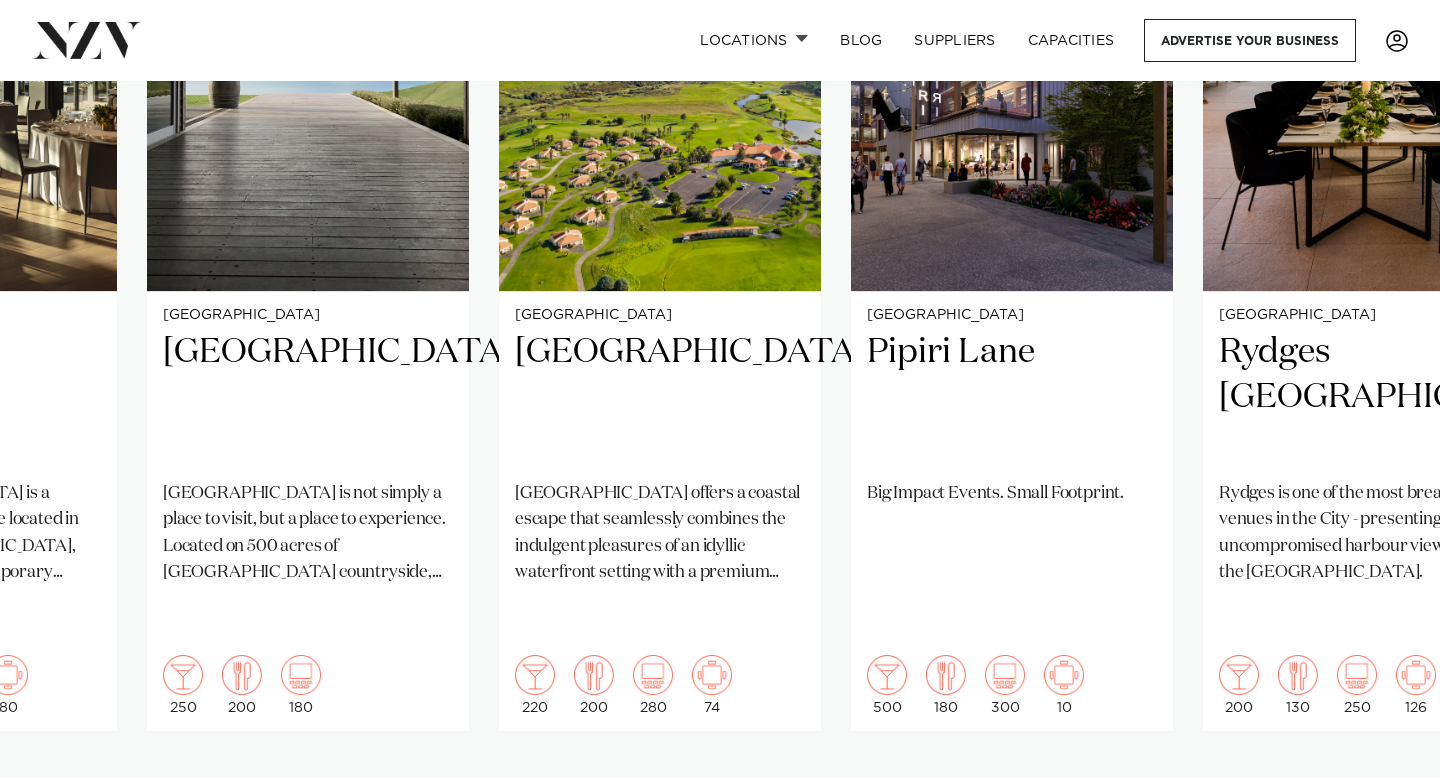 click at bounding box center [1380, 795] 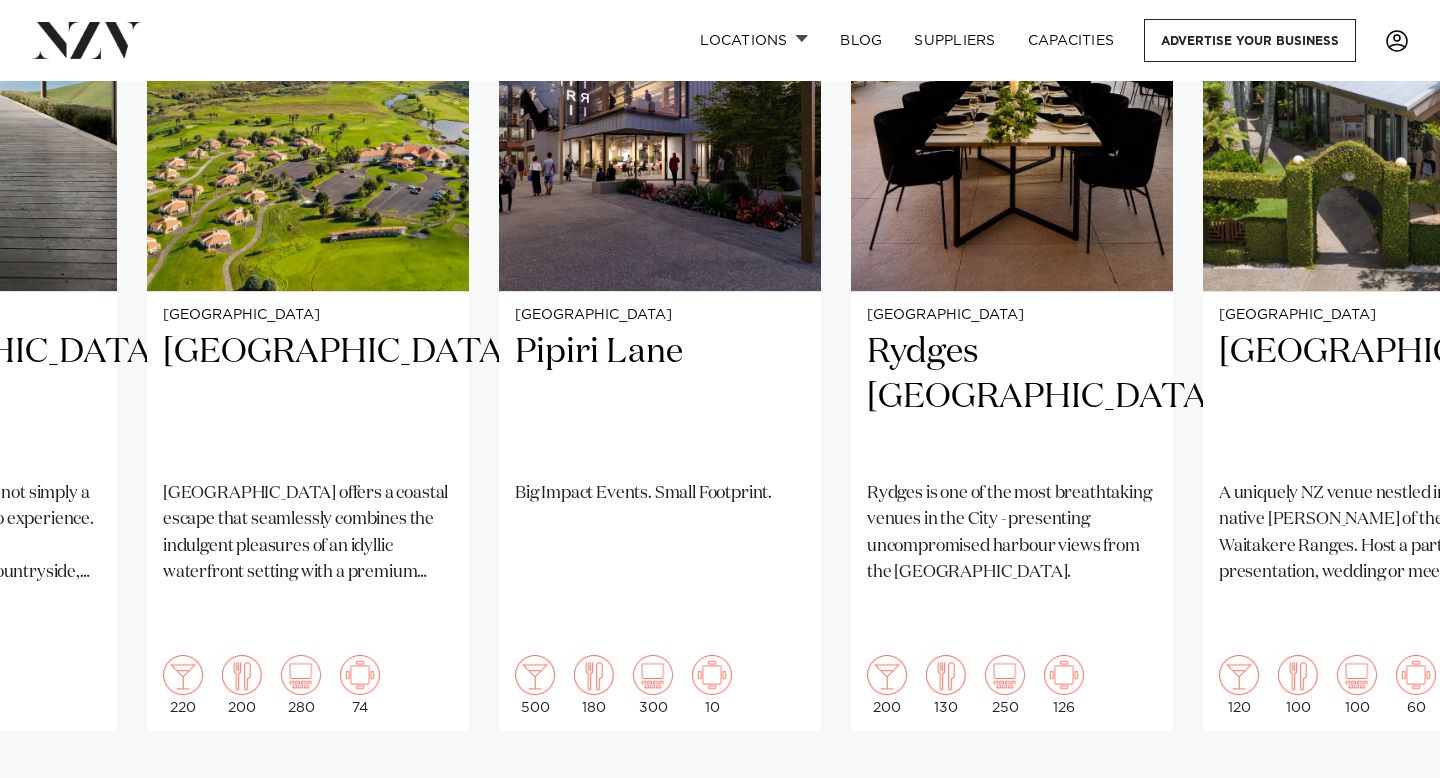 click at bounding box center [1380, 795] 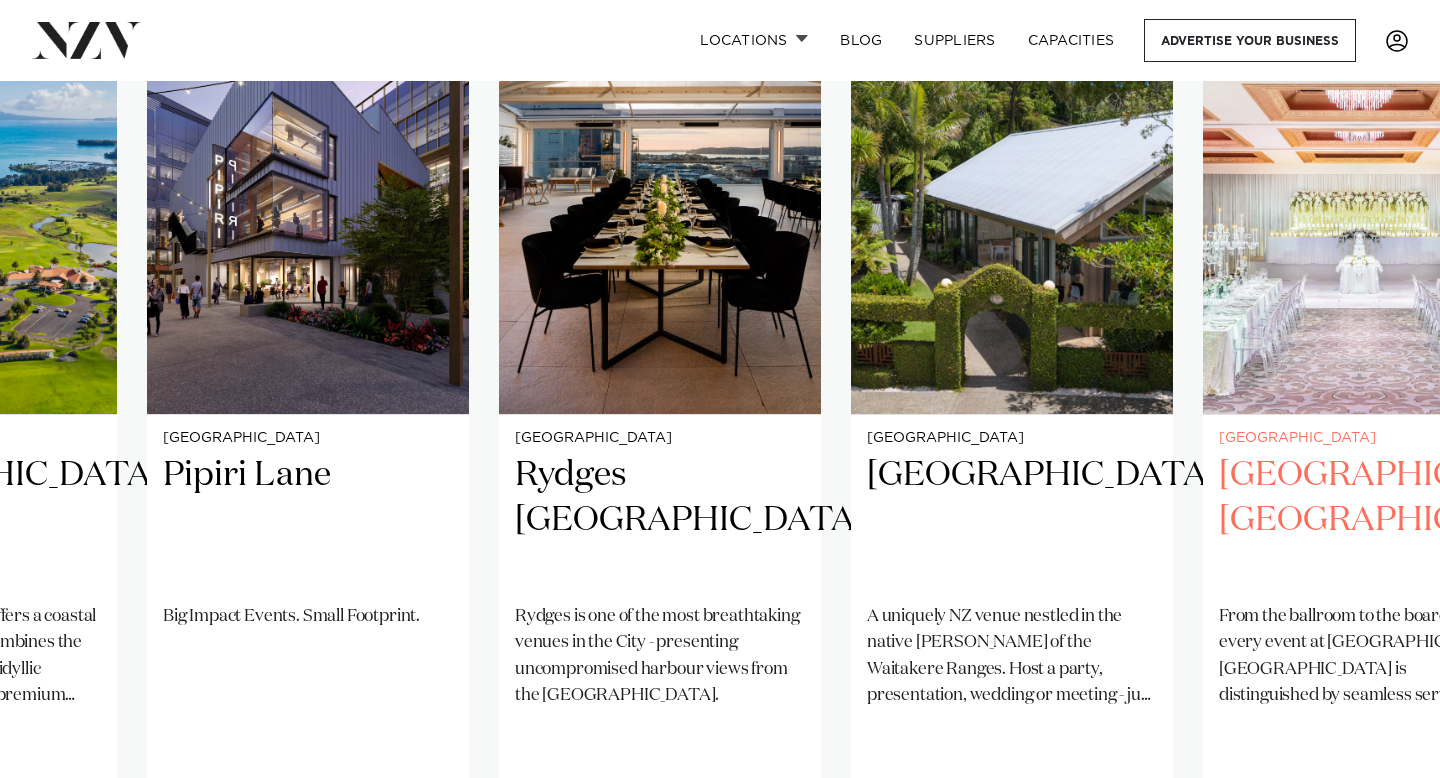 scroll, scrollTop: 1573, scrollLeft: 0, axis: vertical 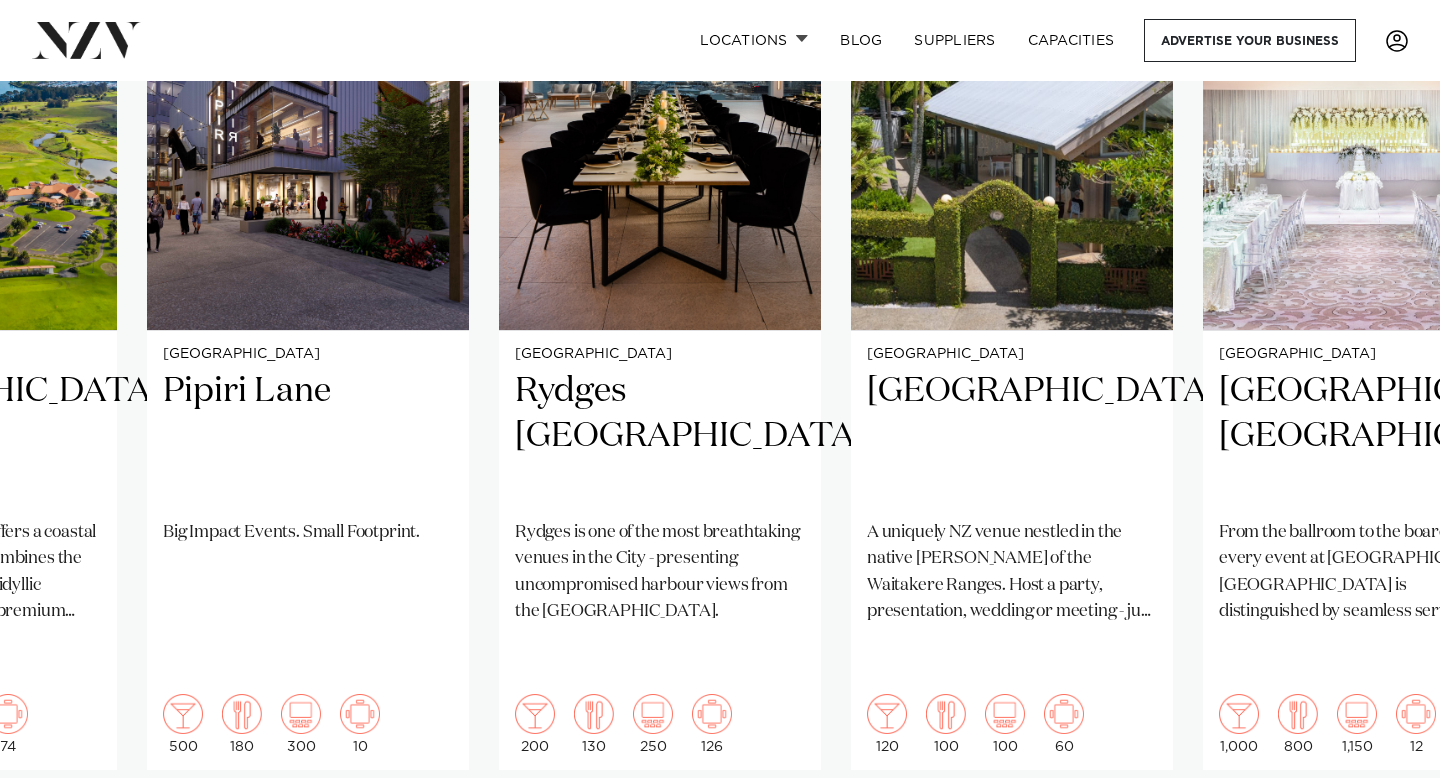 click at bounding box center [1380, 834] 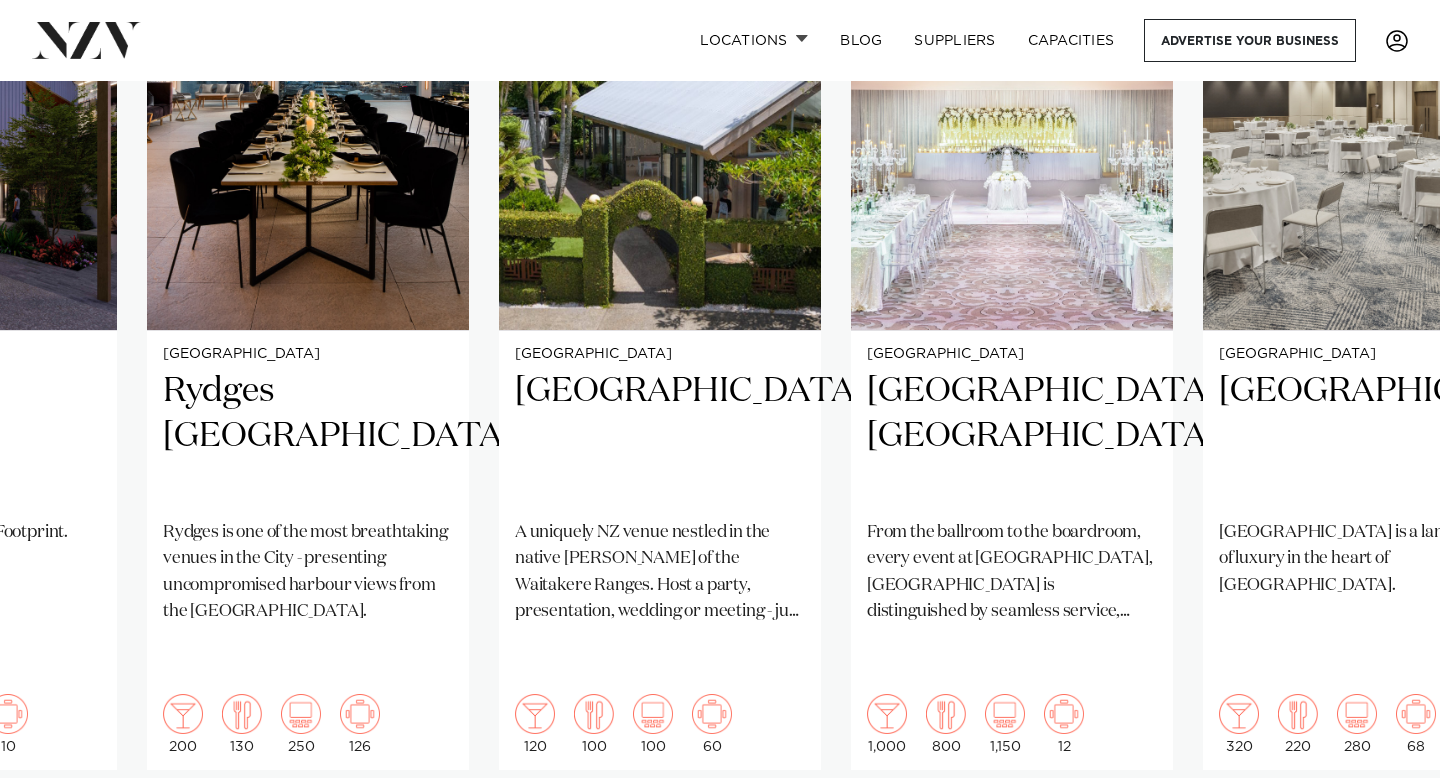 click at bounding box center (1380, 834) 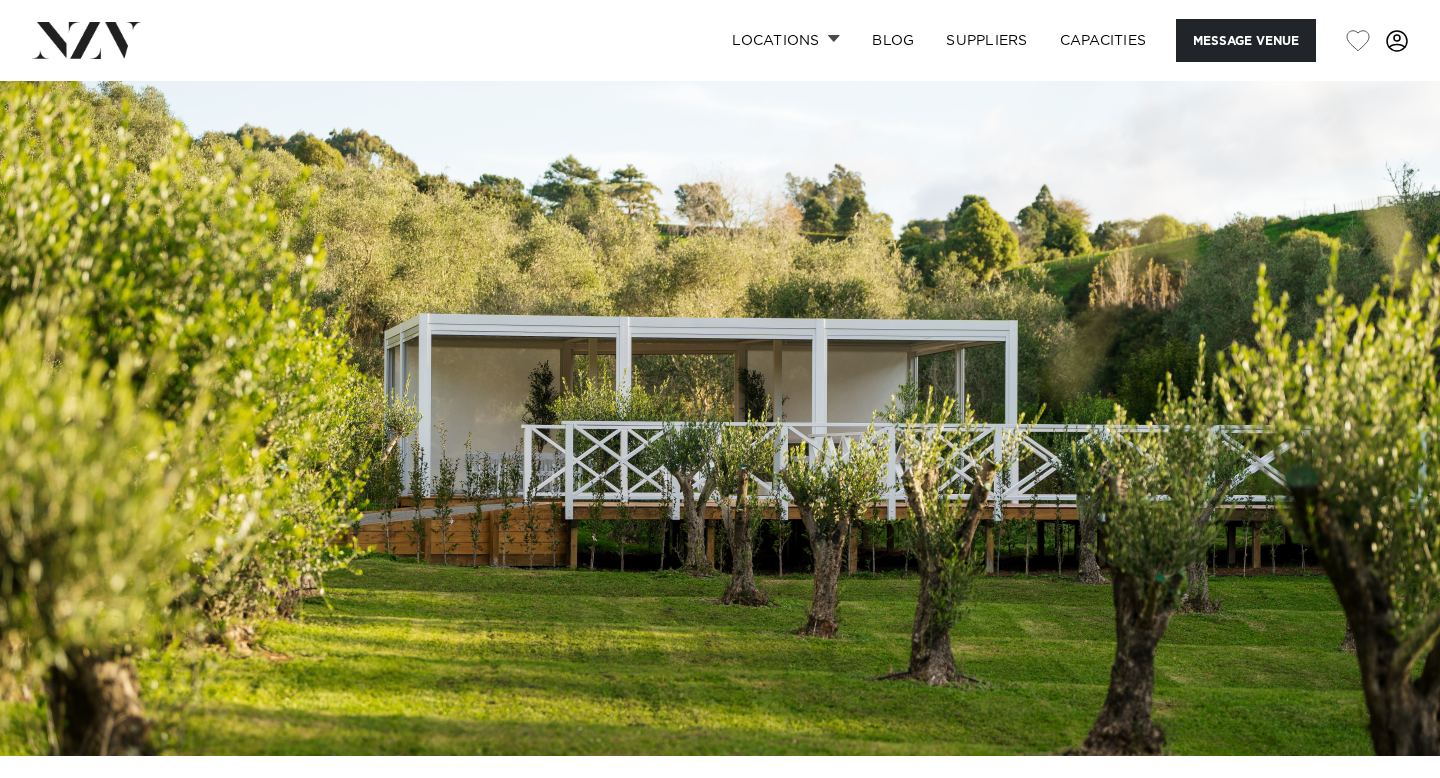 scroll, scrollTop: 0, scrollLeft: 0, axis: both 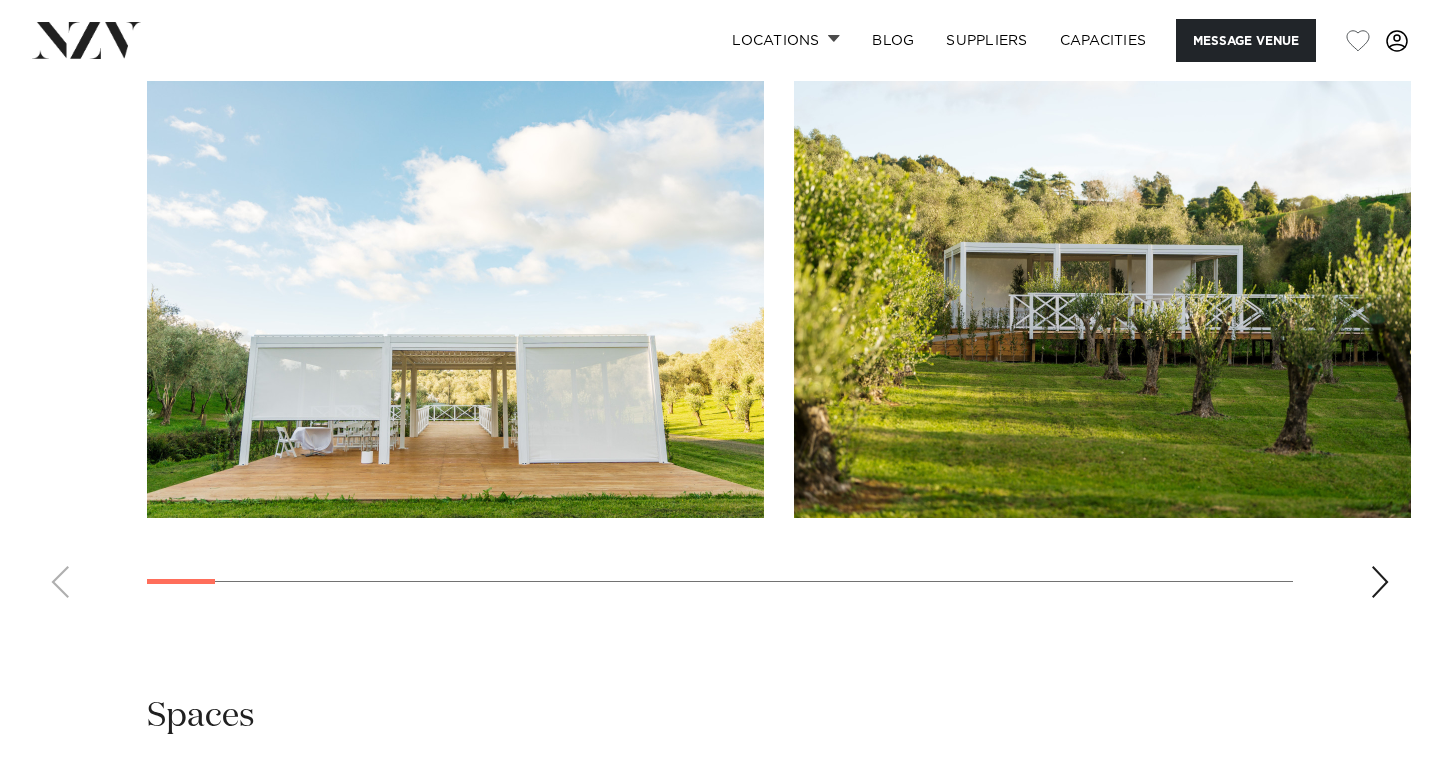 click at bounding box center [1380, 582] 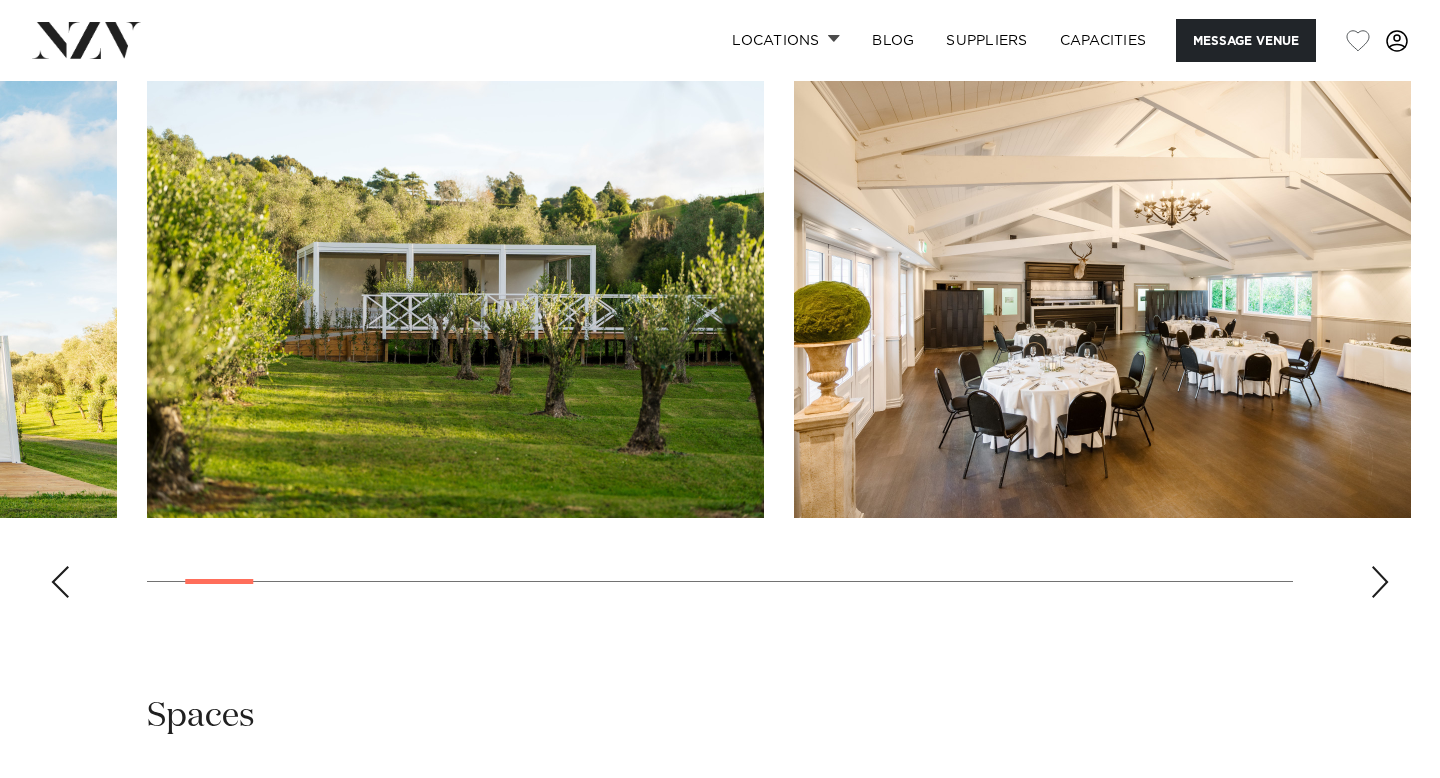 click at bounding box center (1380, 582) 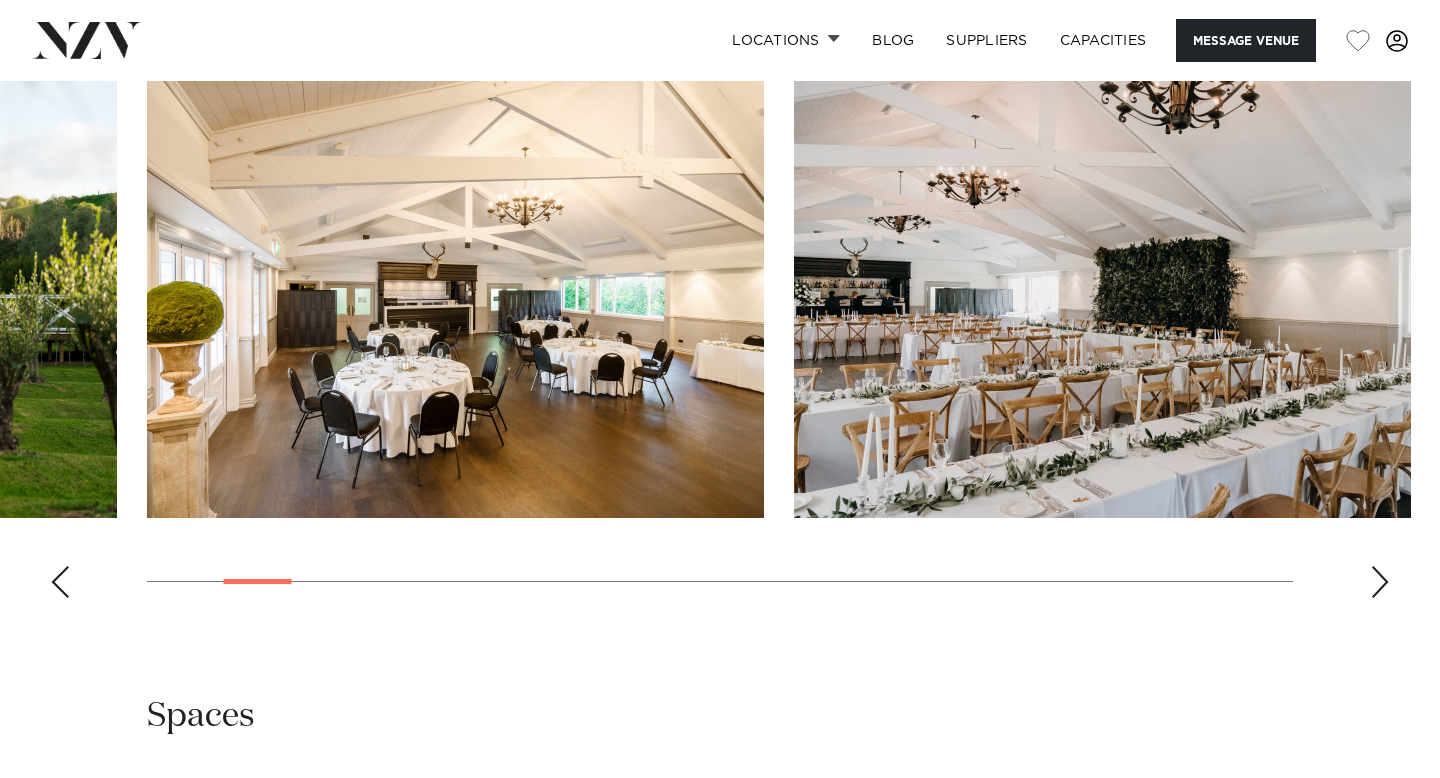 click at bounding box center [1380, 582] 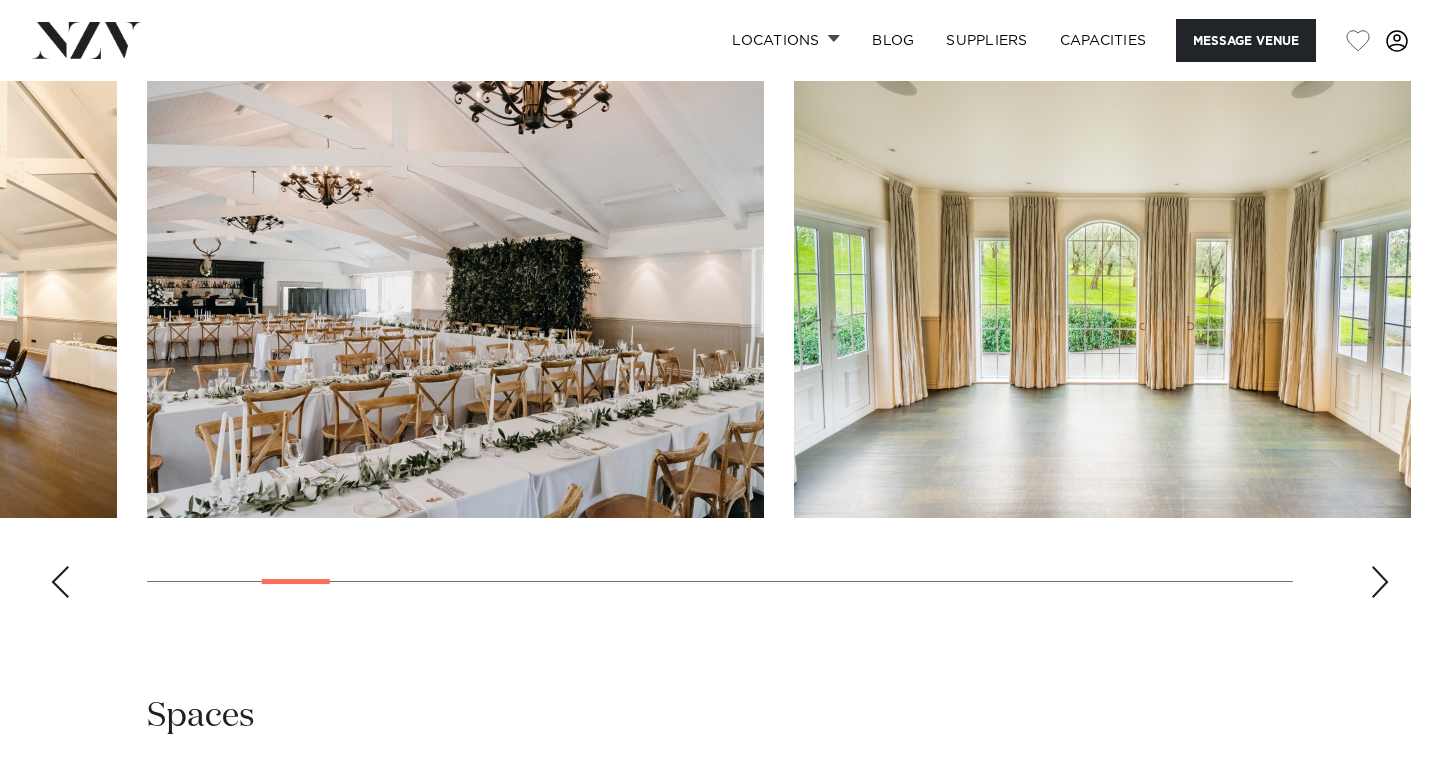 click at bounding box center (1380, 582) 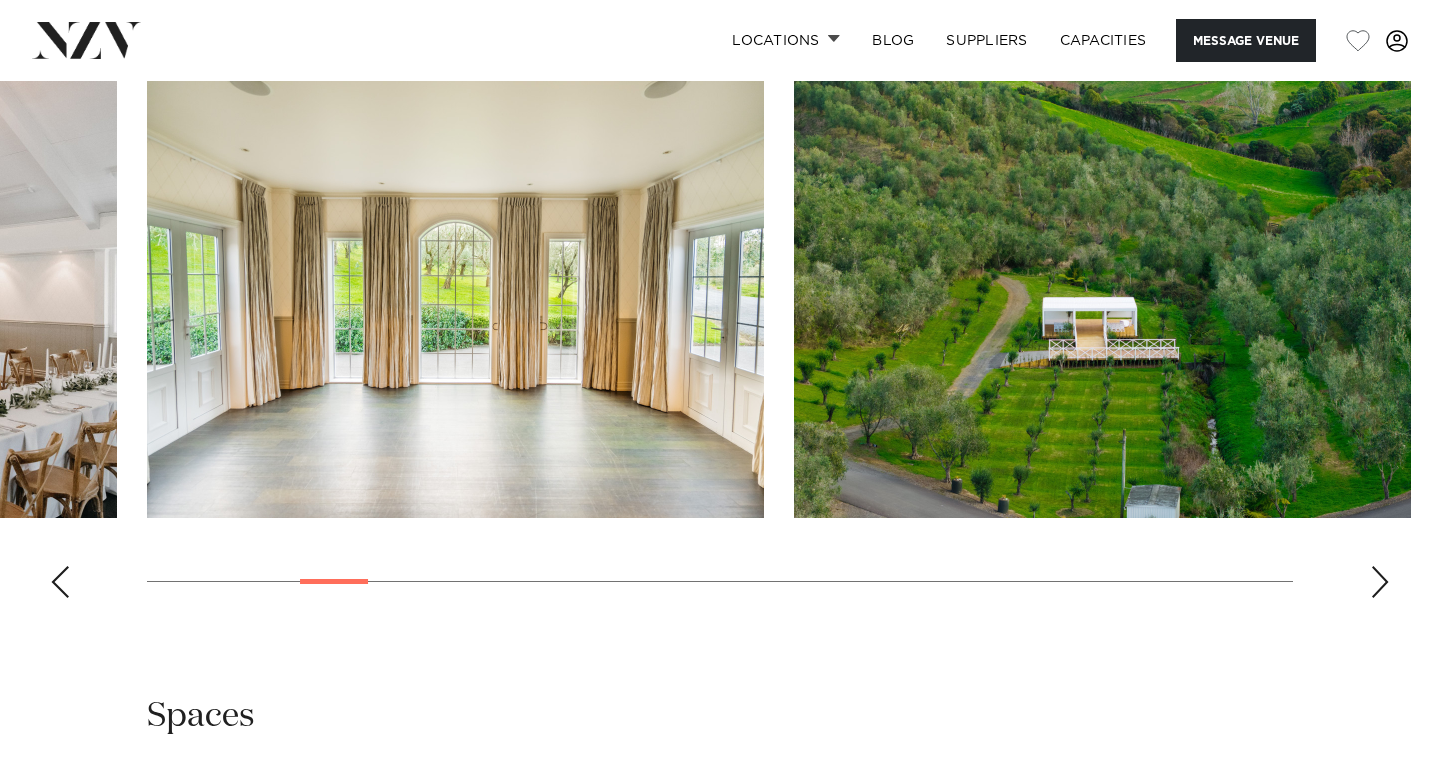 click at bounding box center (1380, 582) 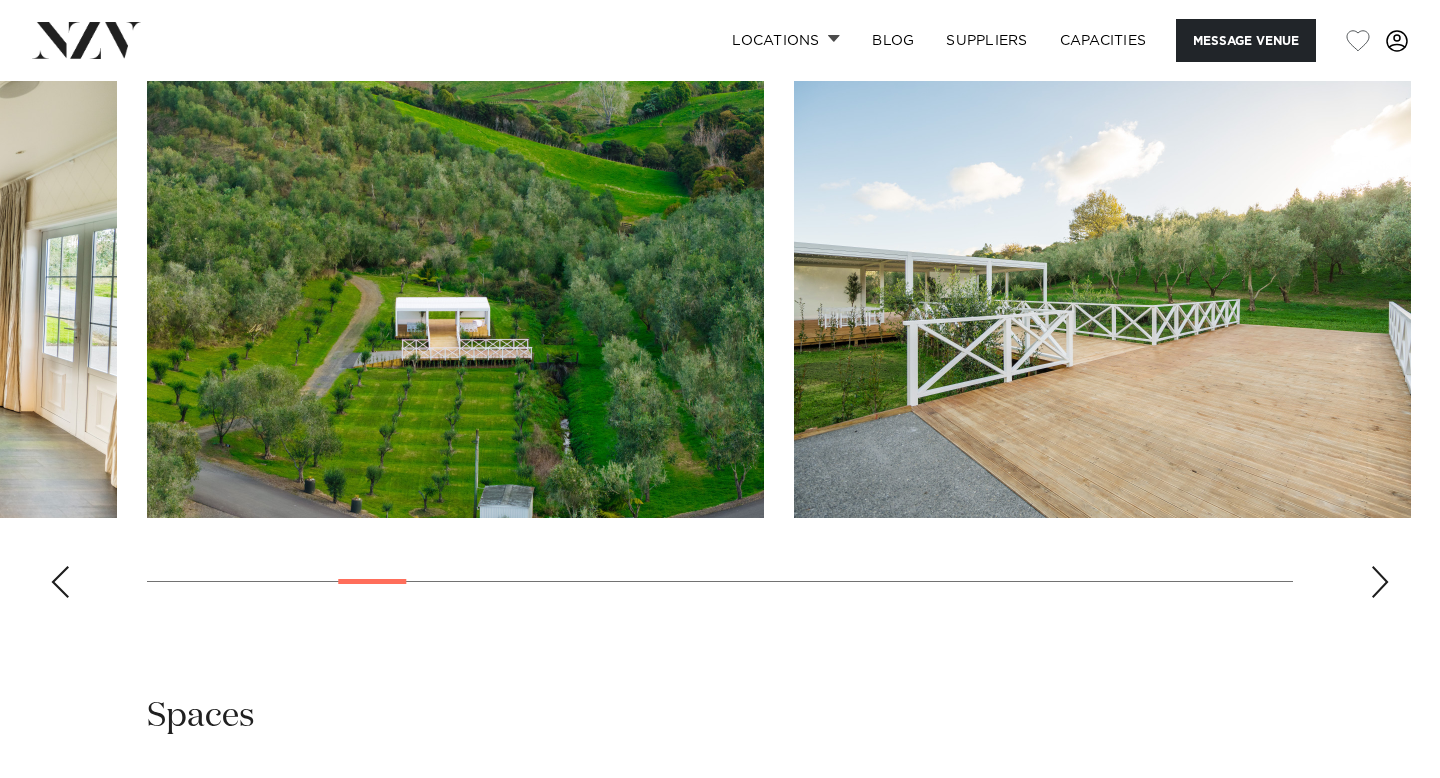 click at bounding box center (1380, 582) 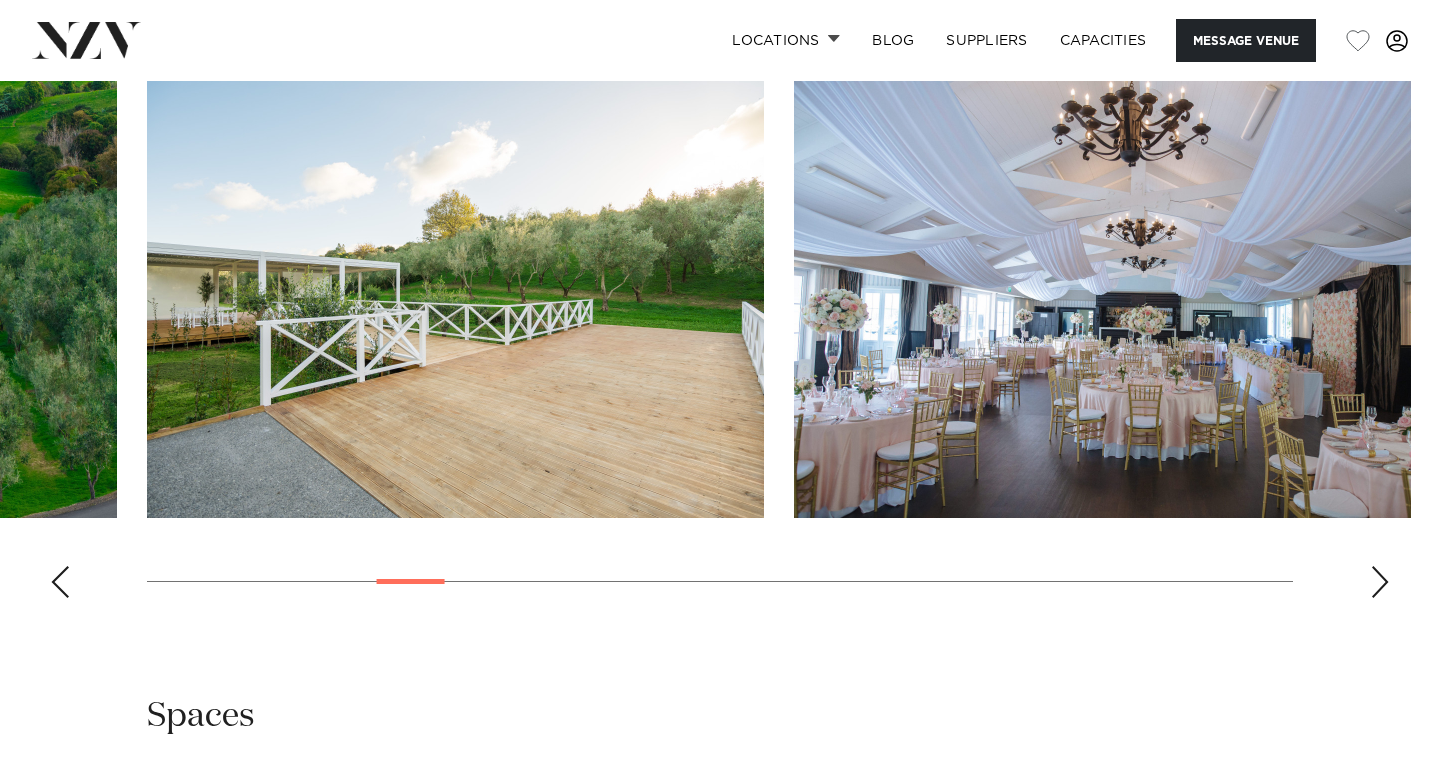 click at bounding box center (1380, 582) 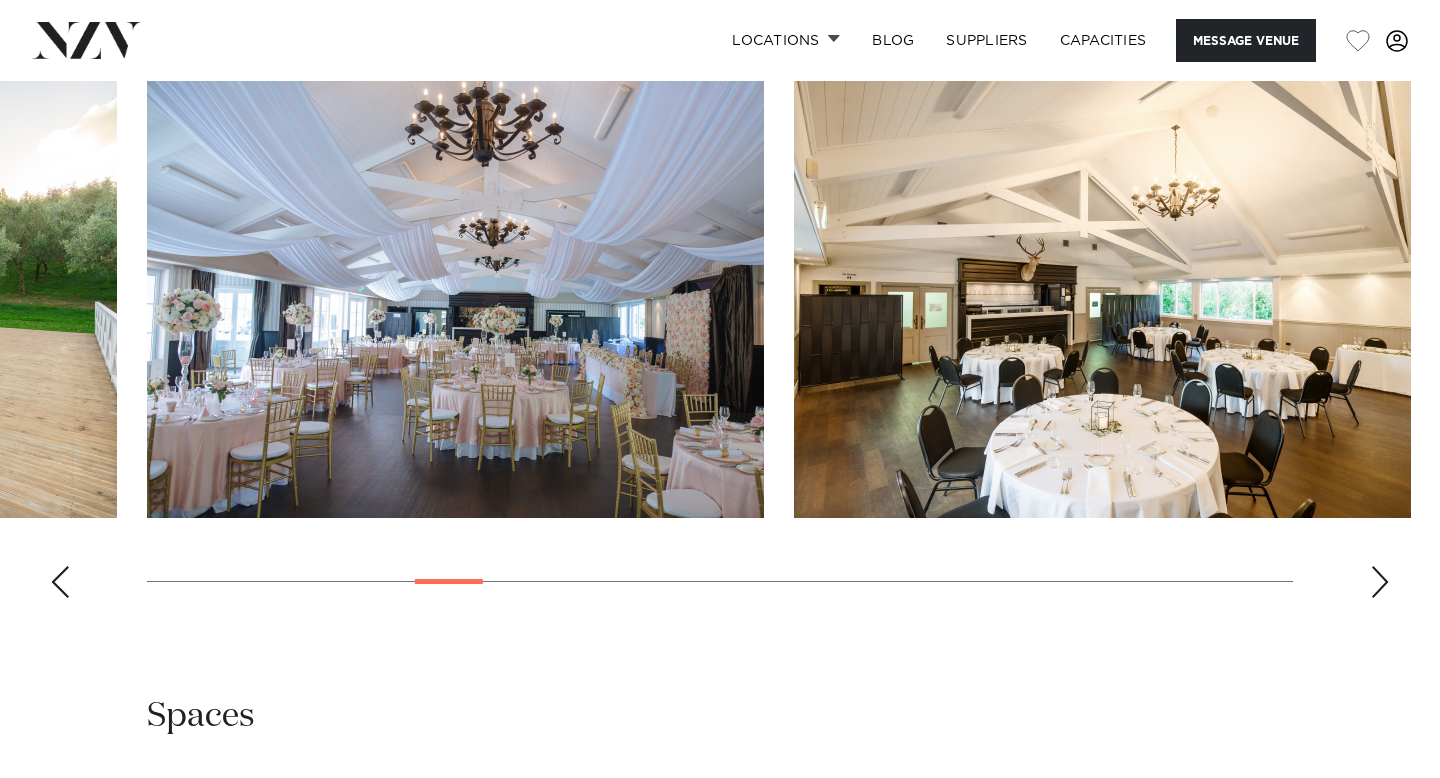 click at bounding box center (1380, 582) 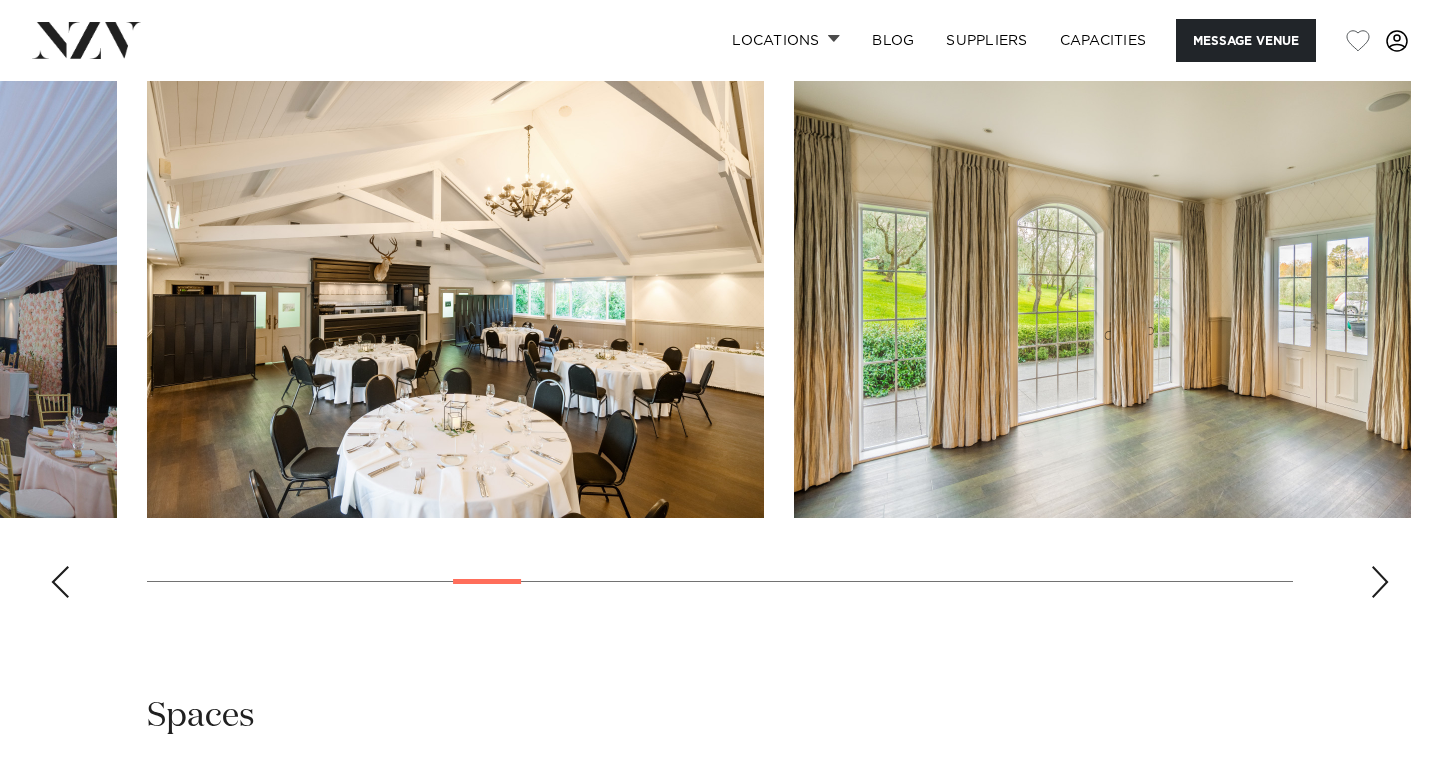 click at bounding box center [1380, 582] 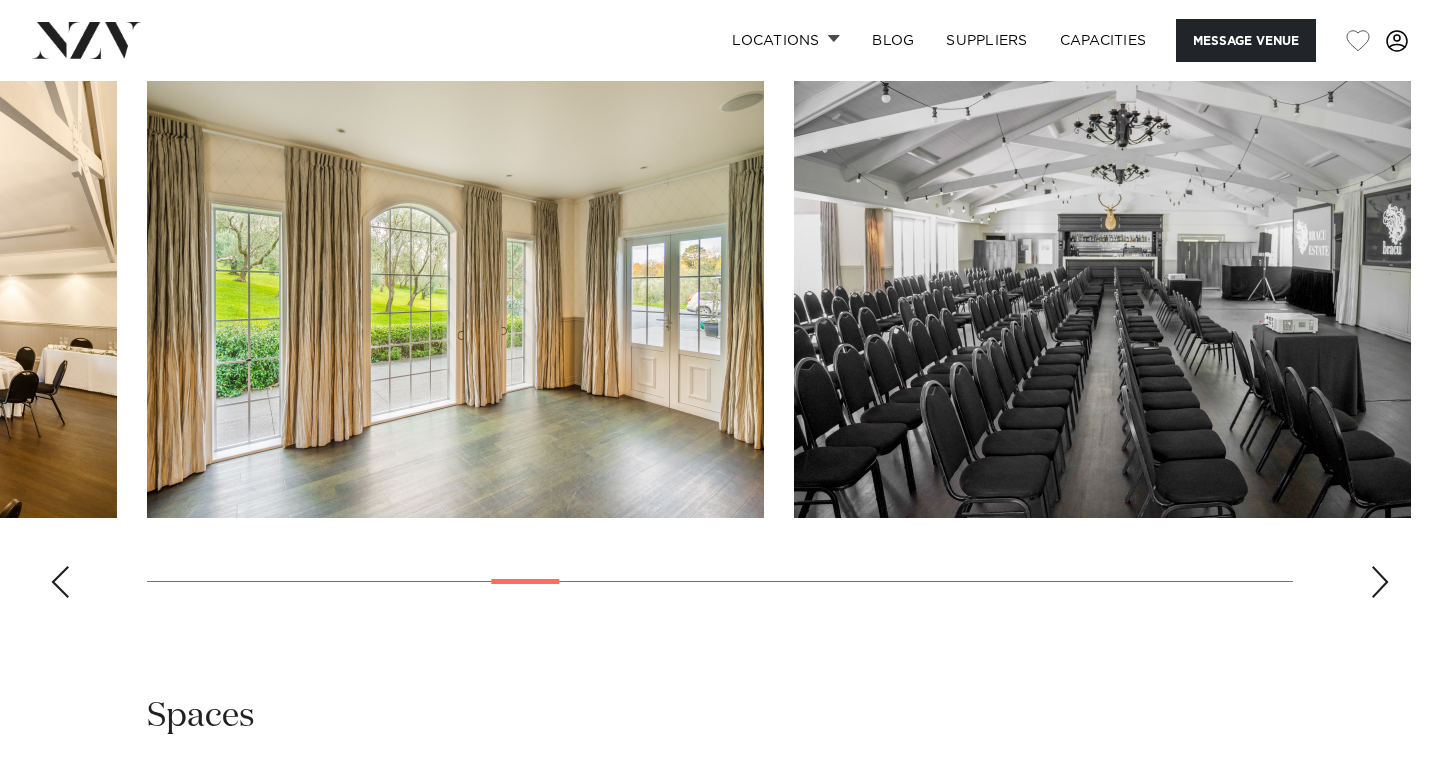 click at bounding box center [1380, 582] 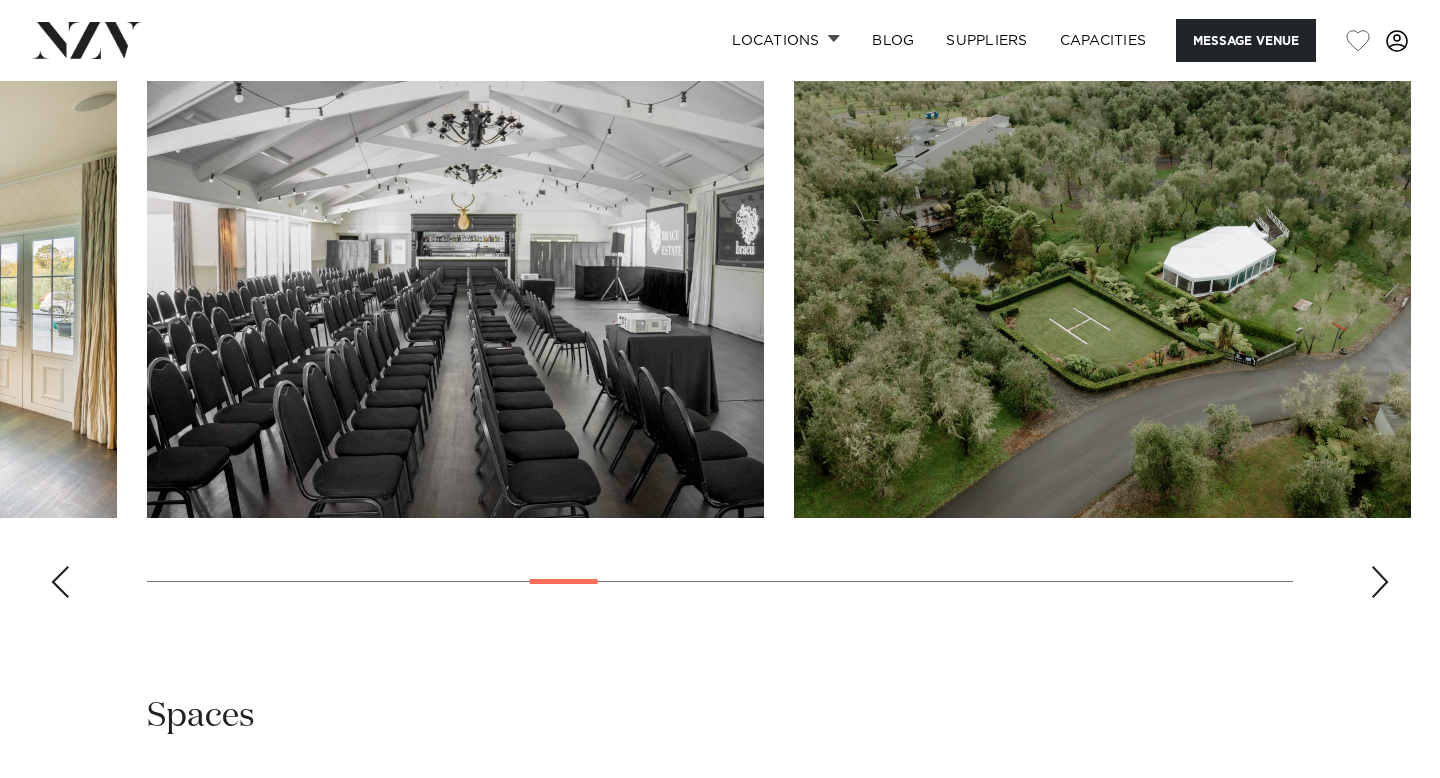 click at bounding box center [1380, 582] 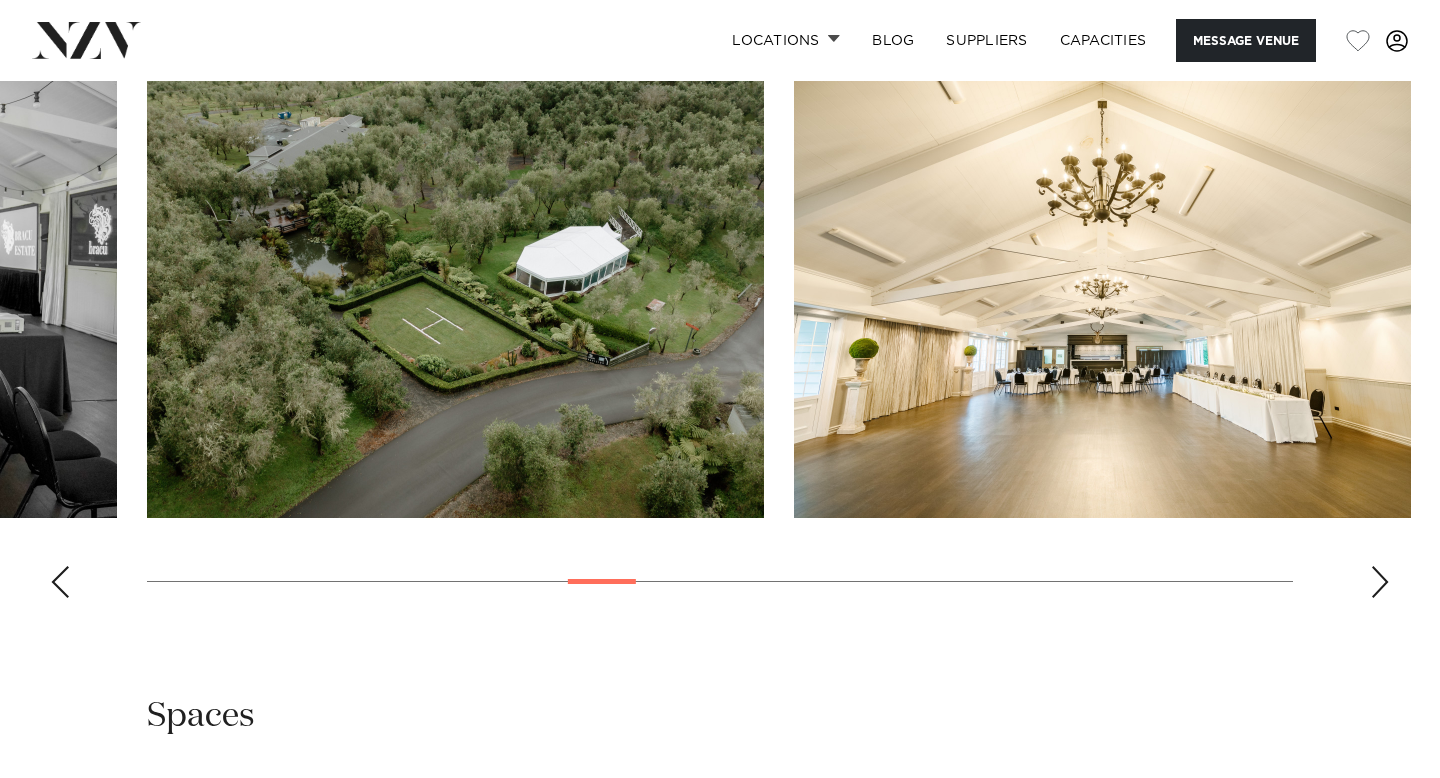 click at bounding box center (1380, 582) 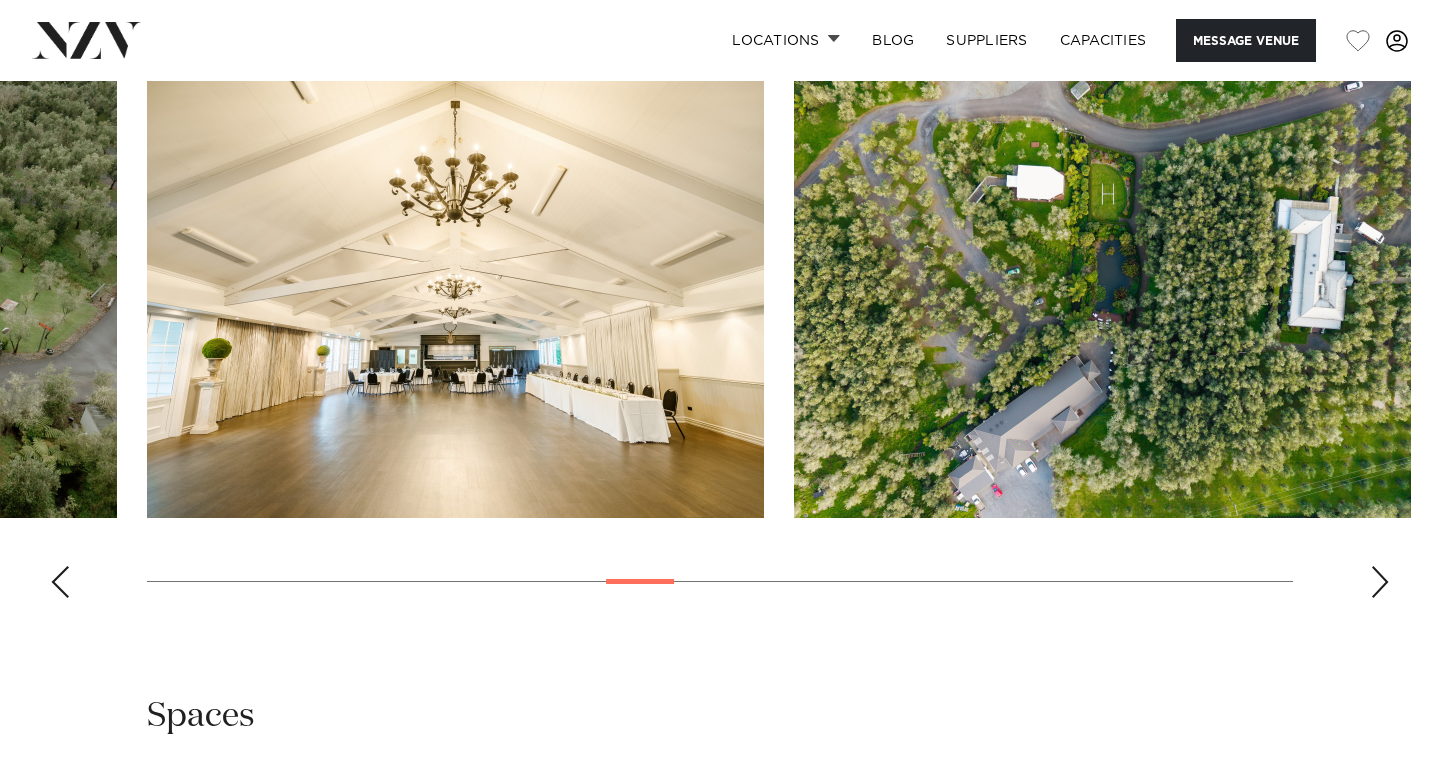 click at bounding box center (1380, 582) 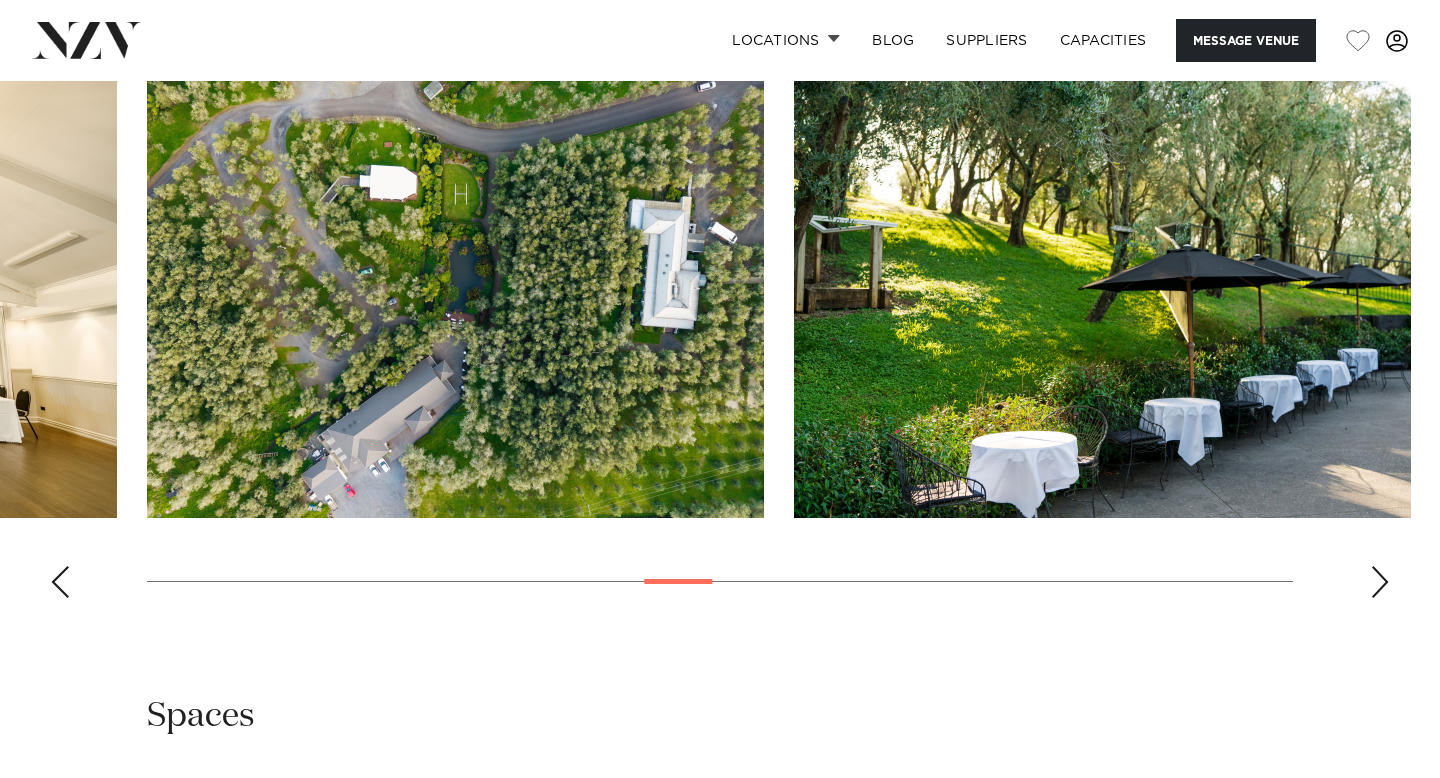 click at bounding box center (720, 339) 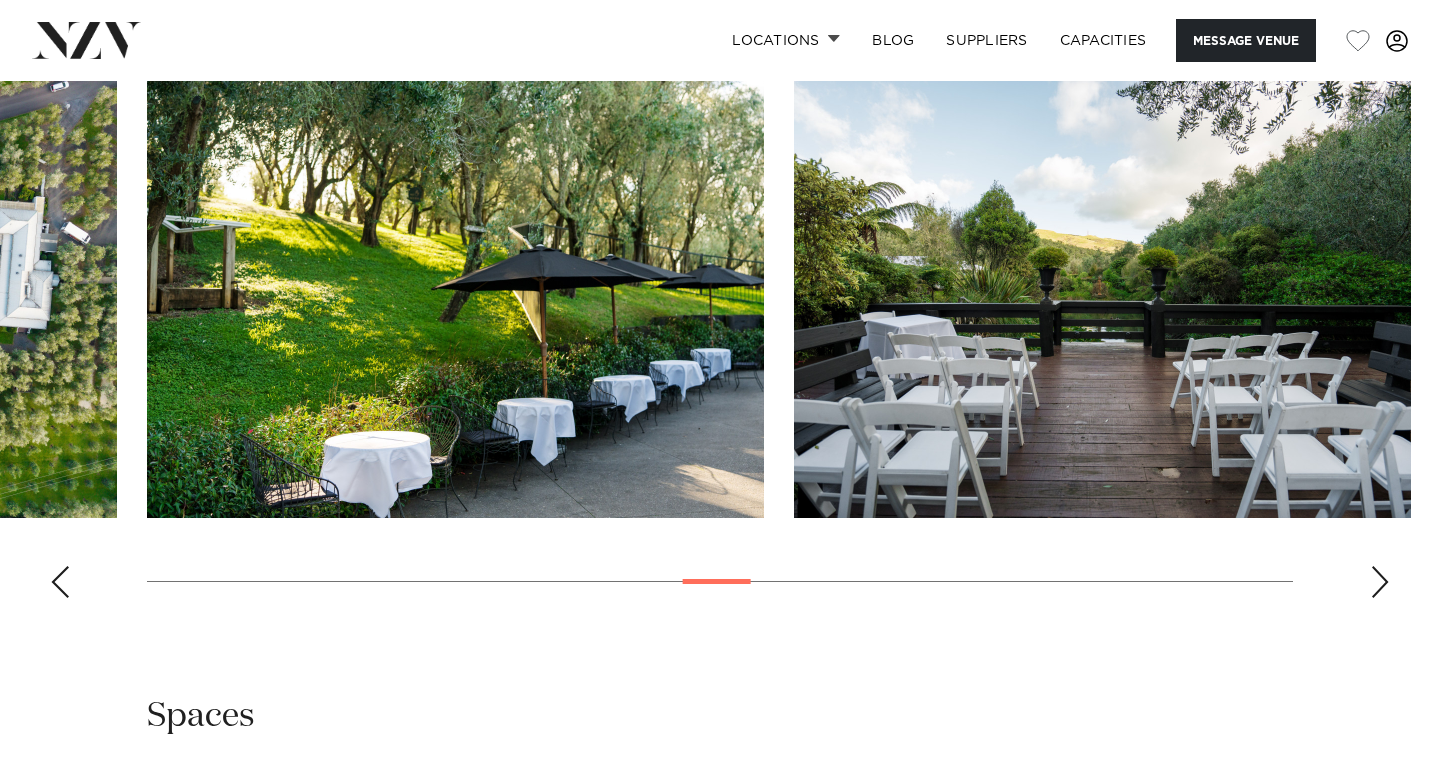click at bounding box center [1380, 582] 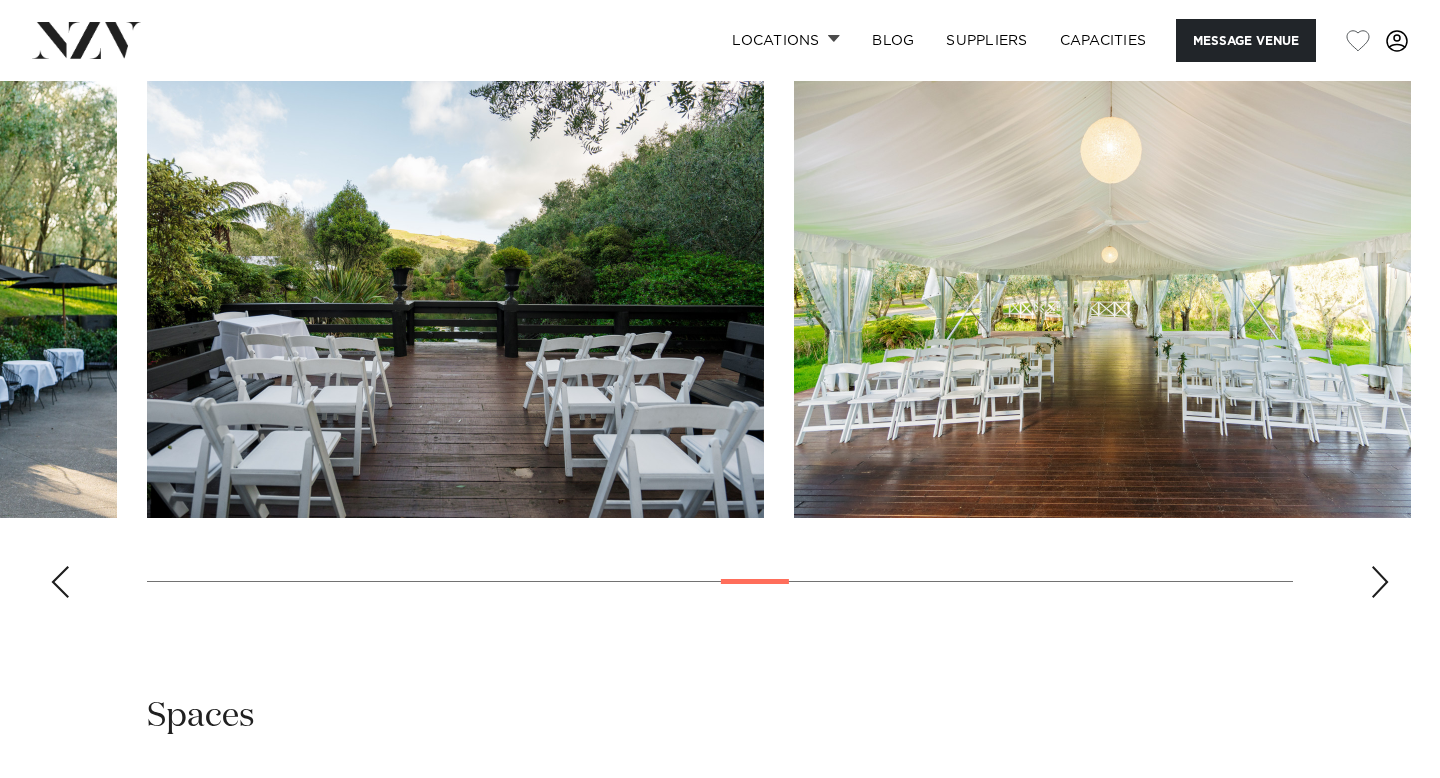 click at bounding box center [1380, 582] 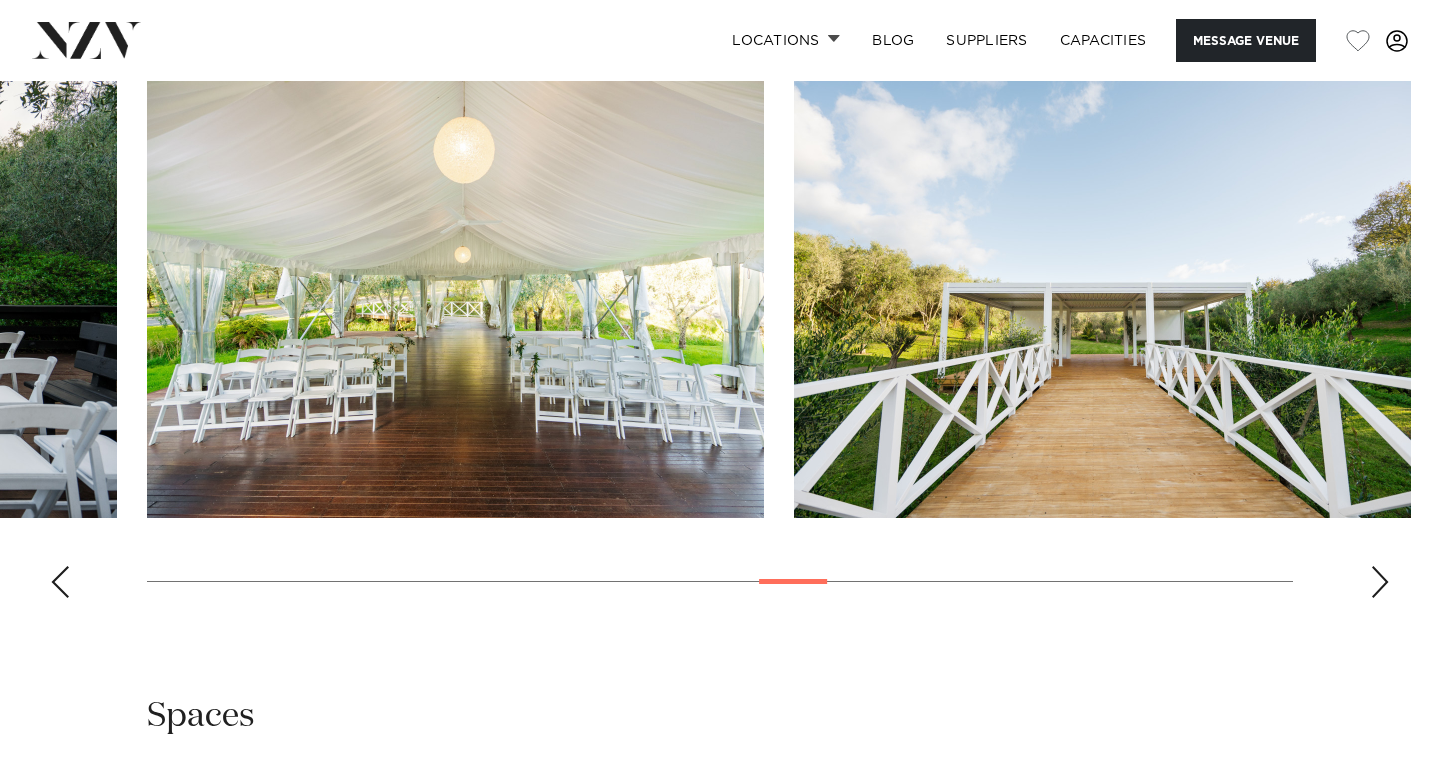 click at bounding box center [1380, 582] 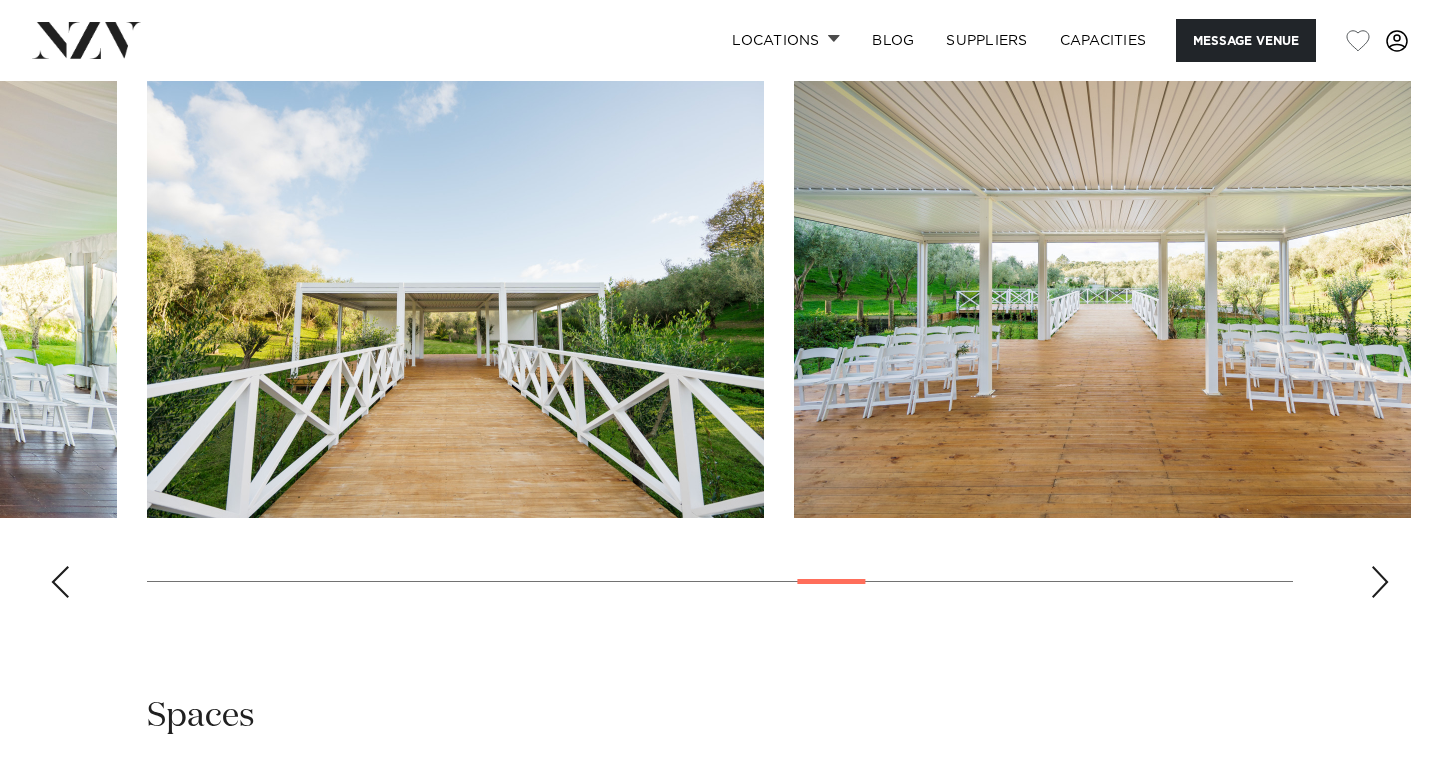 click at bounding box center [1380, 582] 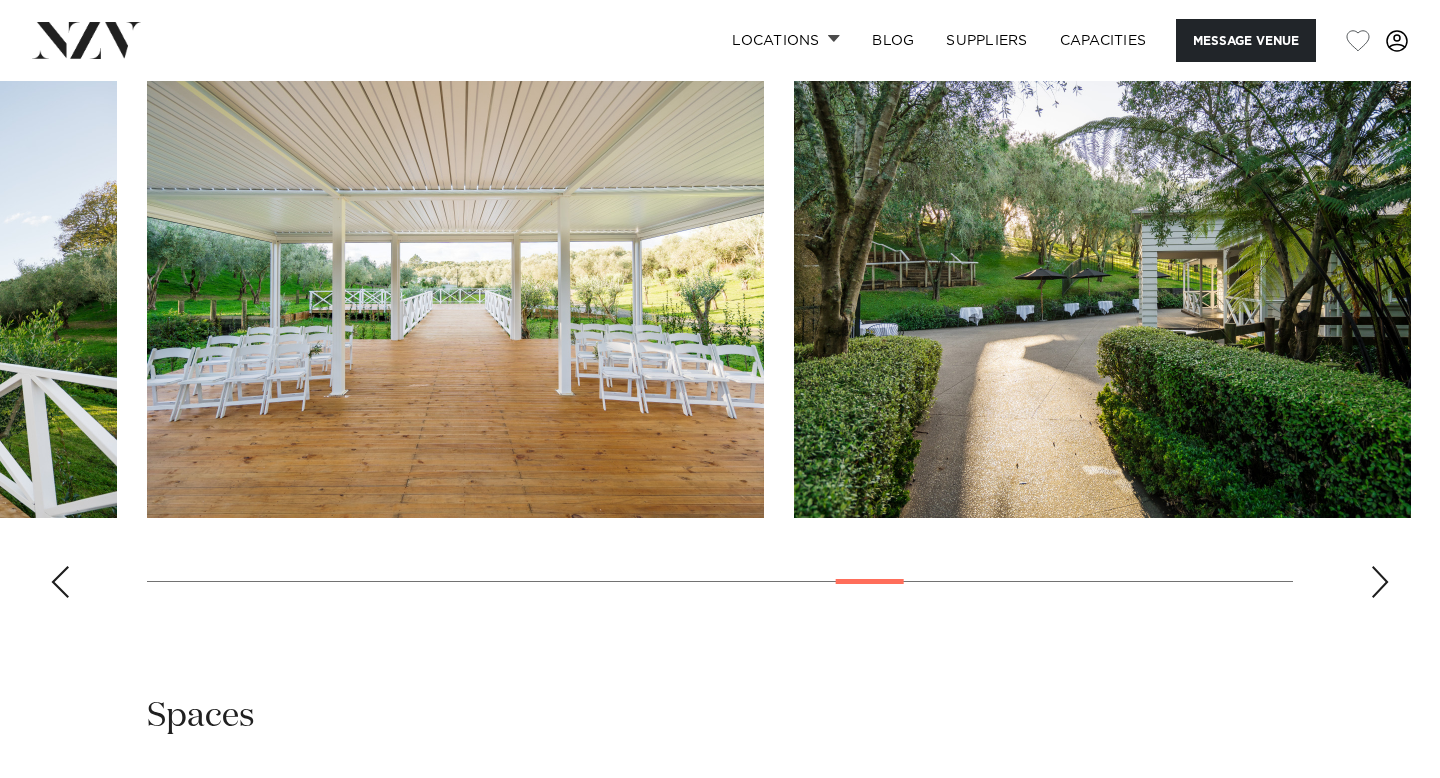 click at bounding box center [1380, 582] 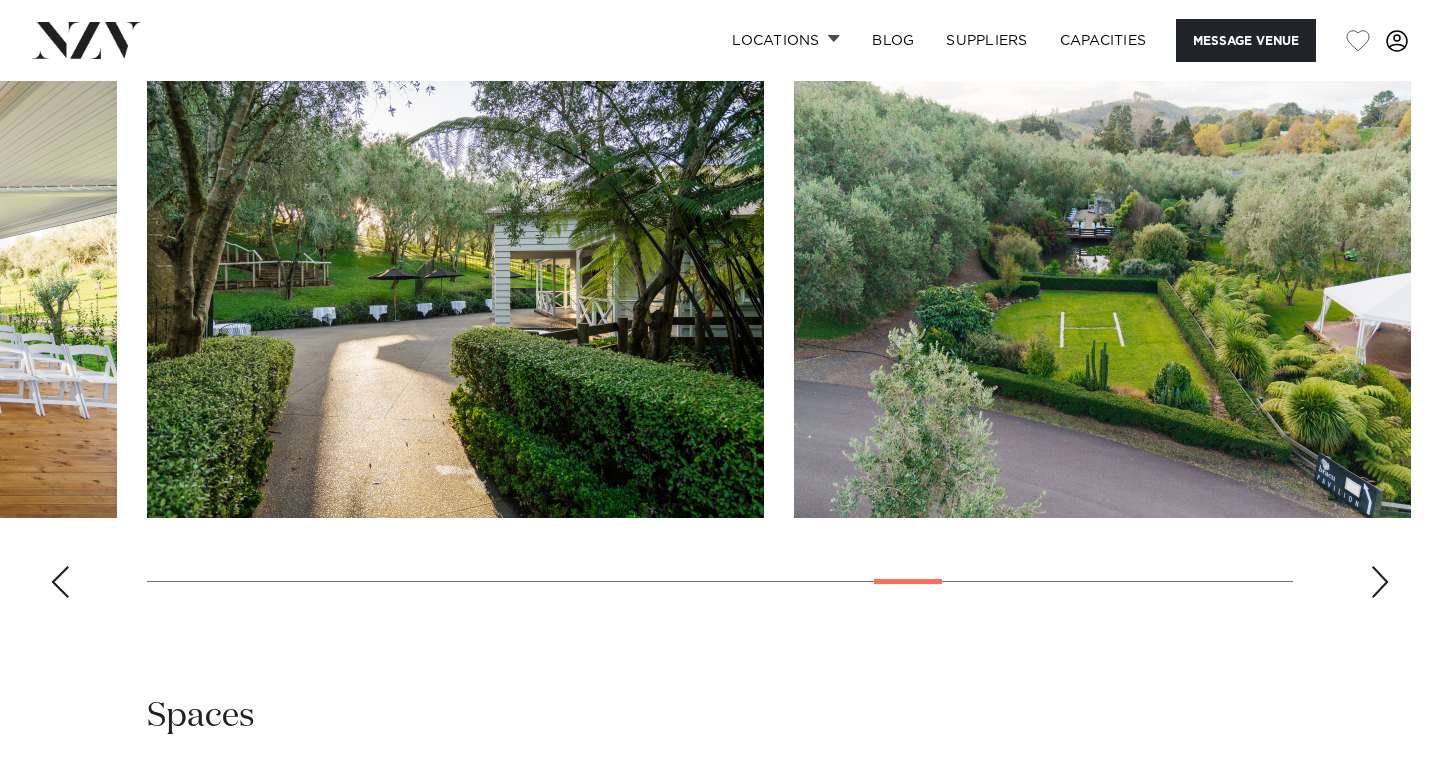 click at bounding box center (720, 339) 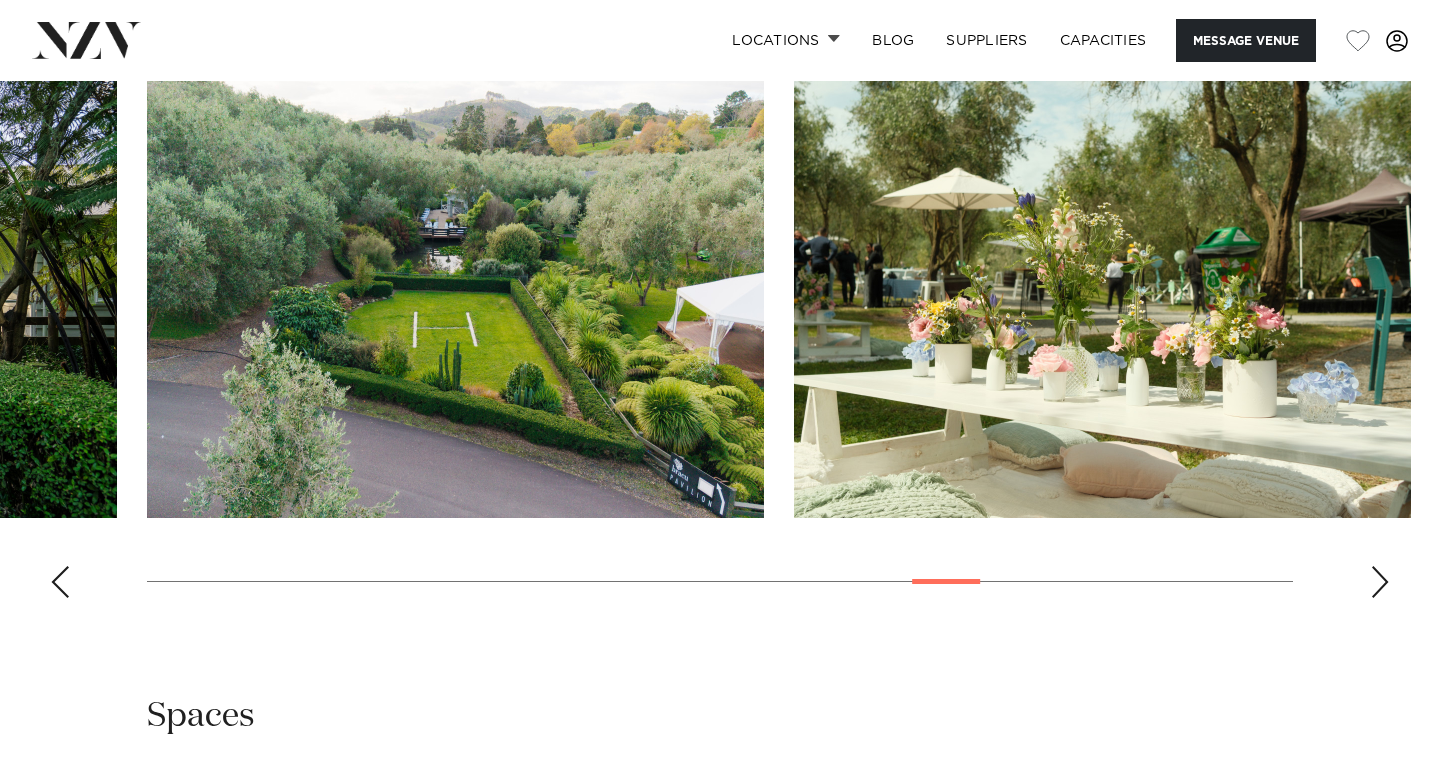 click at bounding box center [1380, 582] 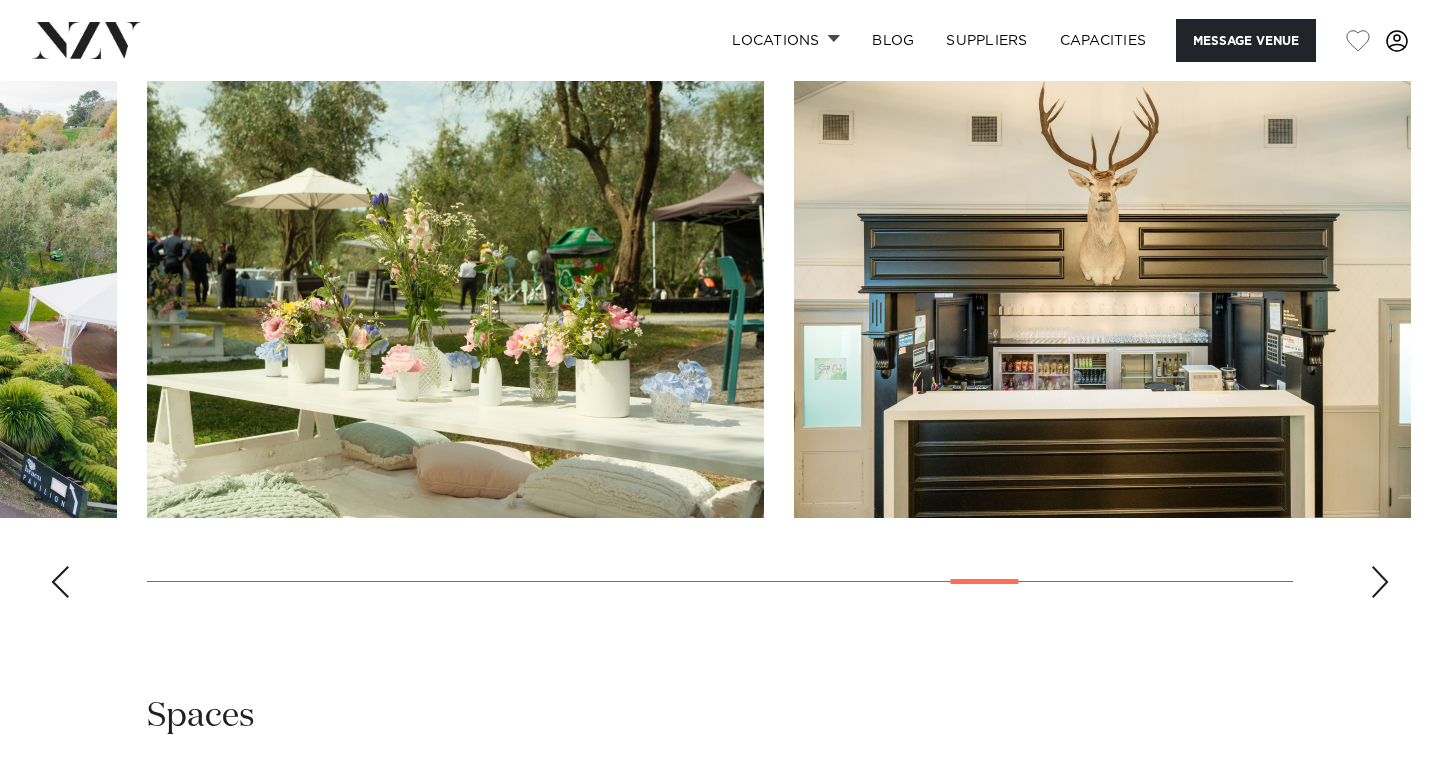 click at bounding box center (1380, 582) 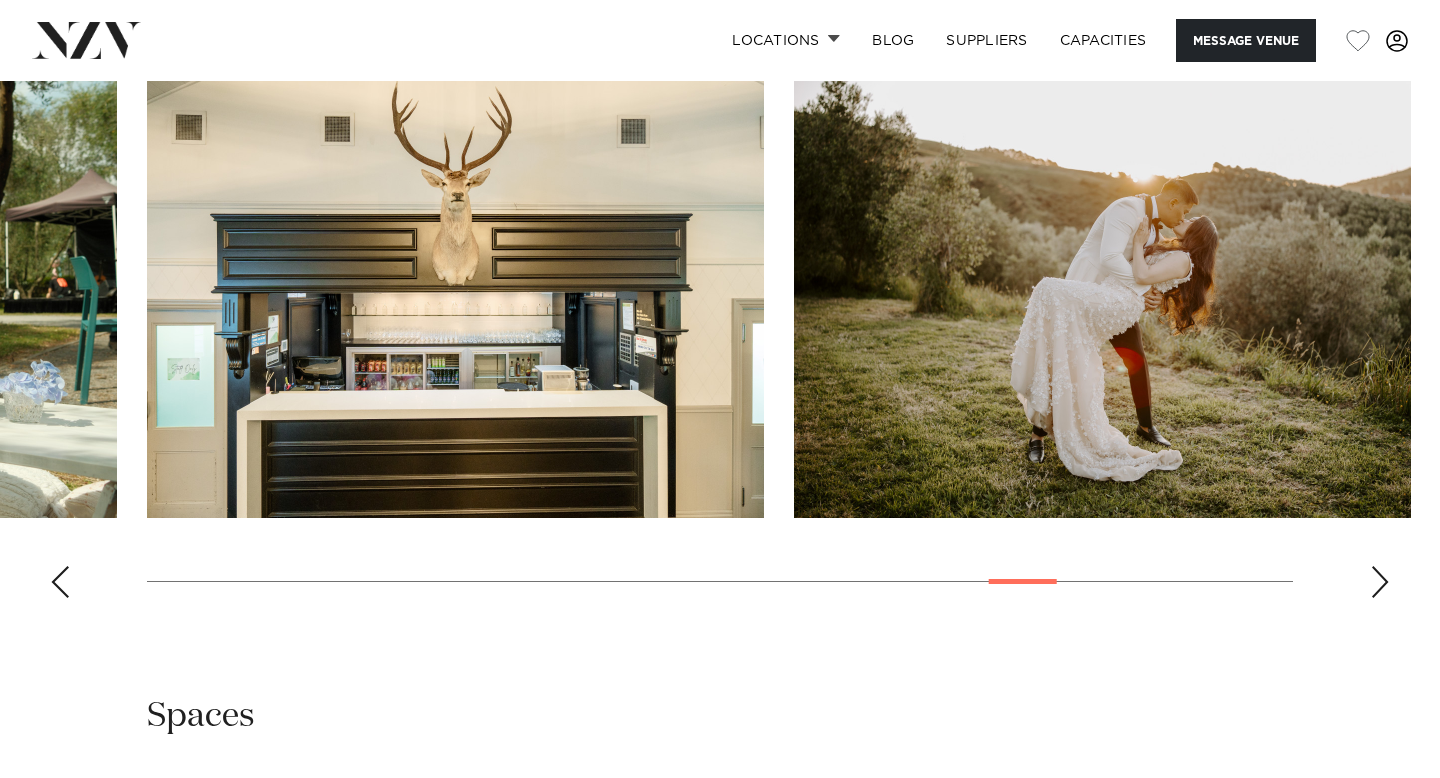 click at bounding box center [1380, 582] 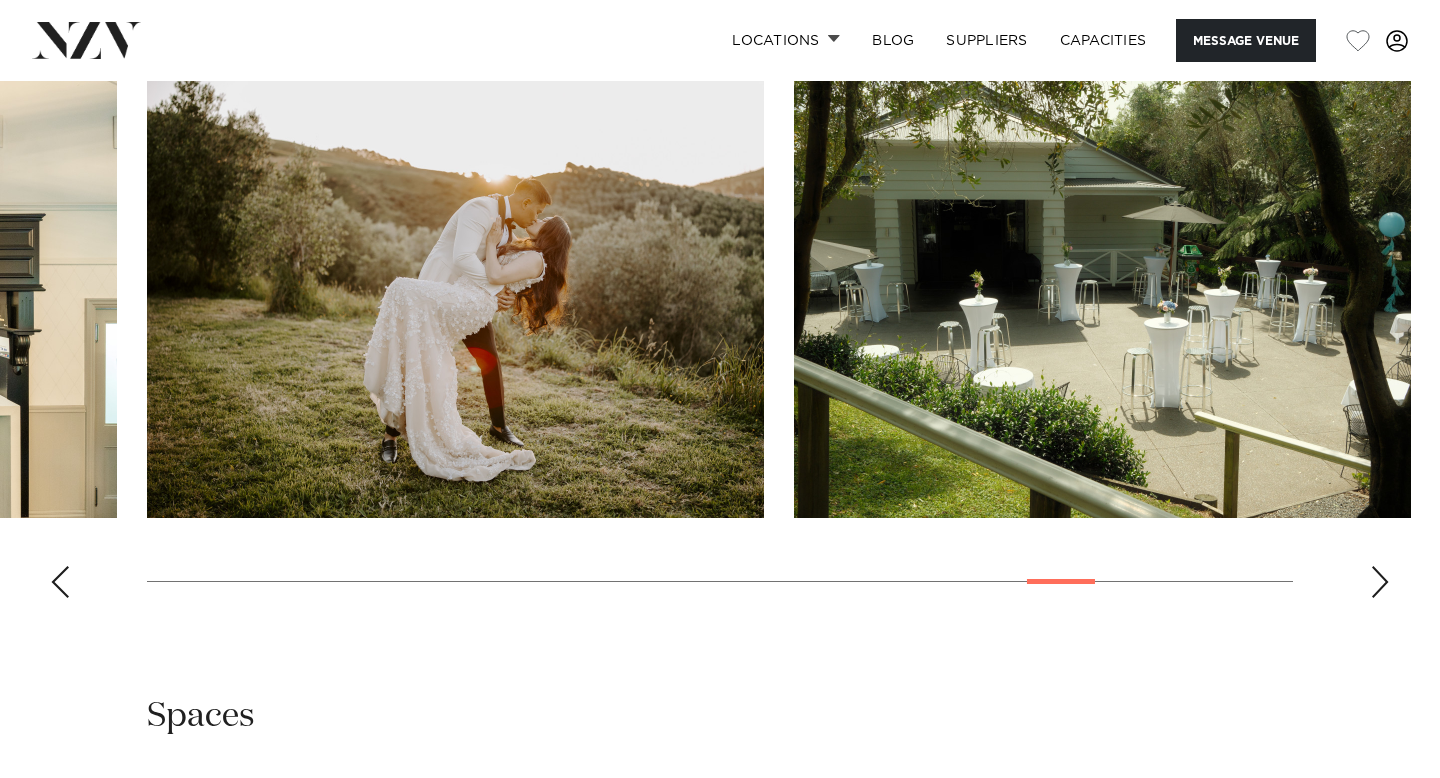 click at bounding box center [1380, 582] 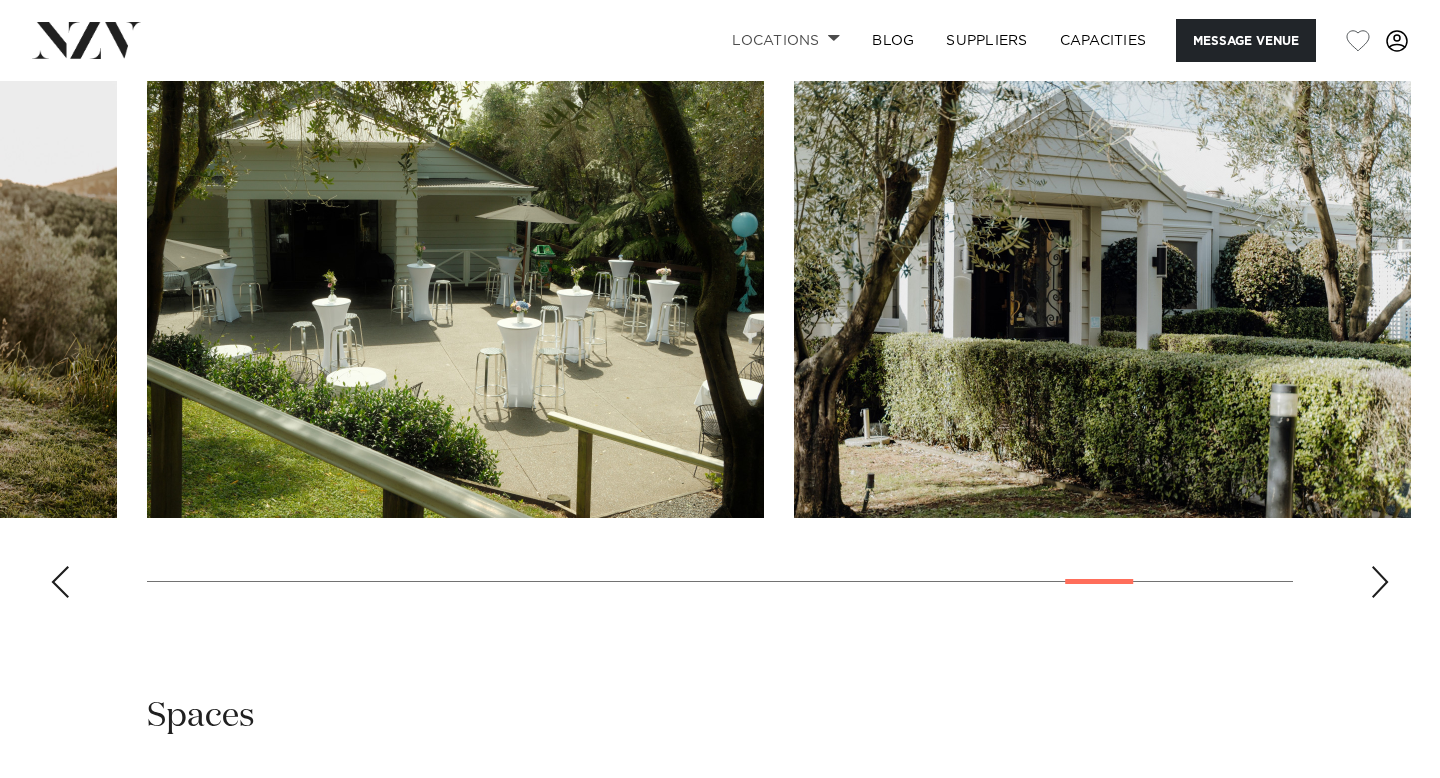 click at bounding box center (834, 38) 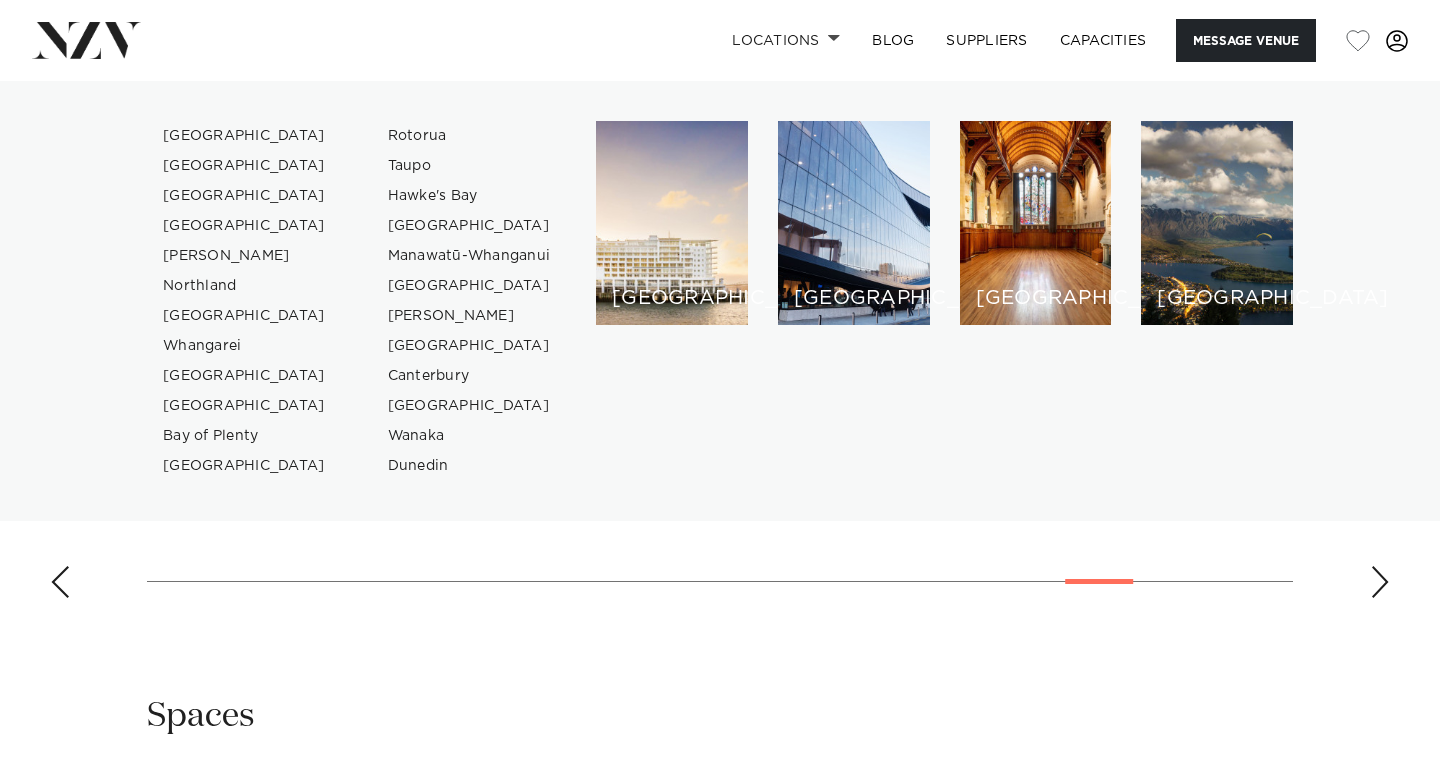click on "Locations
Auckland
Wellington
Christchurch
Queenstown
Hamilton
Northland
Bay of Islands
Whangarei
Waiheke Island
Waikato
Bay of Plenty
Tauranga
Rotorua
Taupo
Hawke's Bay
New Plymouth
Manawatū-Whanganui
Palmerston North
Nelson-Tasman
Marlborough
Canterbury
Central Otago" at bounding box center (927, 40) 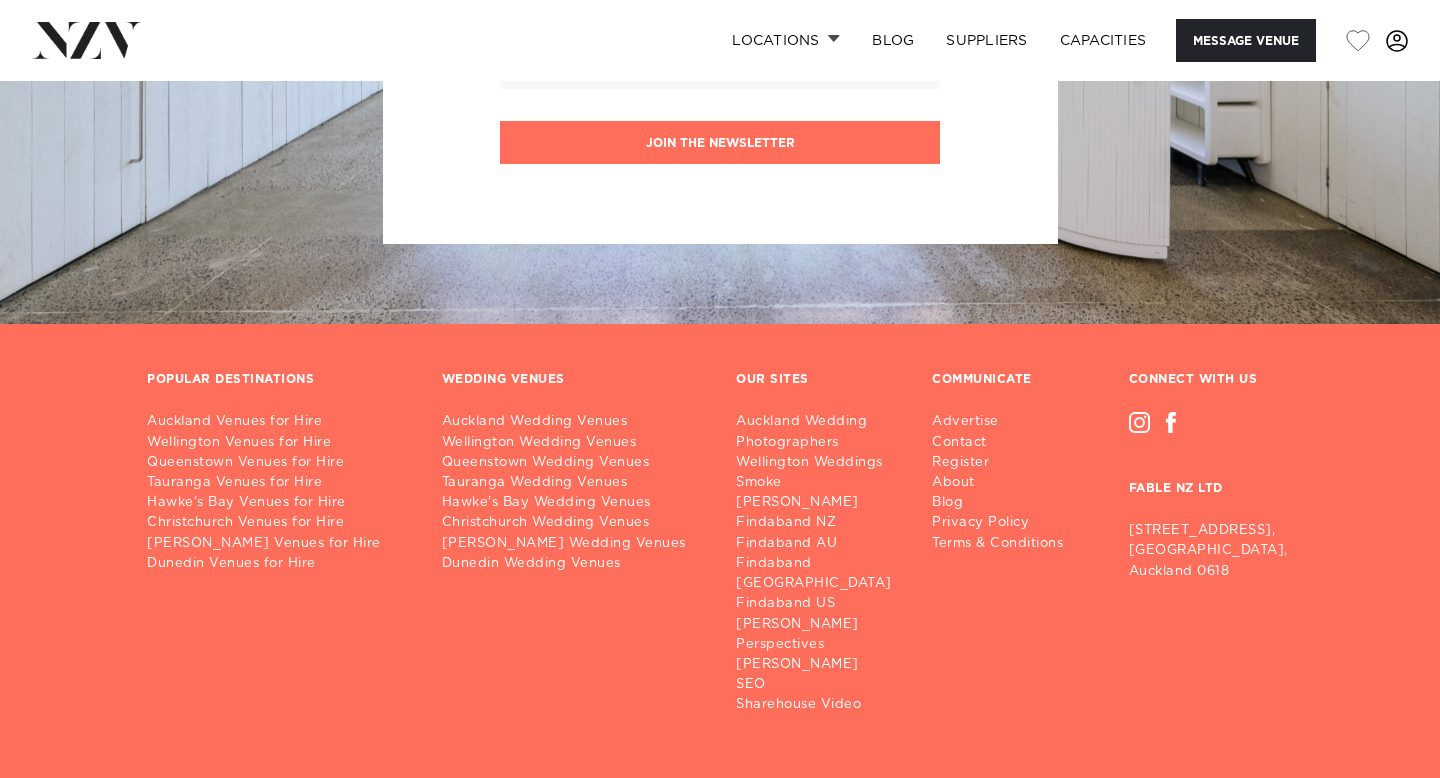 scroll, scrollTop: 6652, scrollLeft: 0, axis: vertical 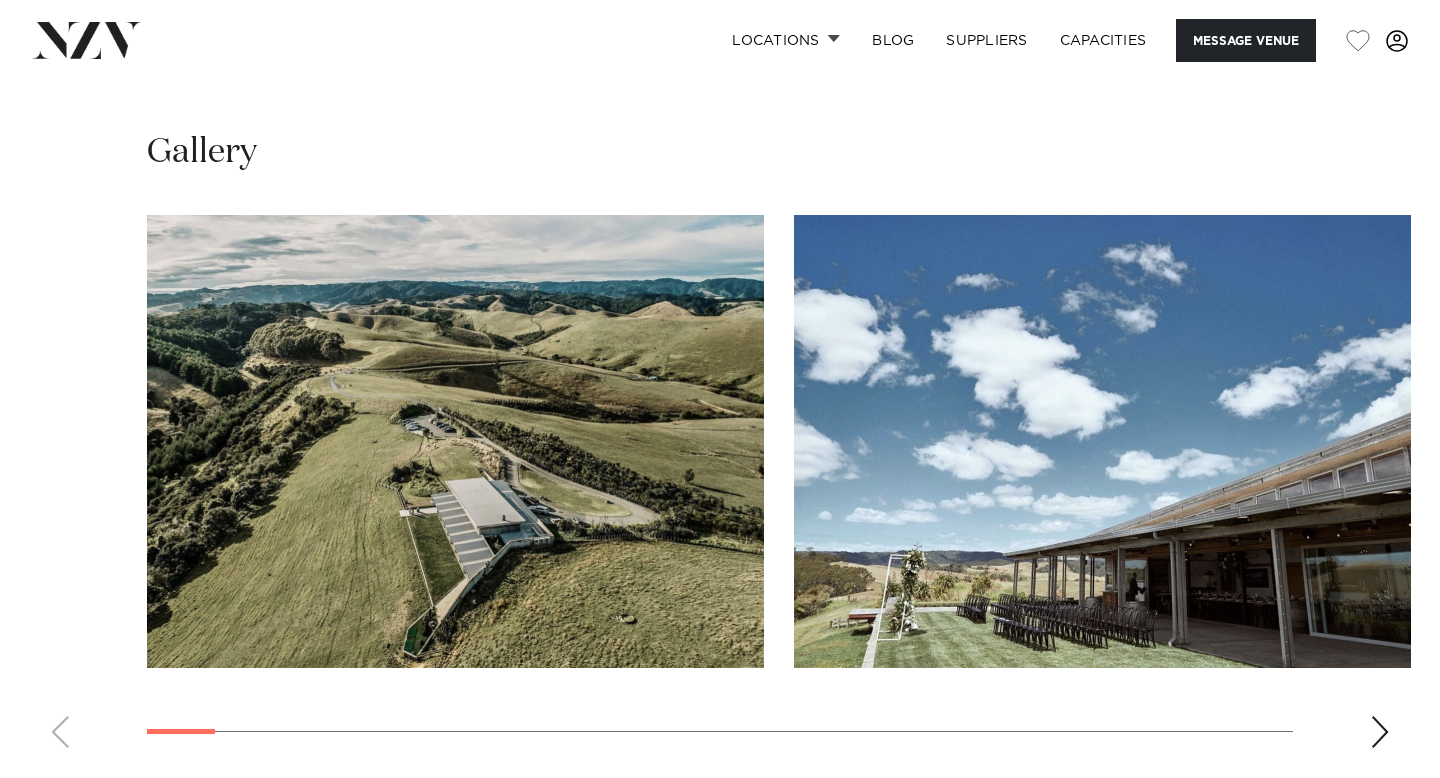 click at bounding box center [1380, 732] 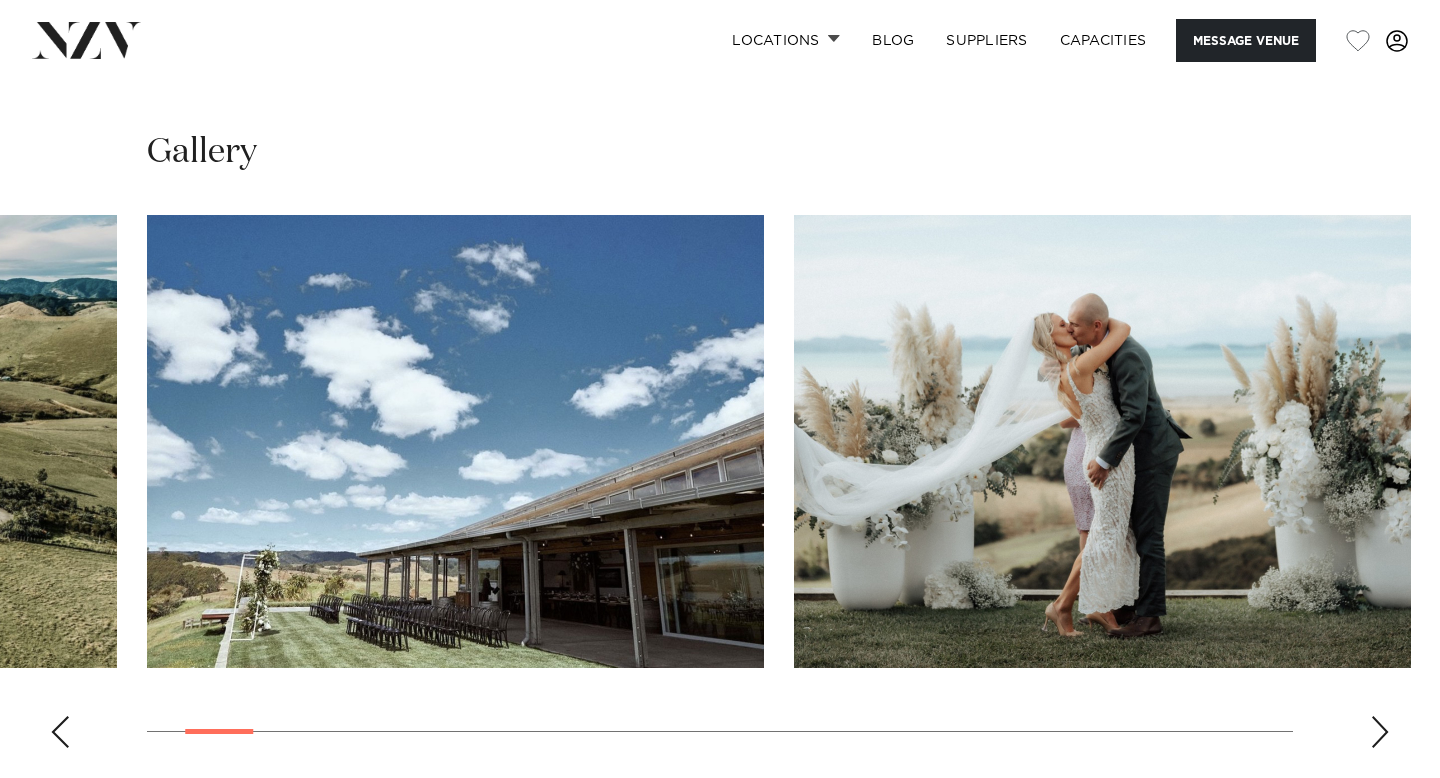 click at bounding box center (1380, 732) 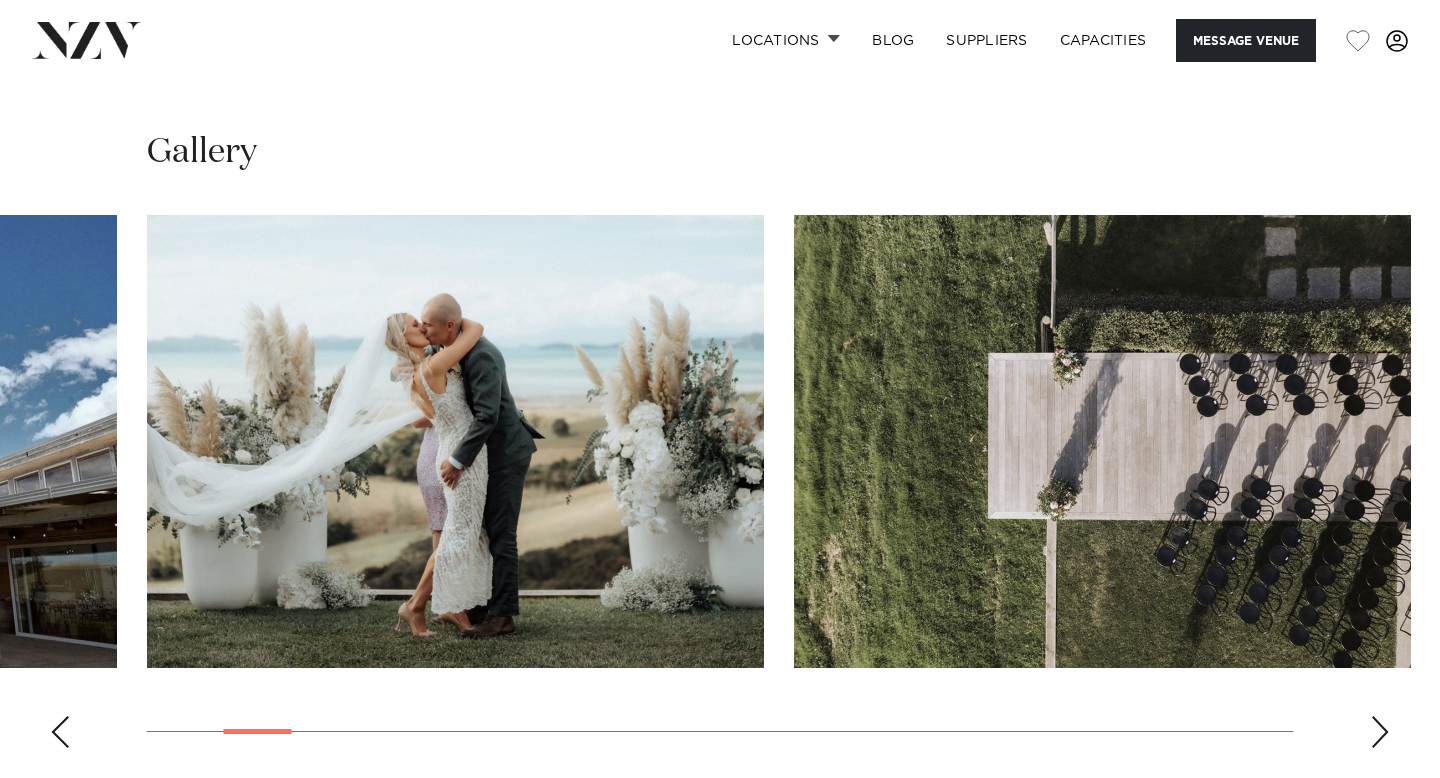 click at bounding box center [1380, 732] 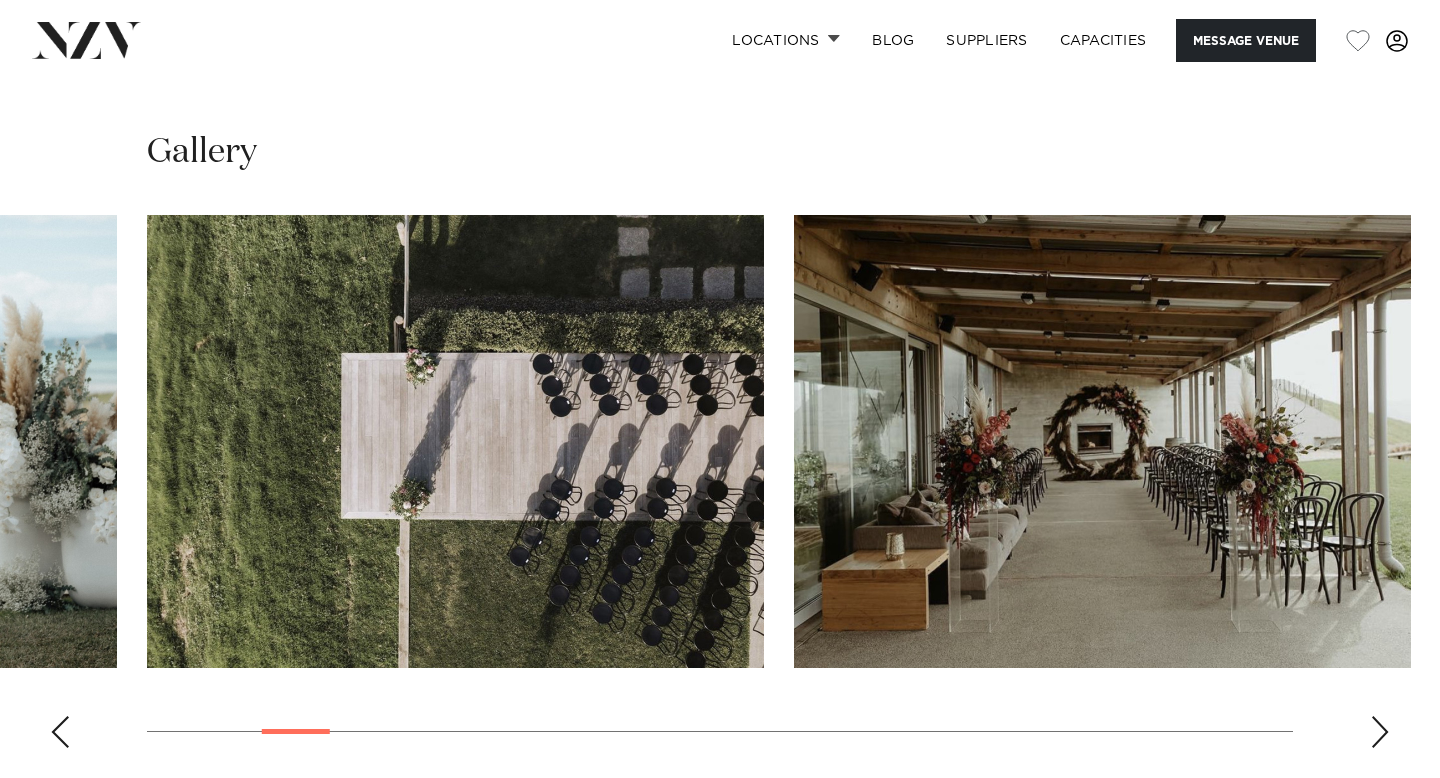 click at bounding box center (1380, 732) 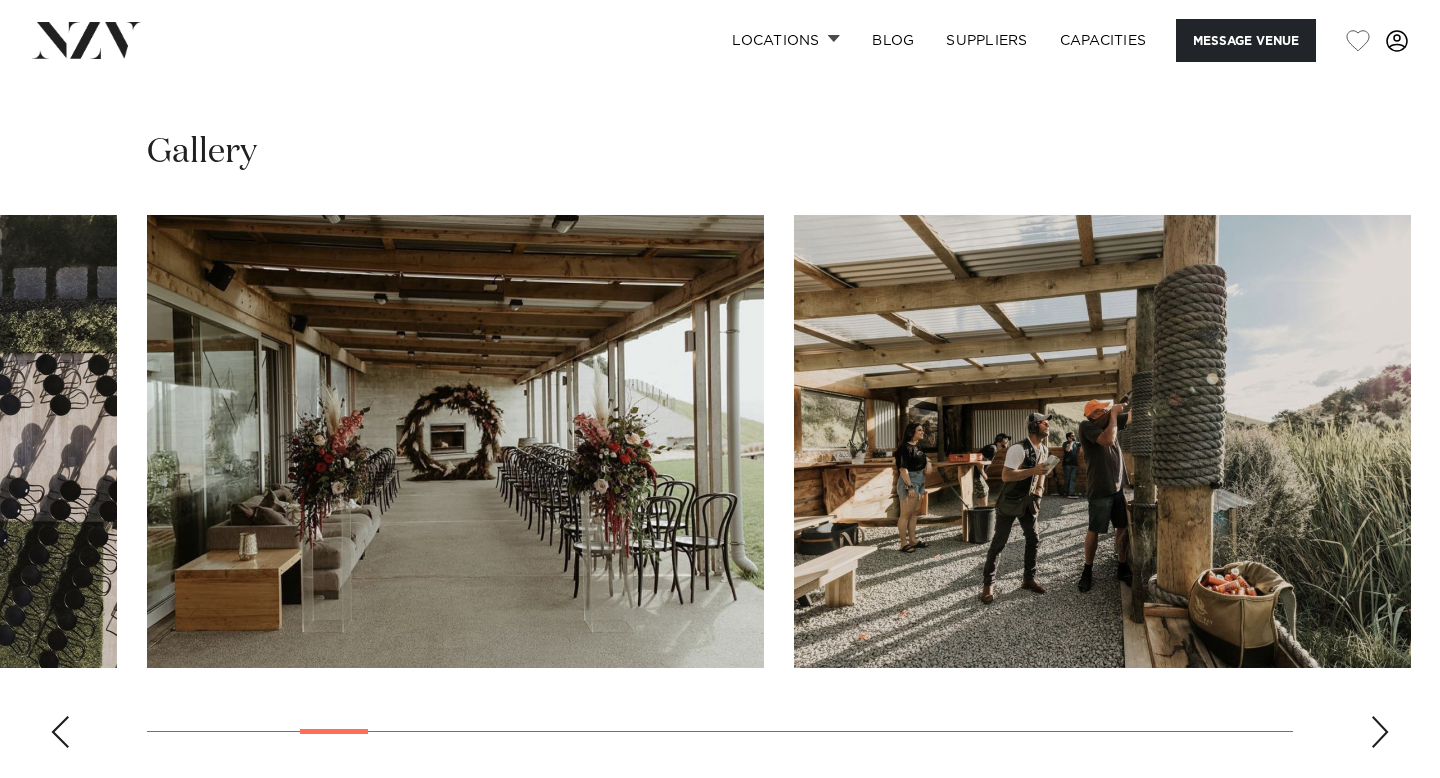 click at bounding box center (1380, 732) 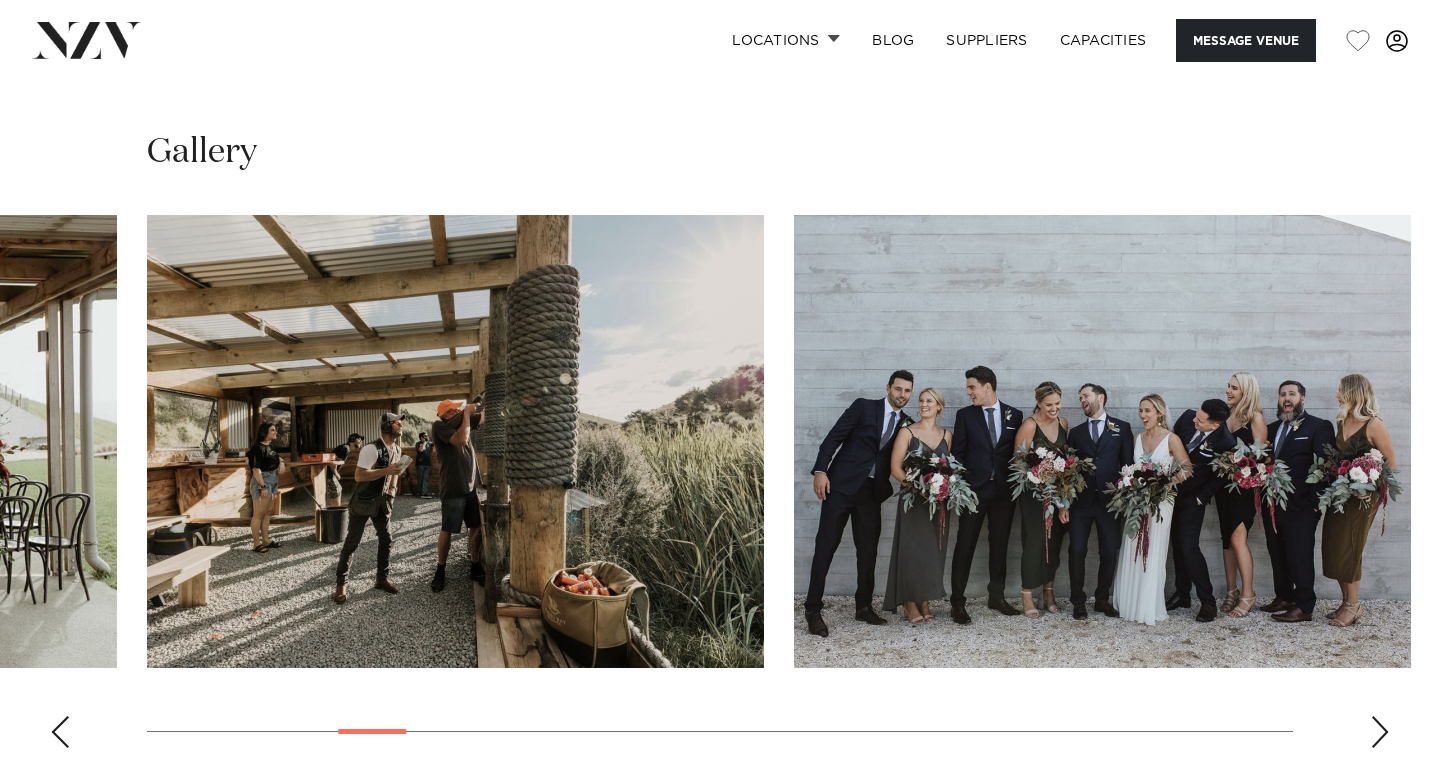 click at bounding box center [1380, 732] 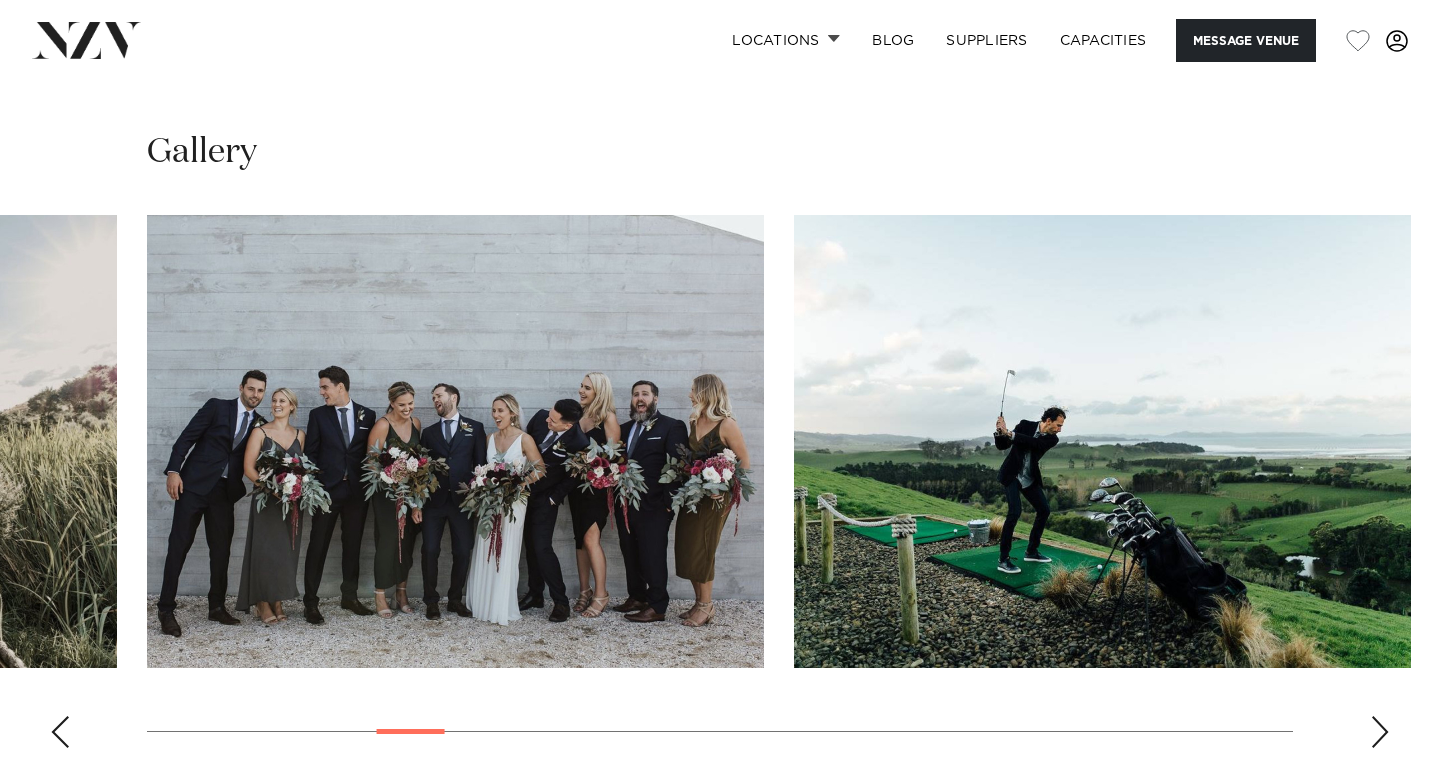 click at bounding box center [1380, 732] 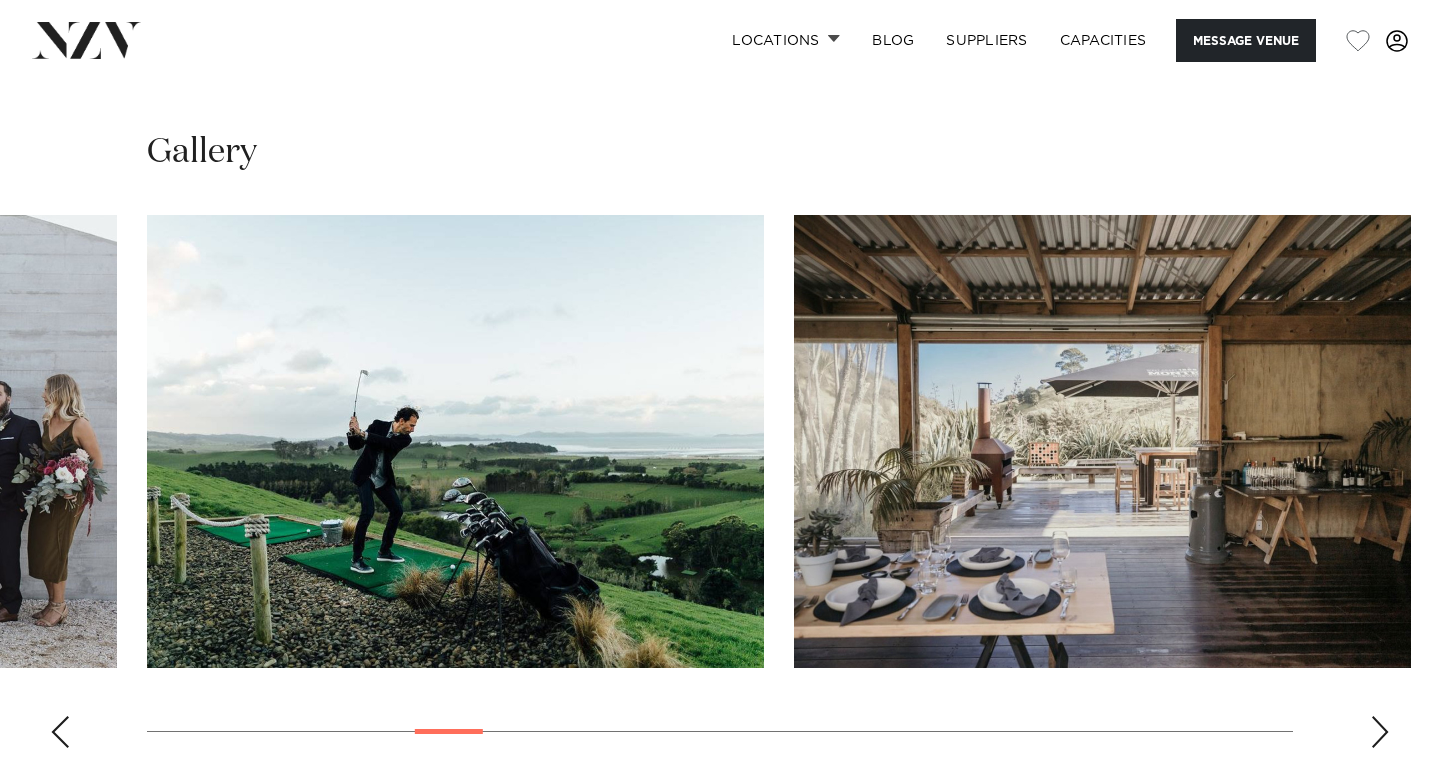 click at bounding box center [1380, 732] 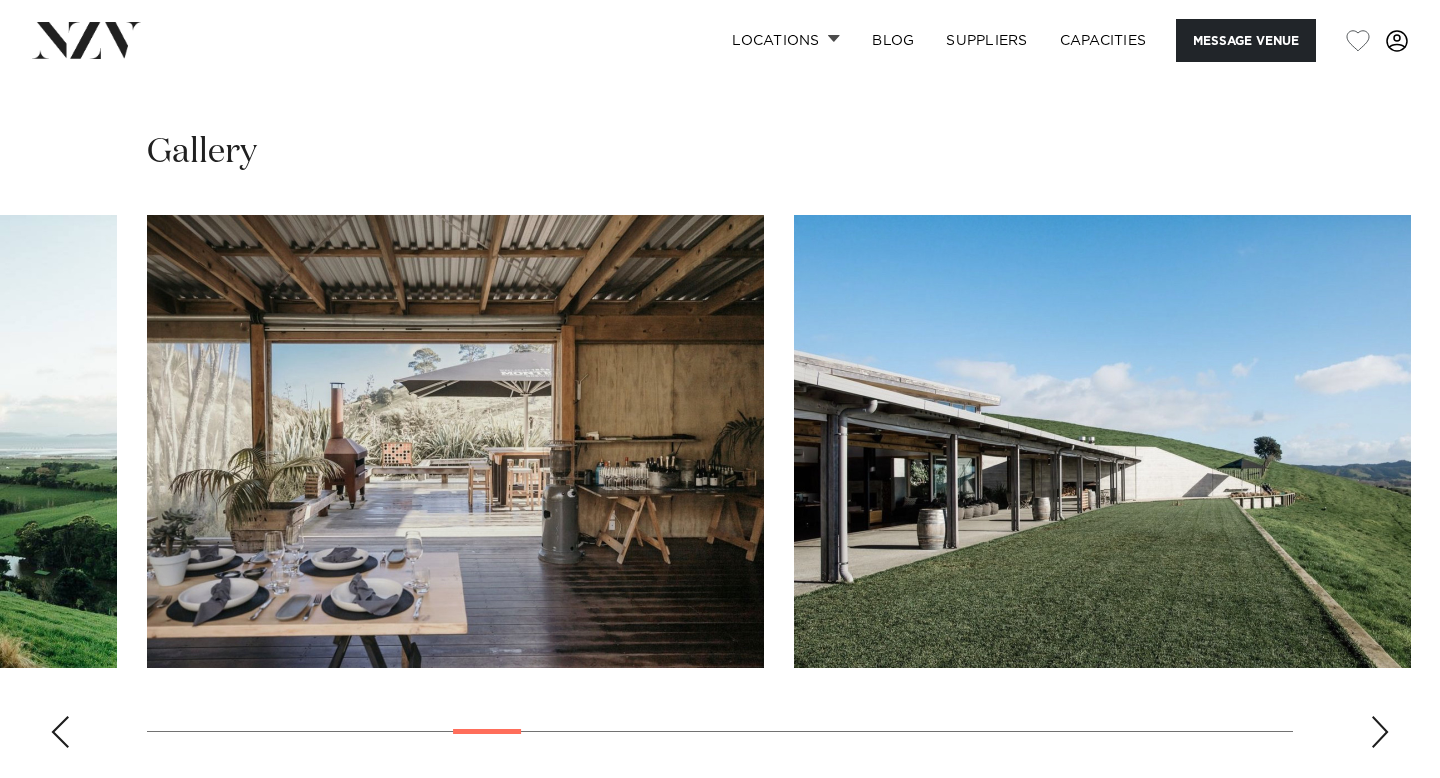 click at bounding box center [1380, 732] 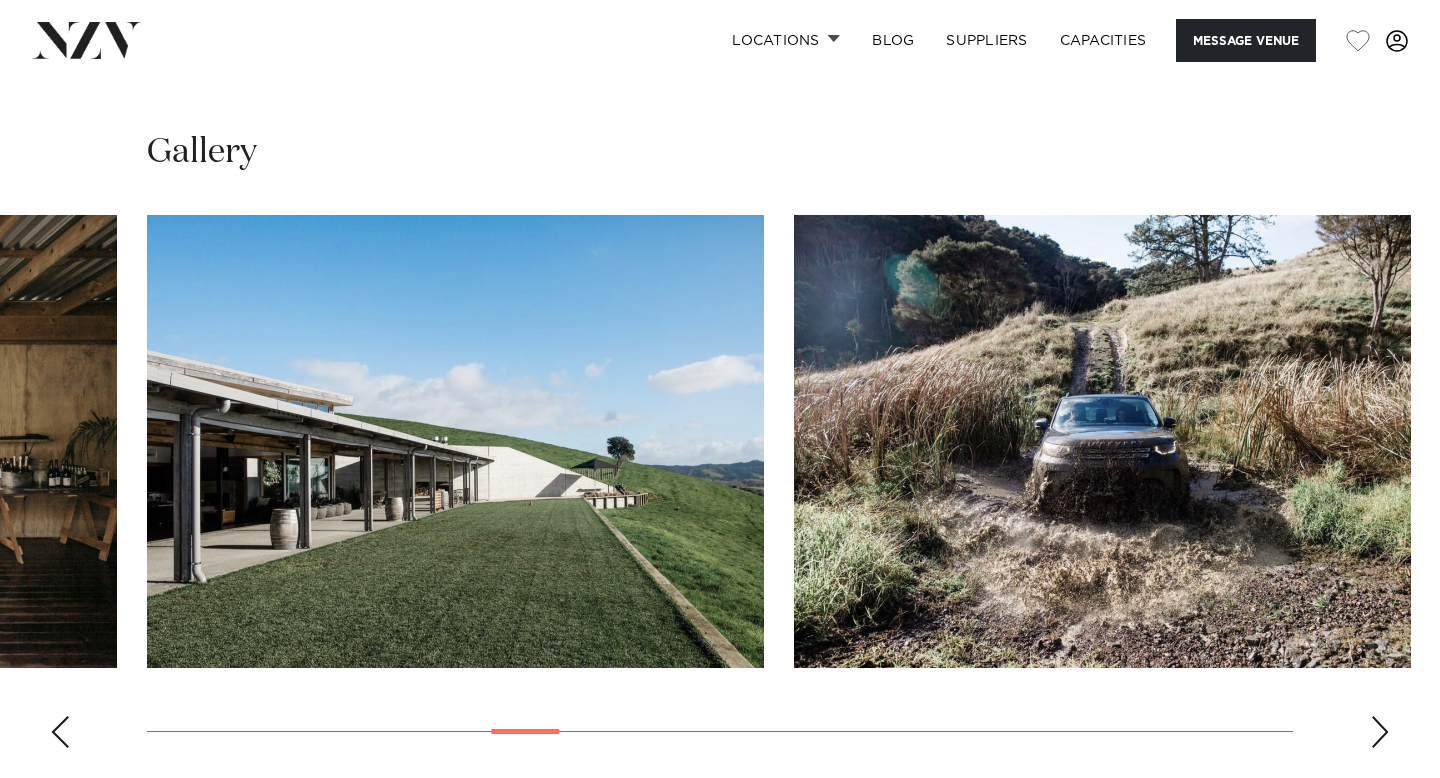 click at bounding box center [1380, 732] 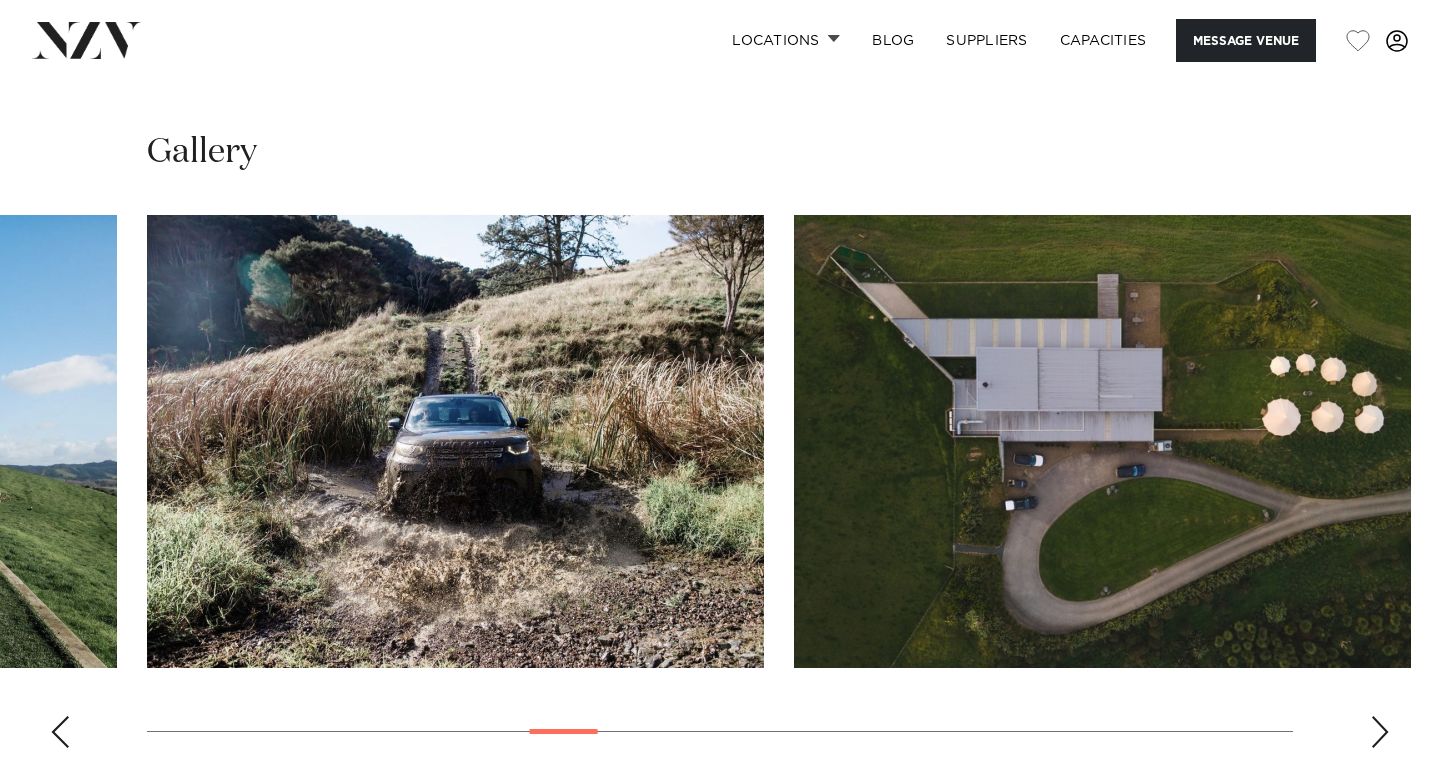 click at bounding box center [1380, 732] 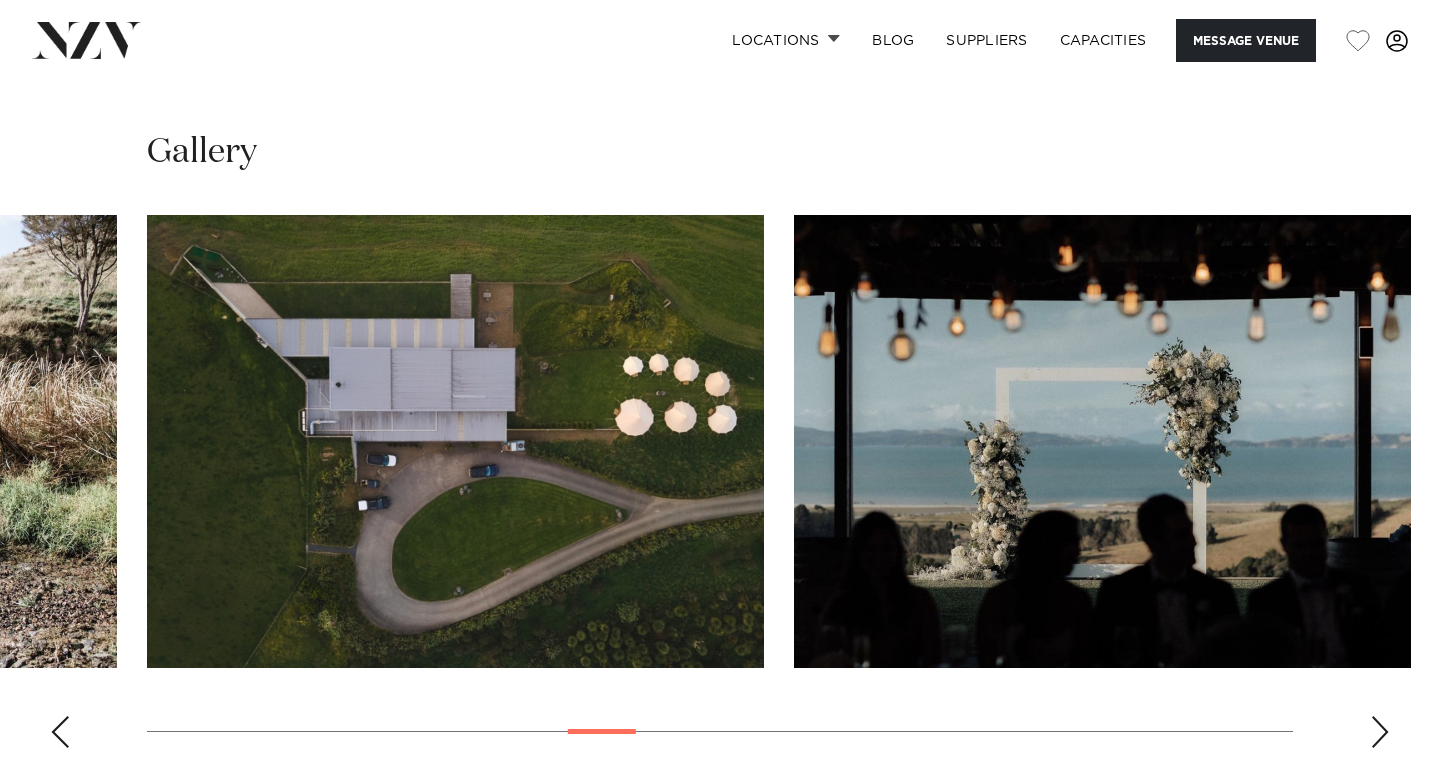 click at bounding box center [1380, 732] 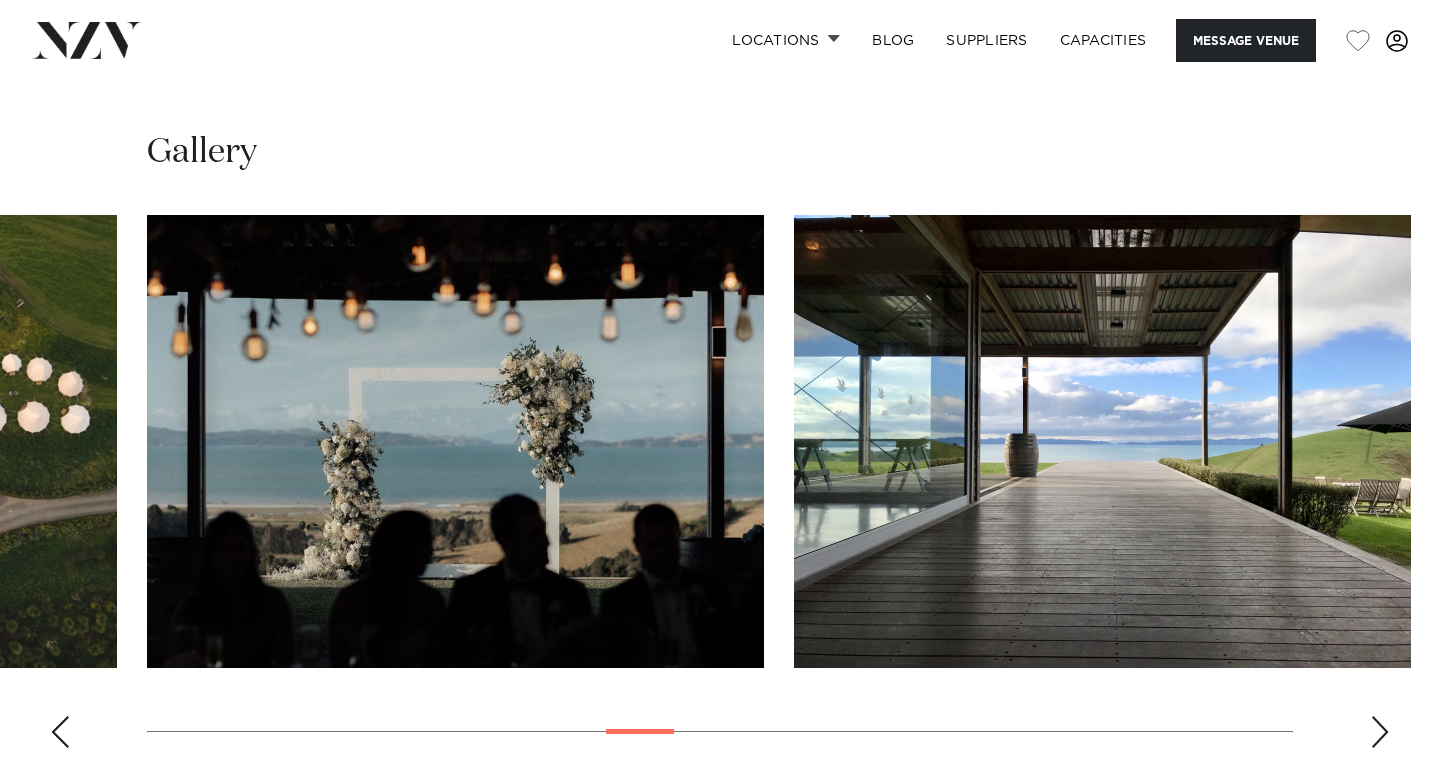 click at bounding box center (1380, 732) 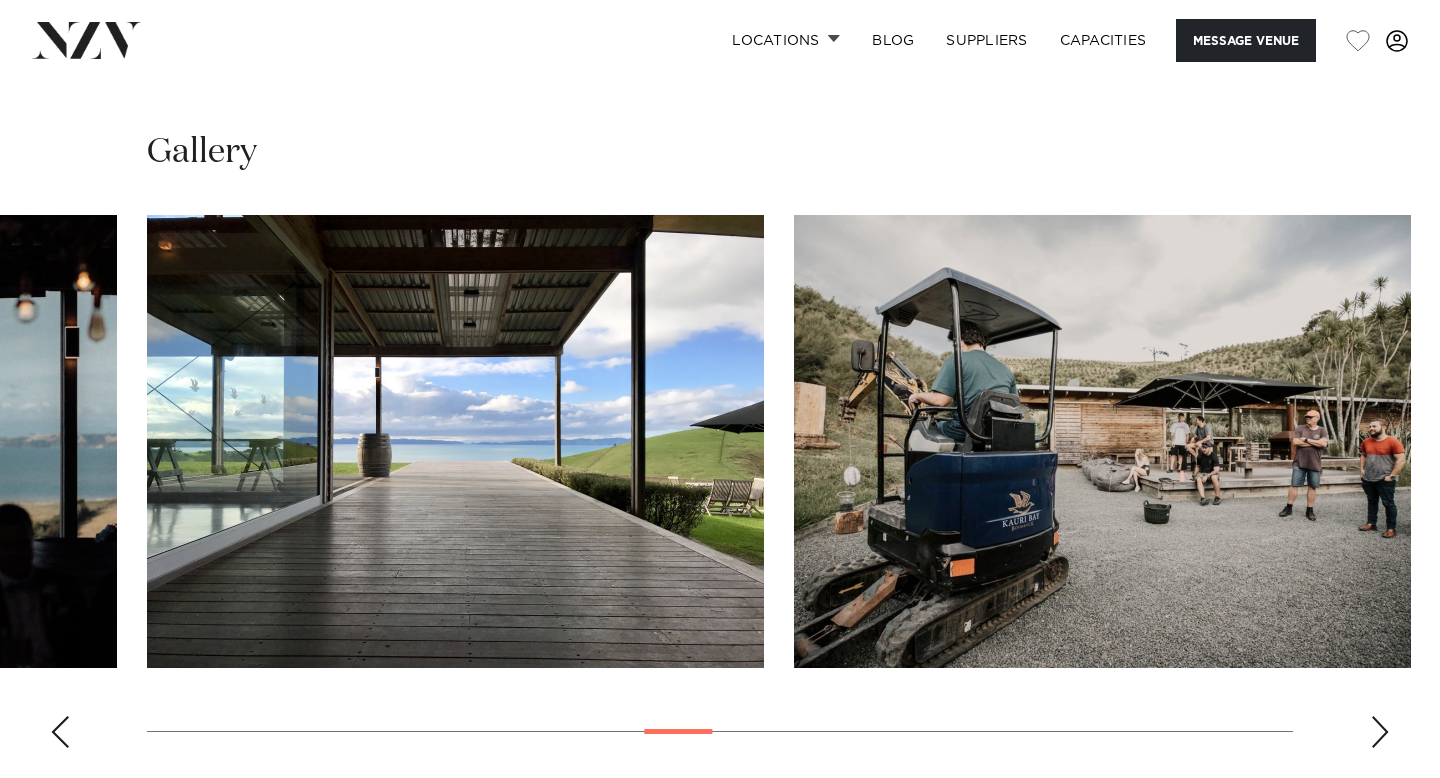 click at bounding box center [1380, 732] 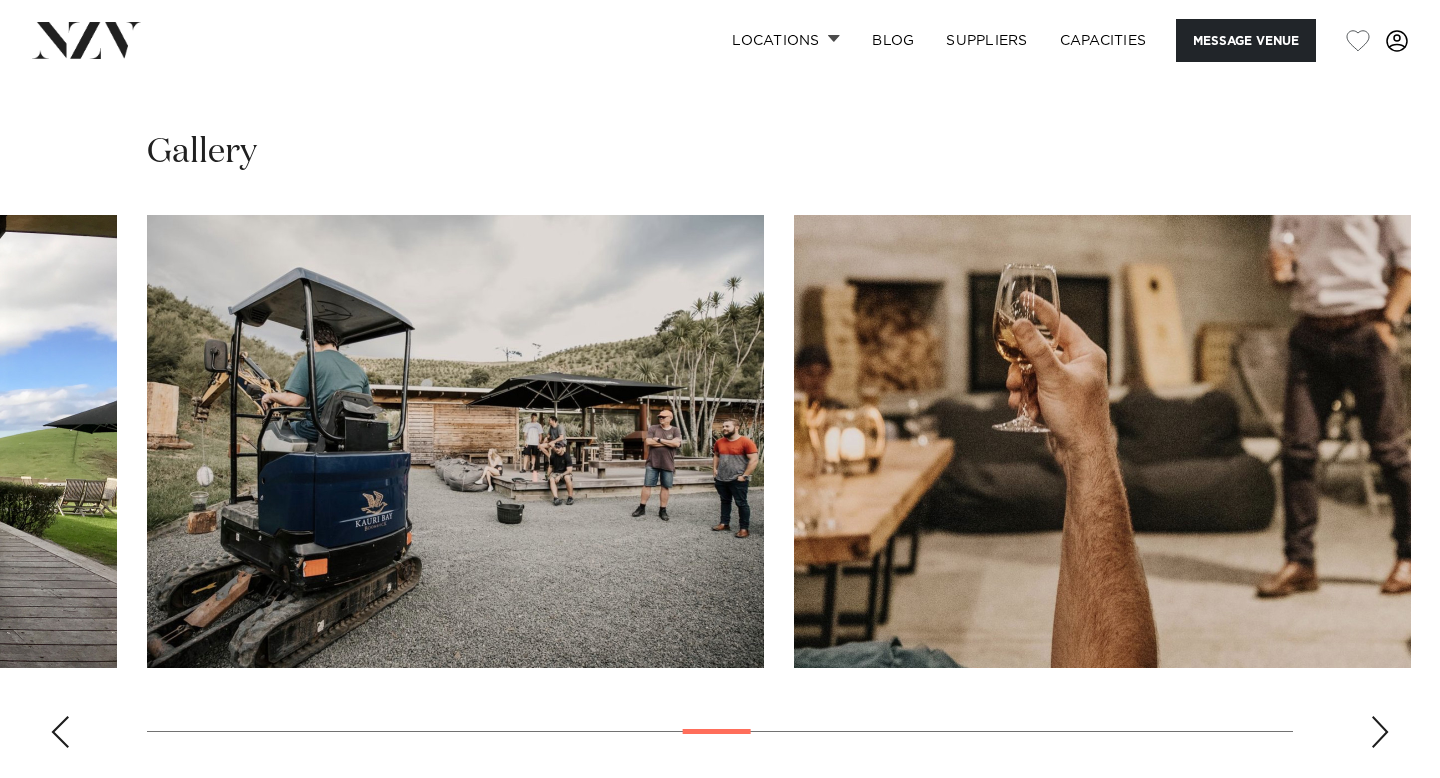 click at bounding box center [1380, 732] 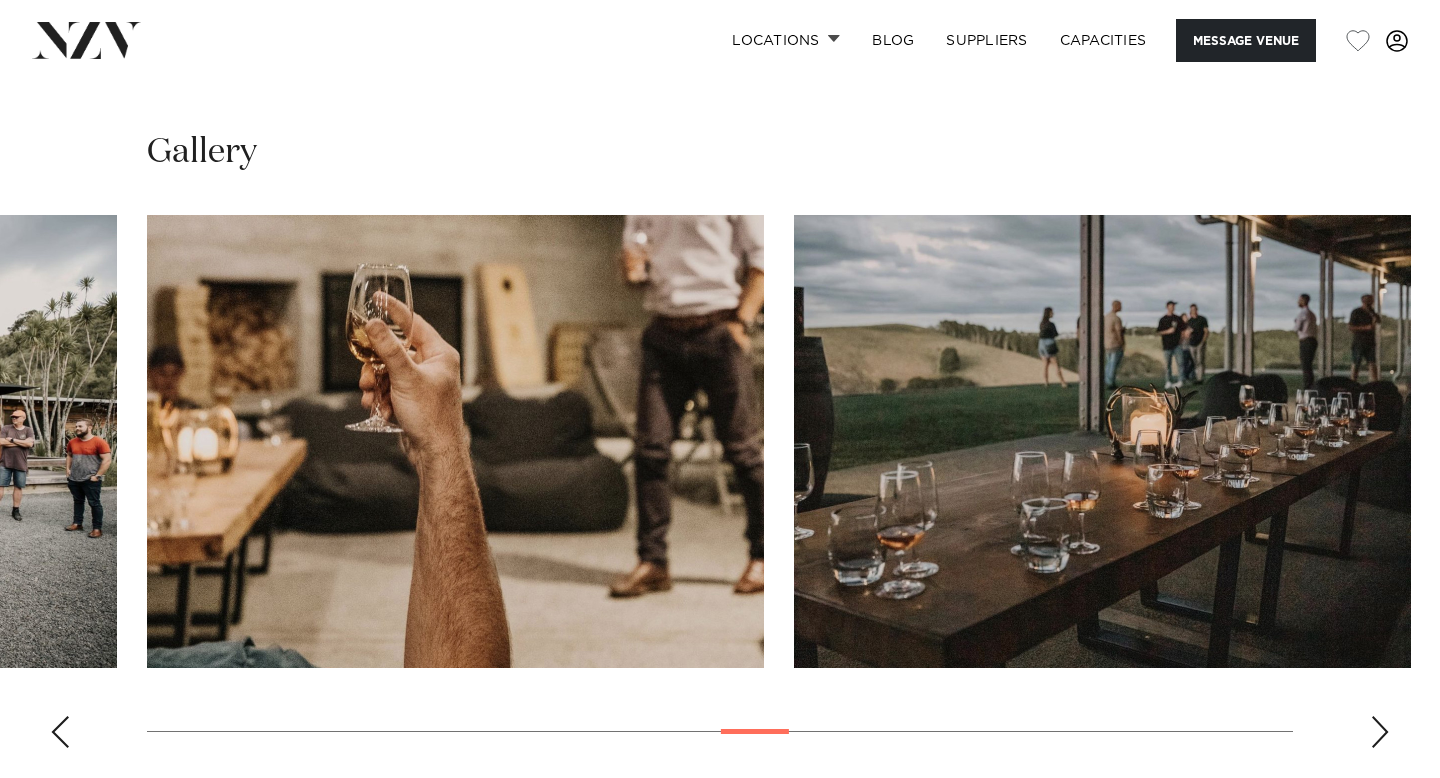 click at bounding box center (1380, 732) 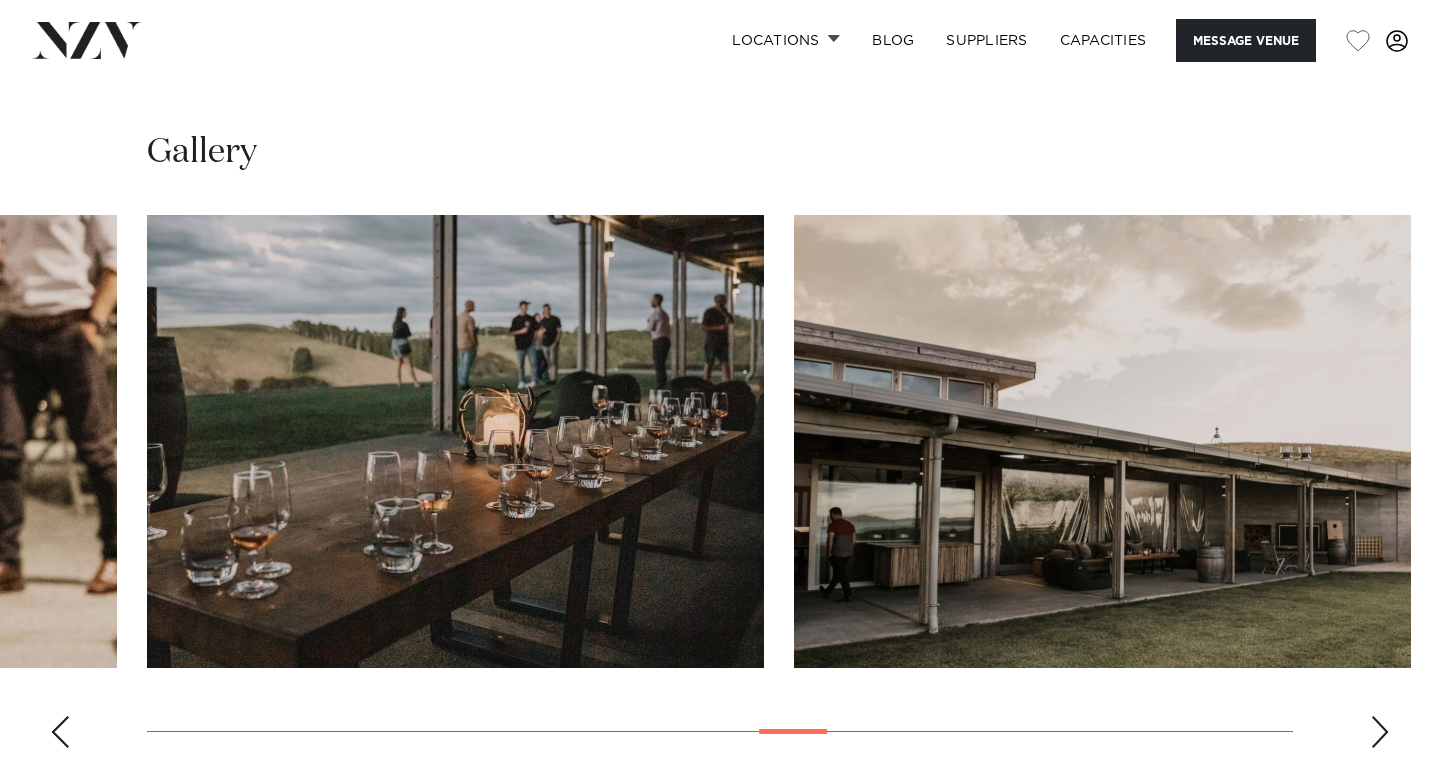 click at bounding box center [1380, 732] 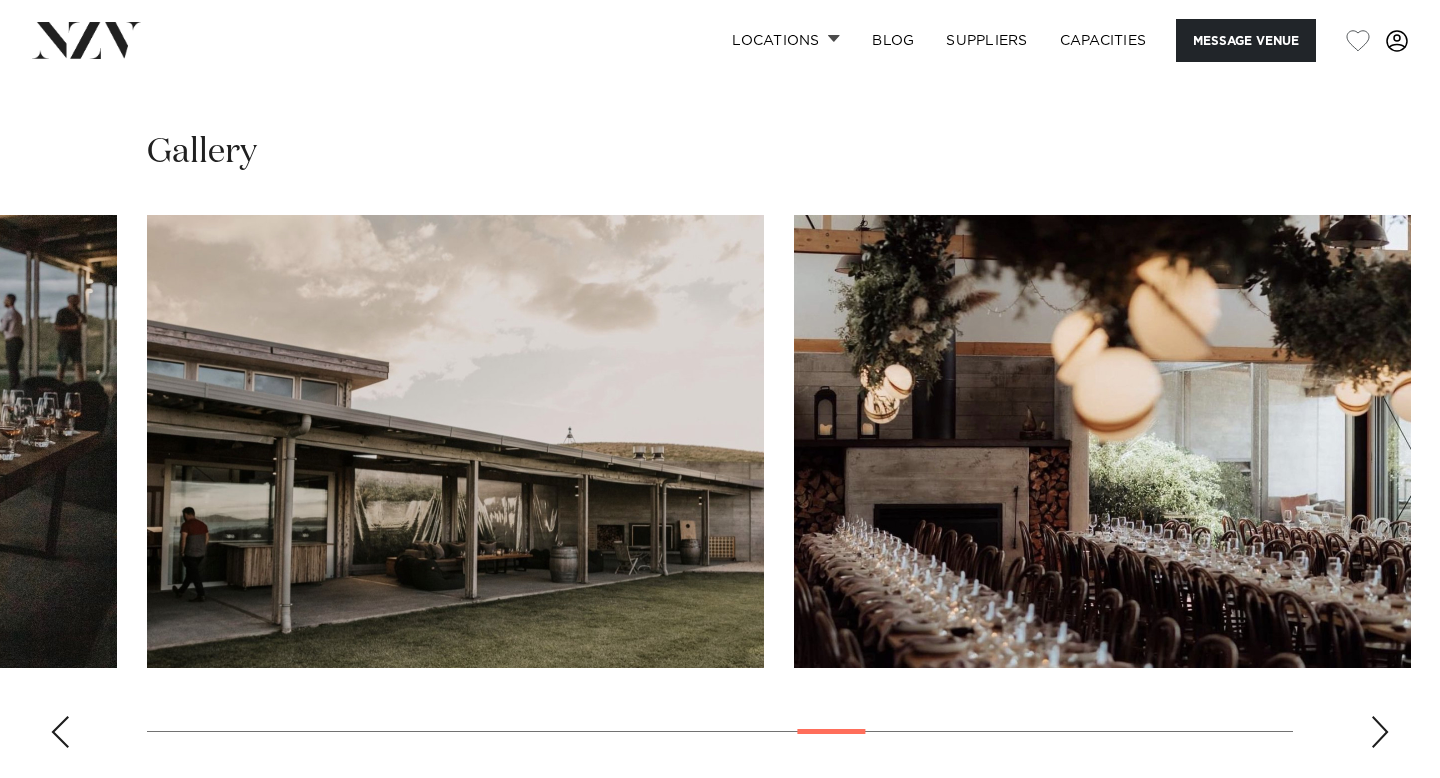 click at bounding box center [1380, 732] 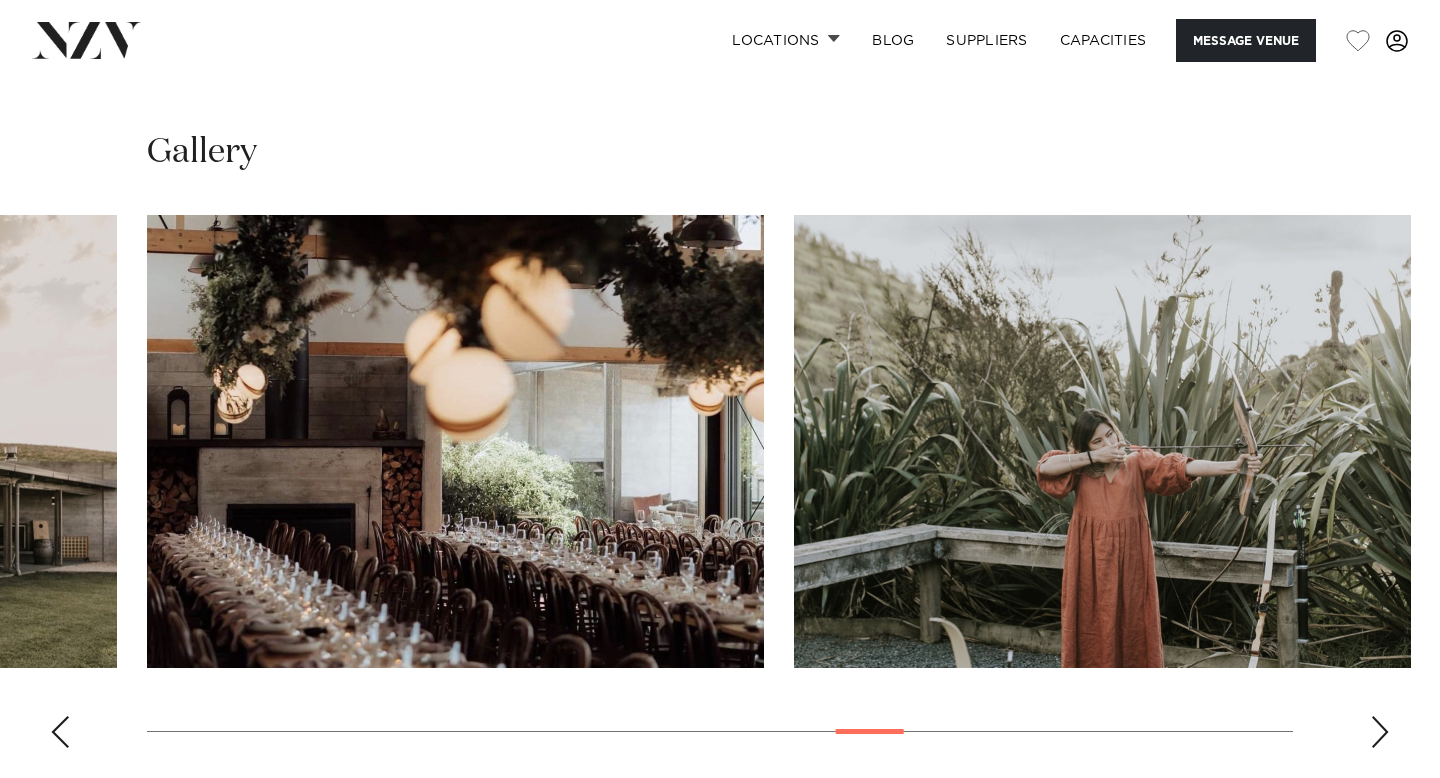 click at bounding box center (1380, 732) 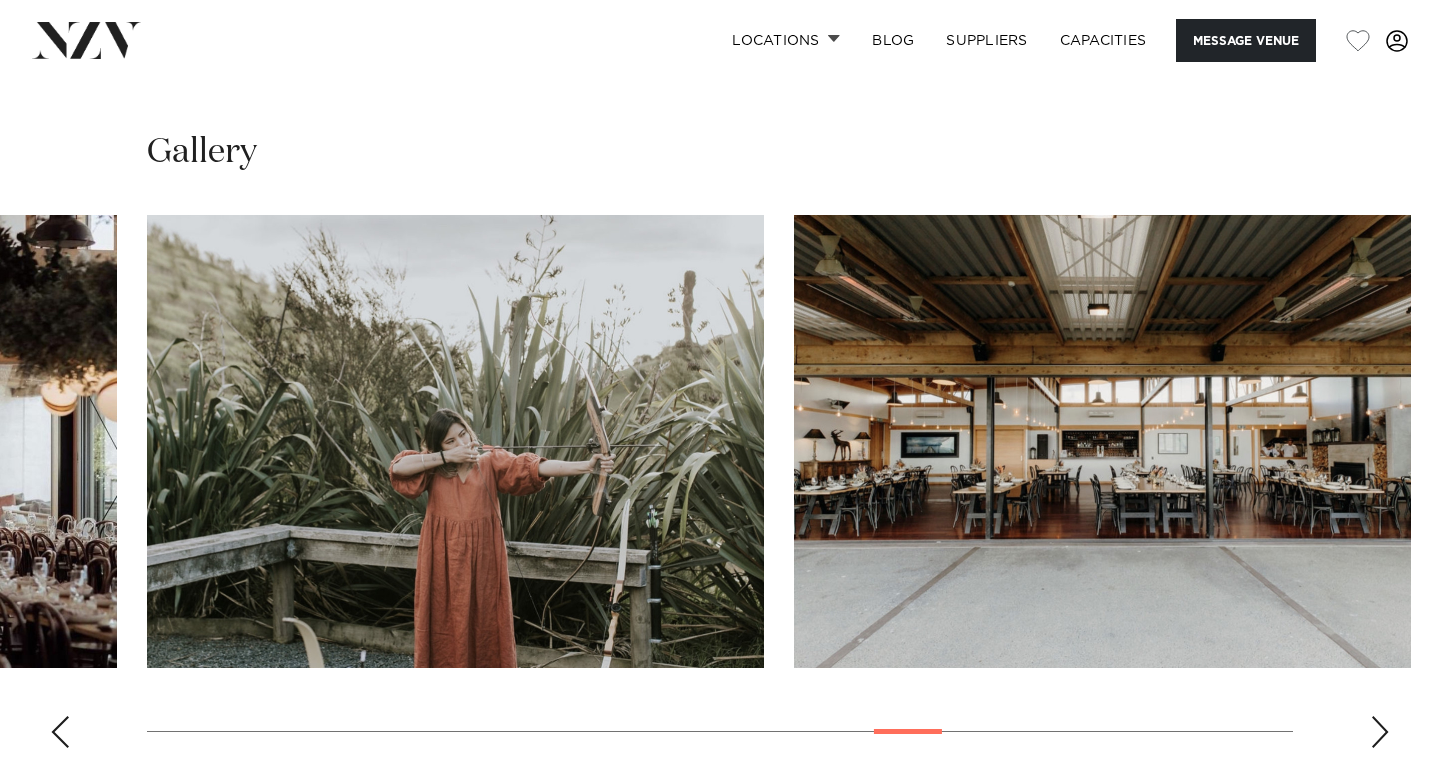 click at bounding box center (1380, 732) 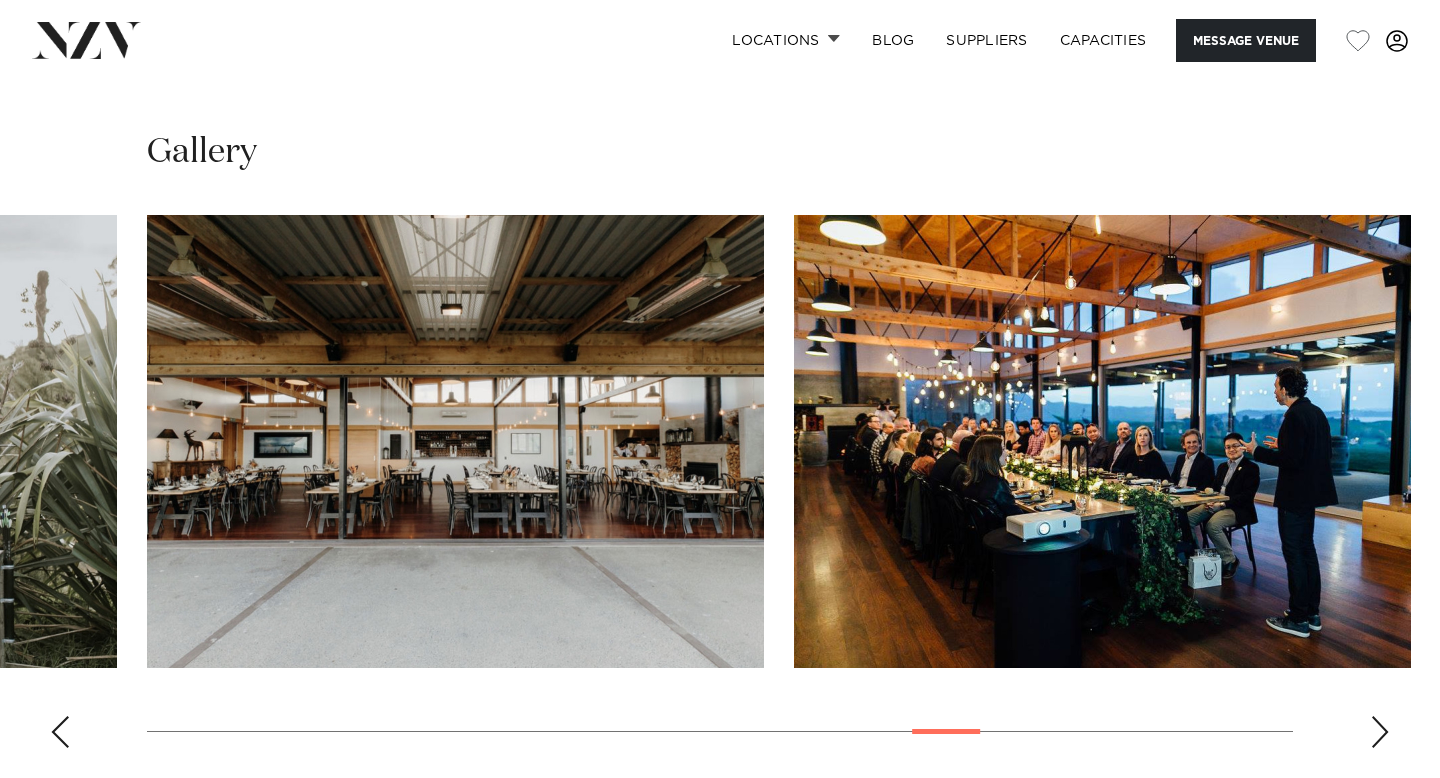 click at bounding box center [1380, 732] 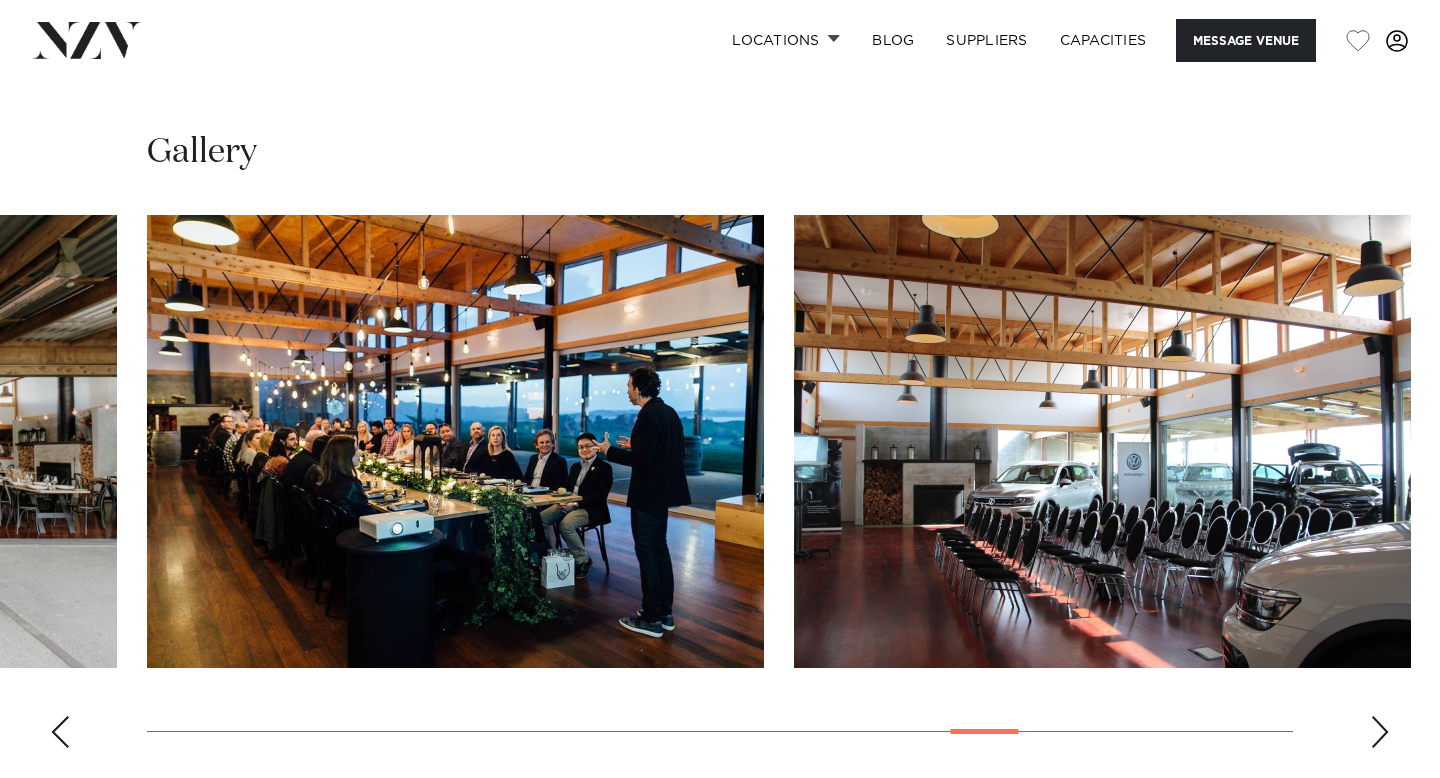 click at bounding box center (1380, 732) 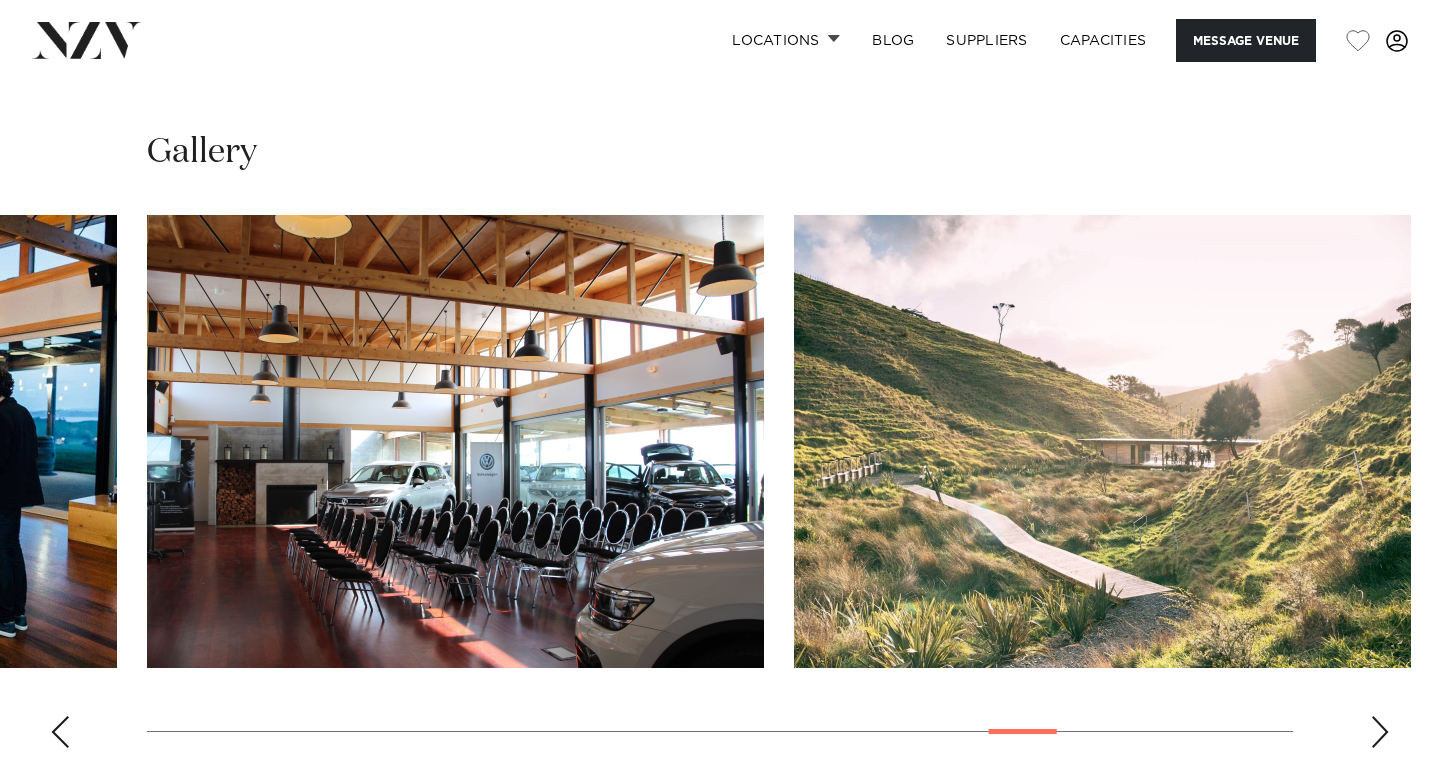 click at bounding box center (1380, 732) 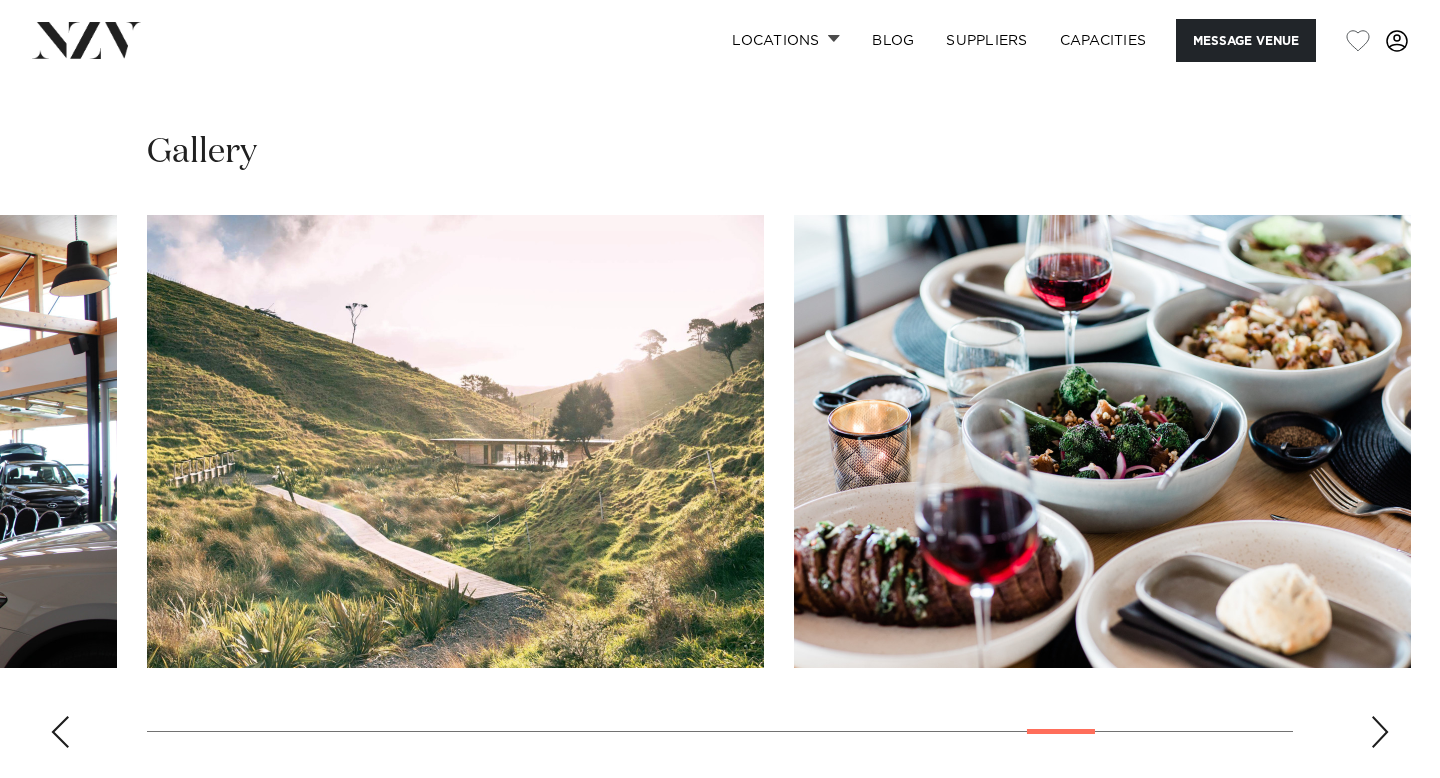 click at bounding box center [1380, 732] 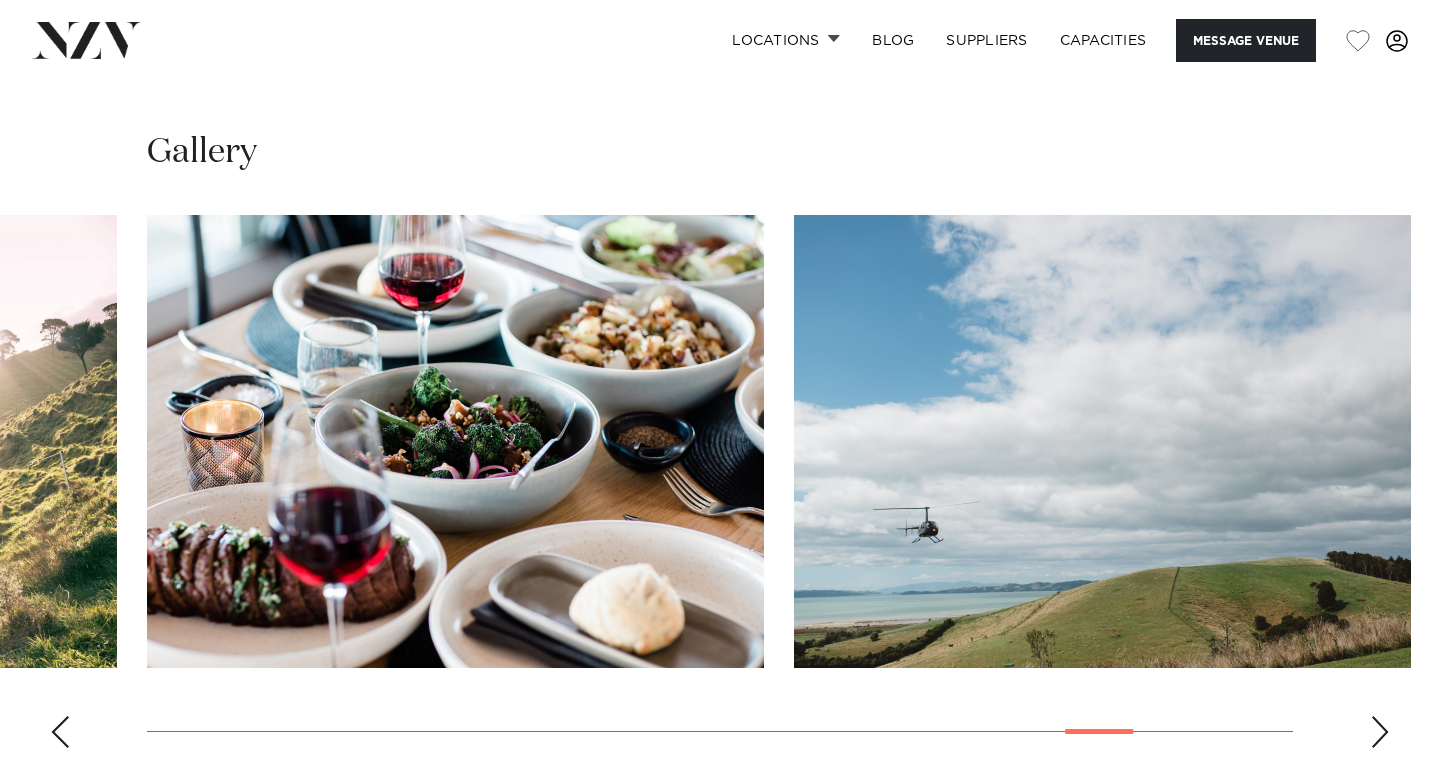 click at bounding box center (1380, 732) 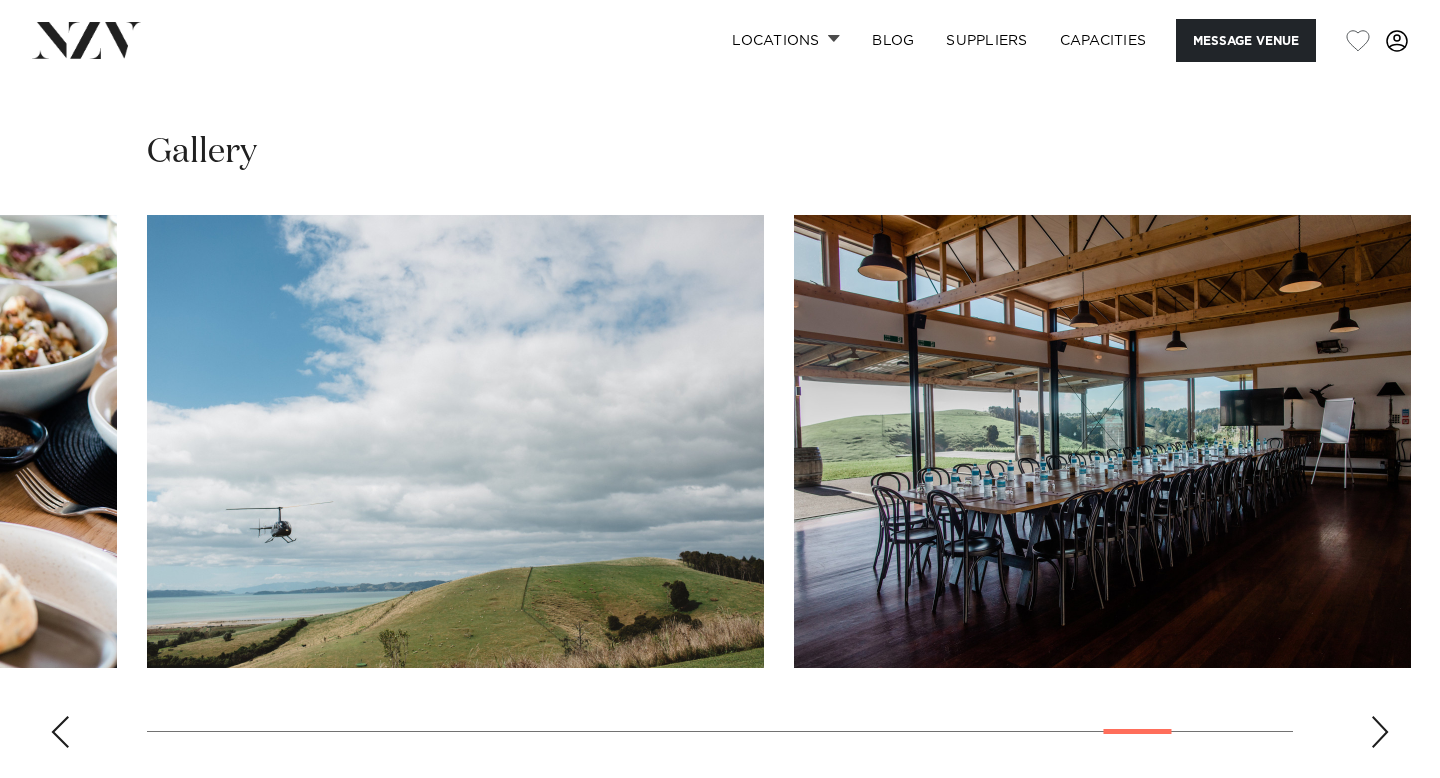 click at bounding box center (1380, 732) 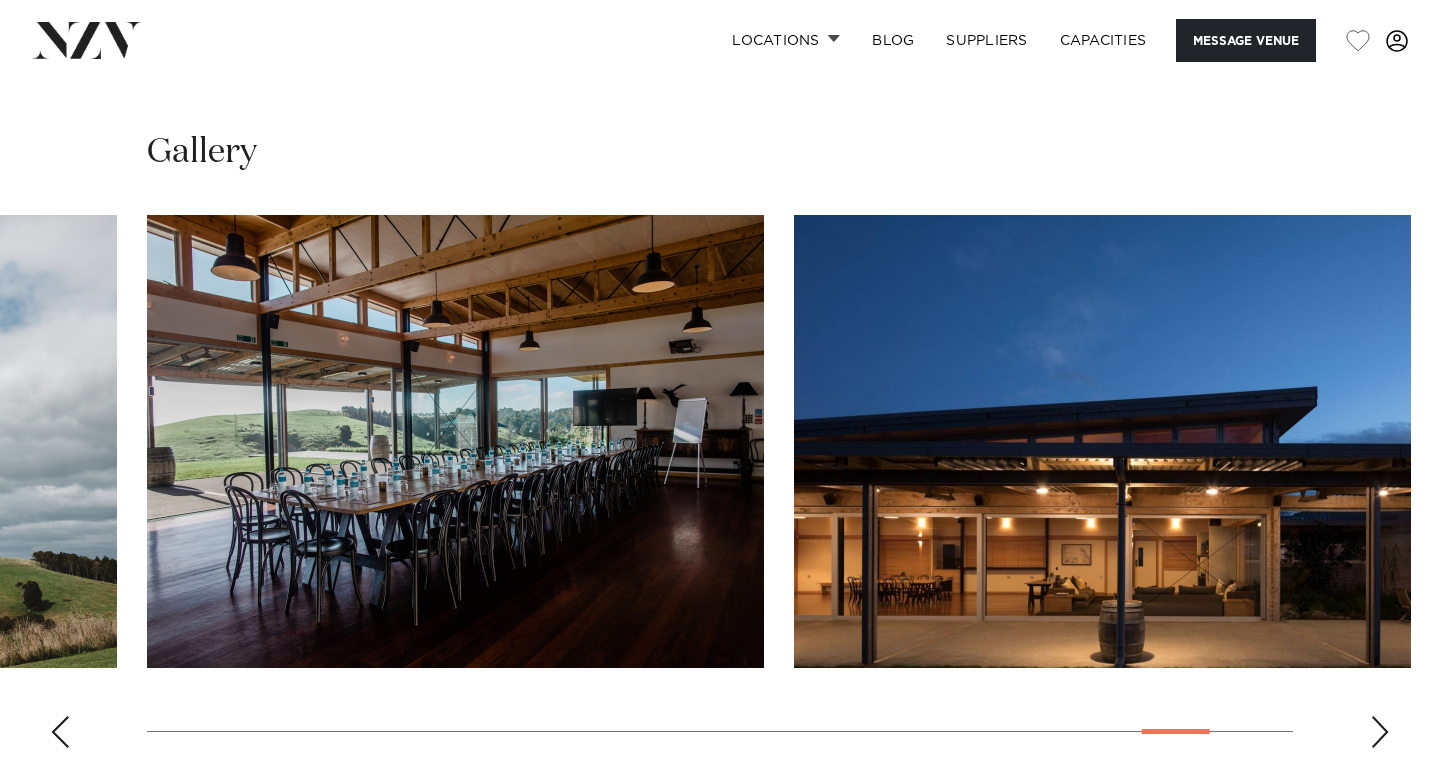 click at bounding box center [1380, 732] 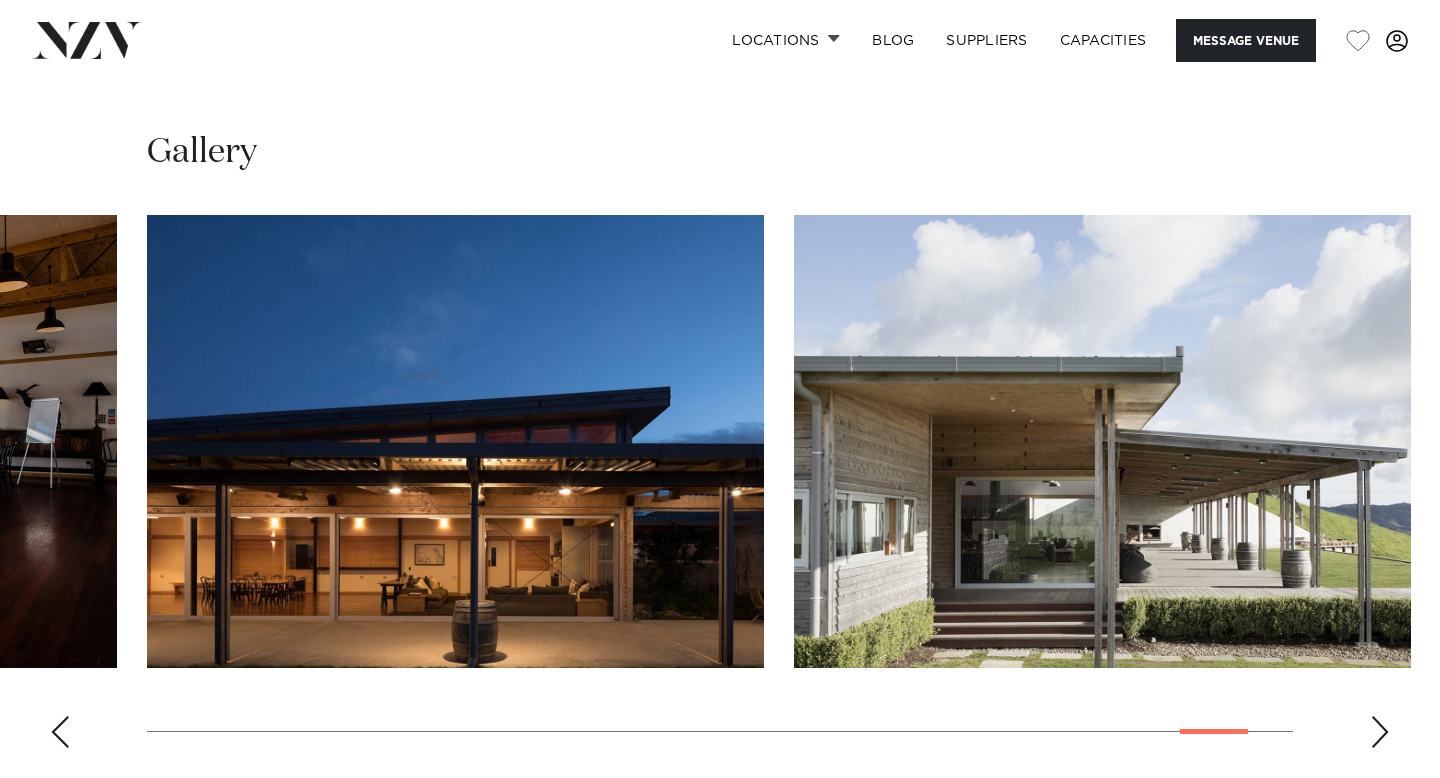 click at bounding box center [1380, 732] 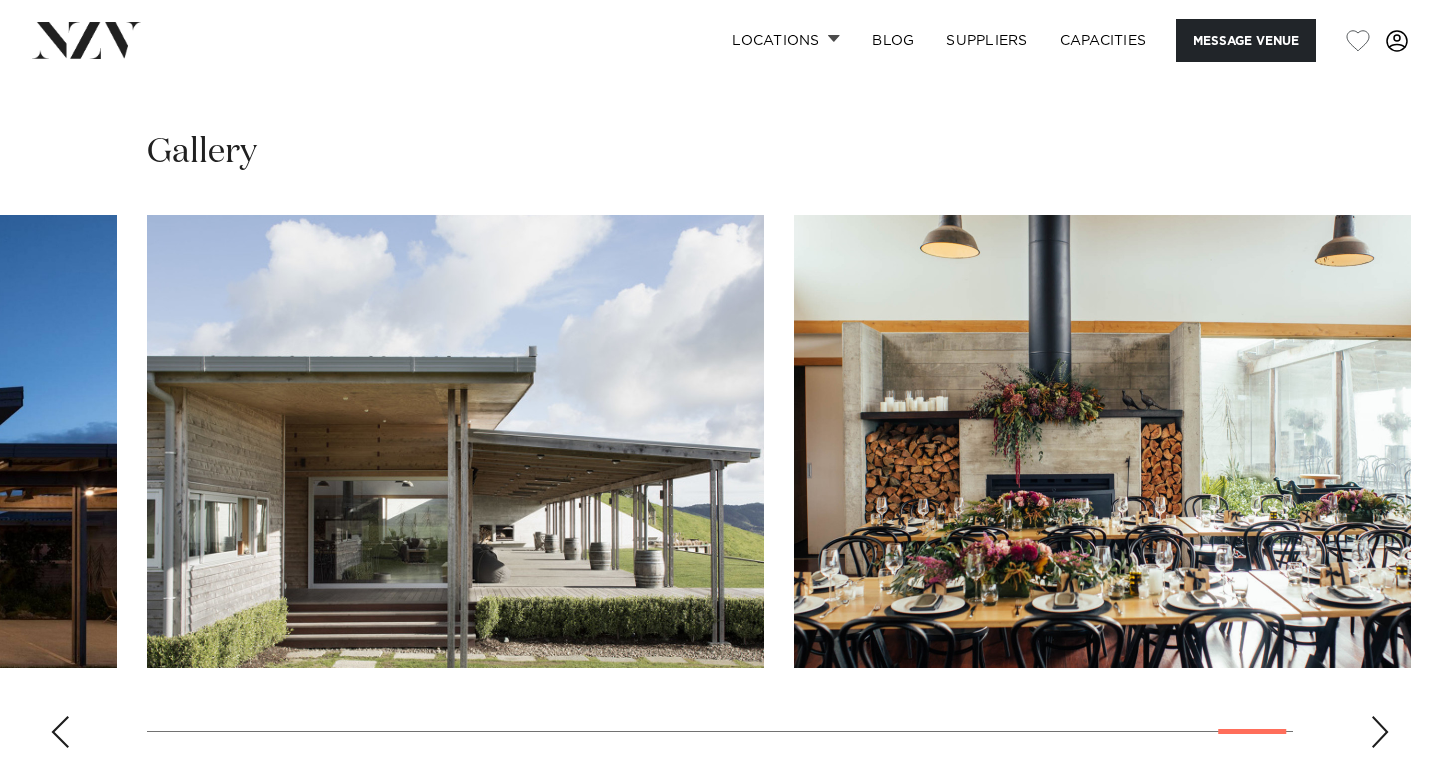 click at bounding box center [1380, 732] 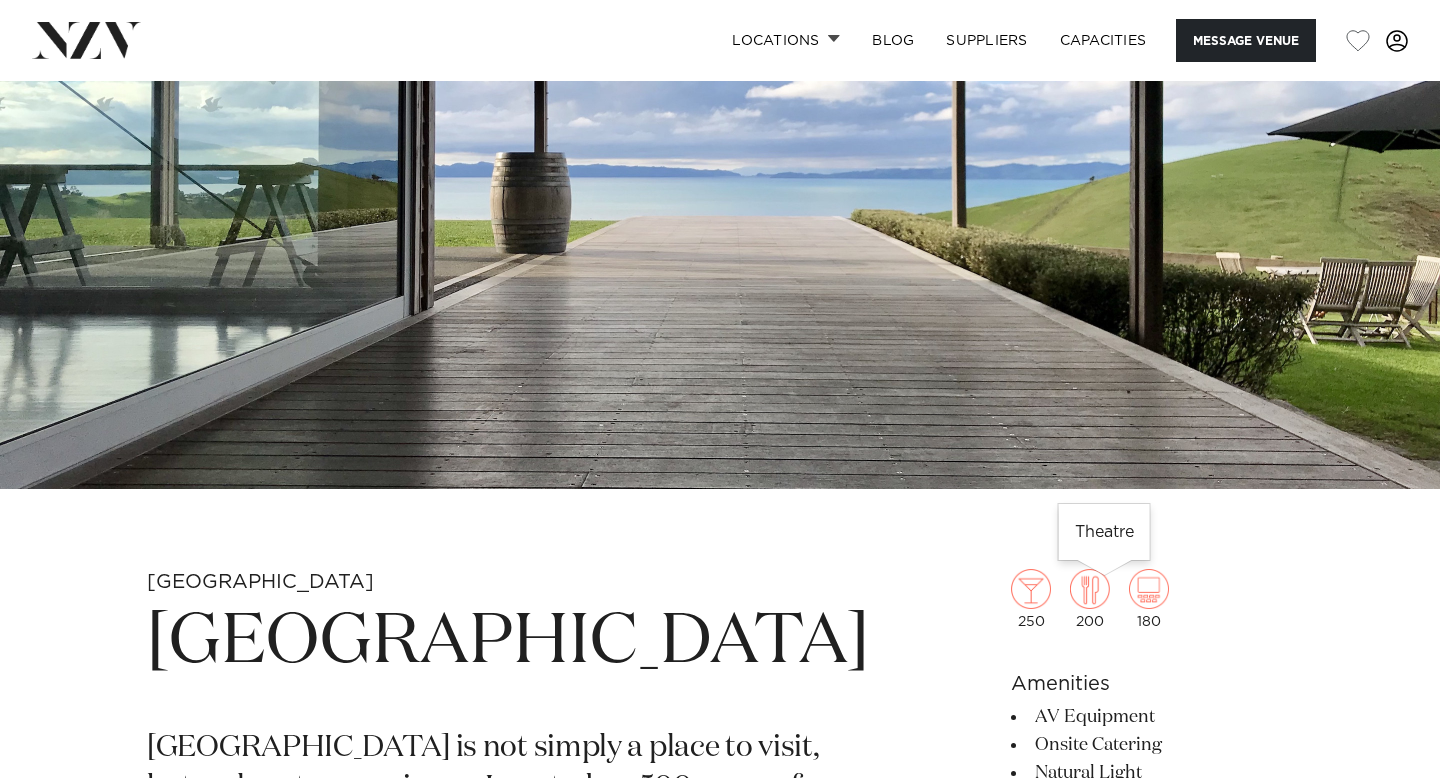 scroll, scrollTop: 239, scrollLeft: 0, axis: vertical 